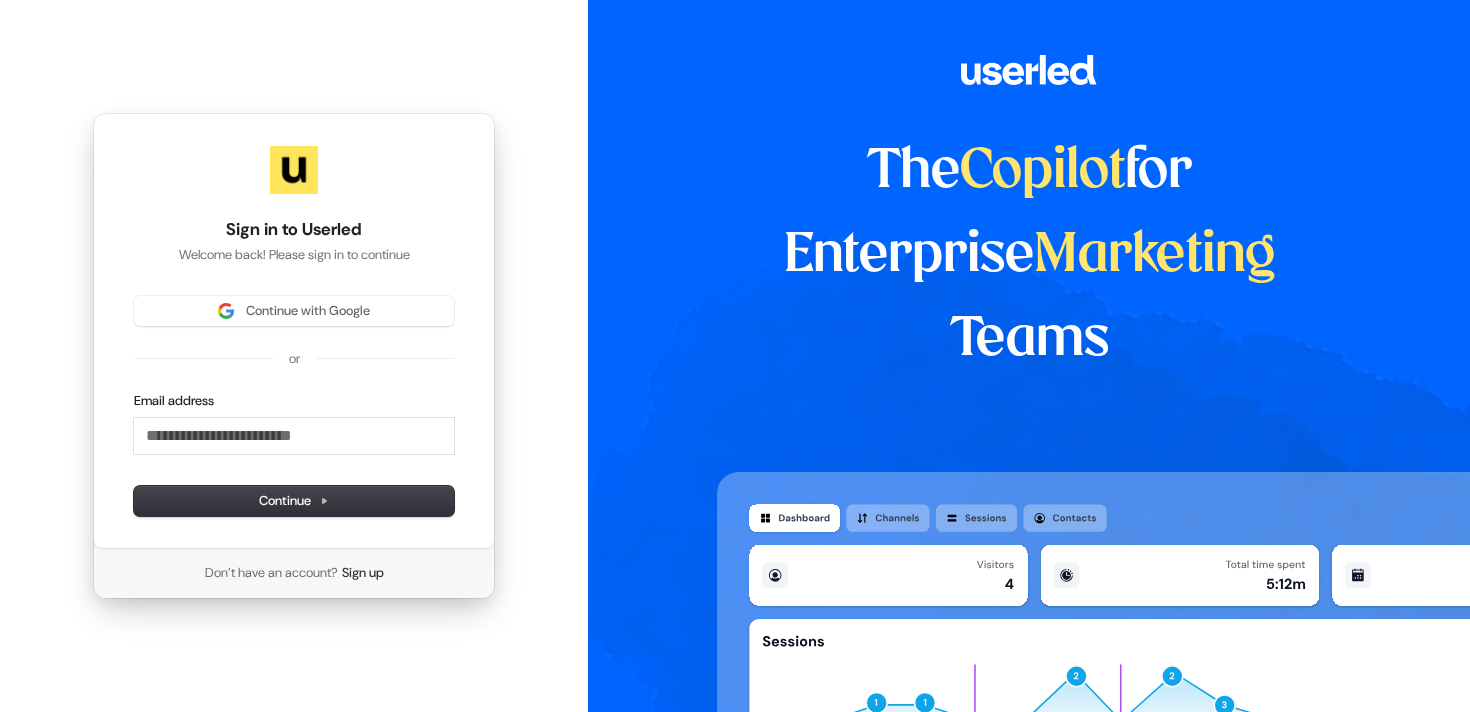 scroll, scrollTop: 0, scrollLeft: 0, axis: both 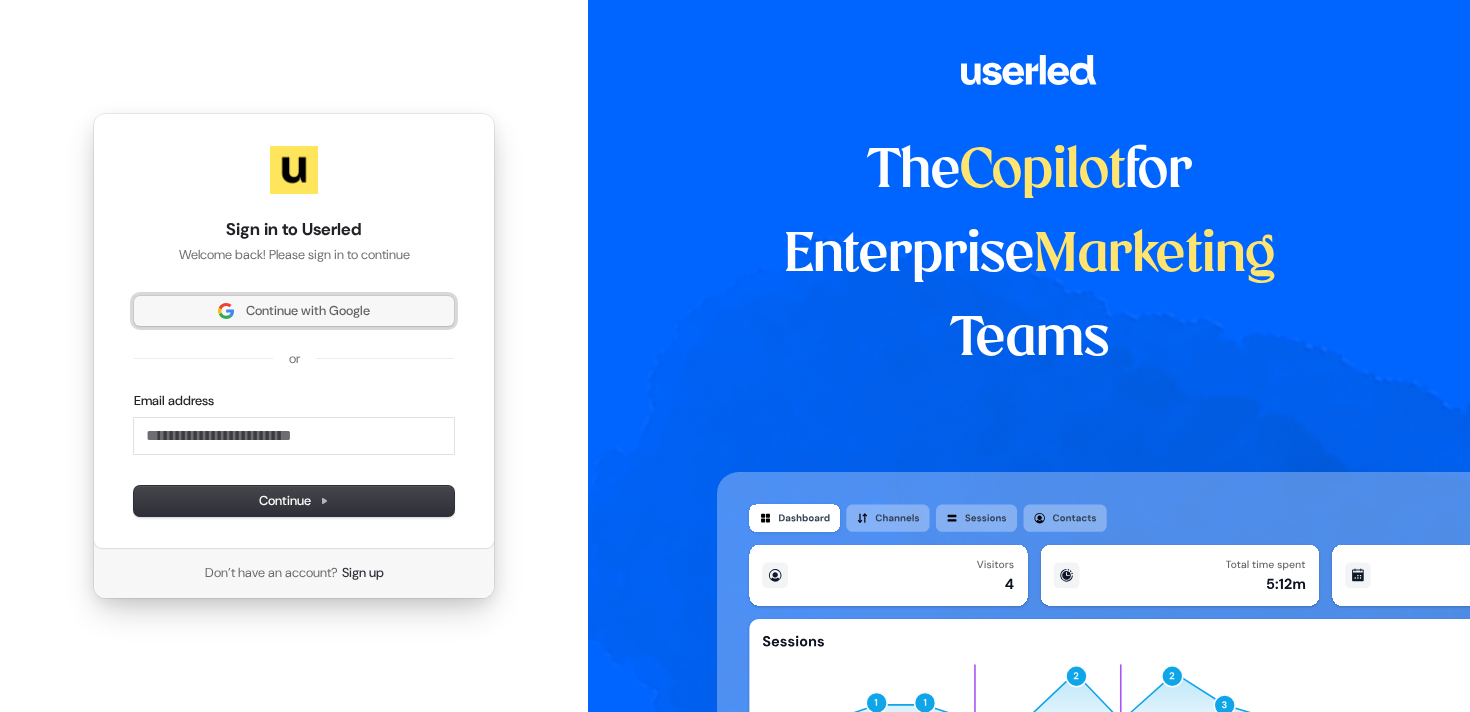 click on "Continue with Google" at bounding box center (308, 311) 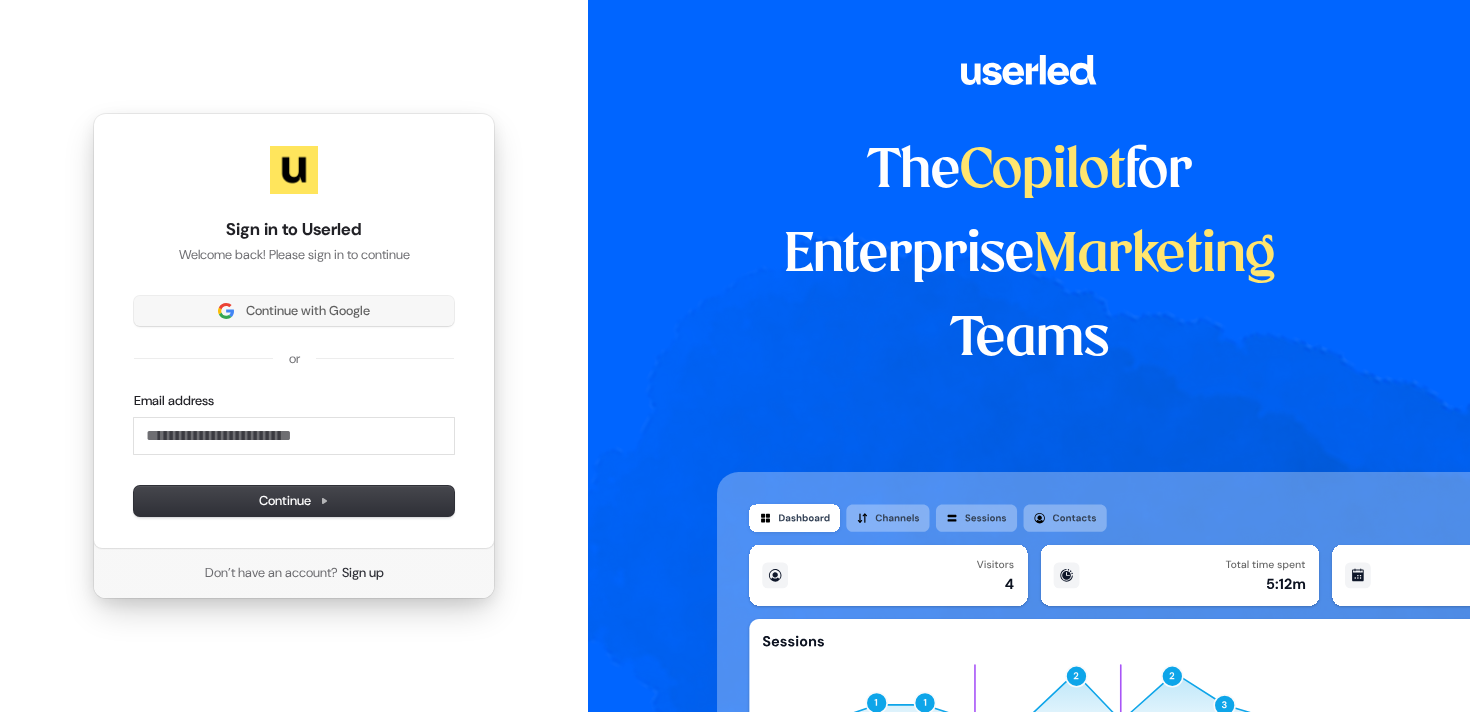type 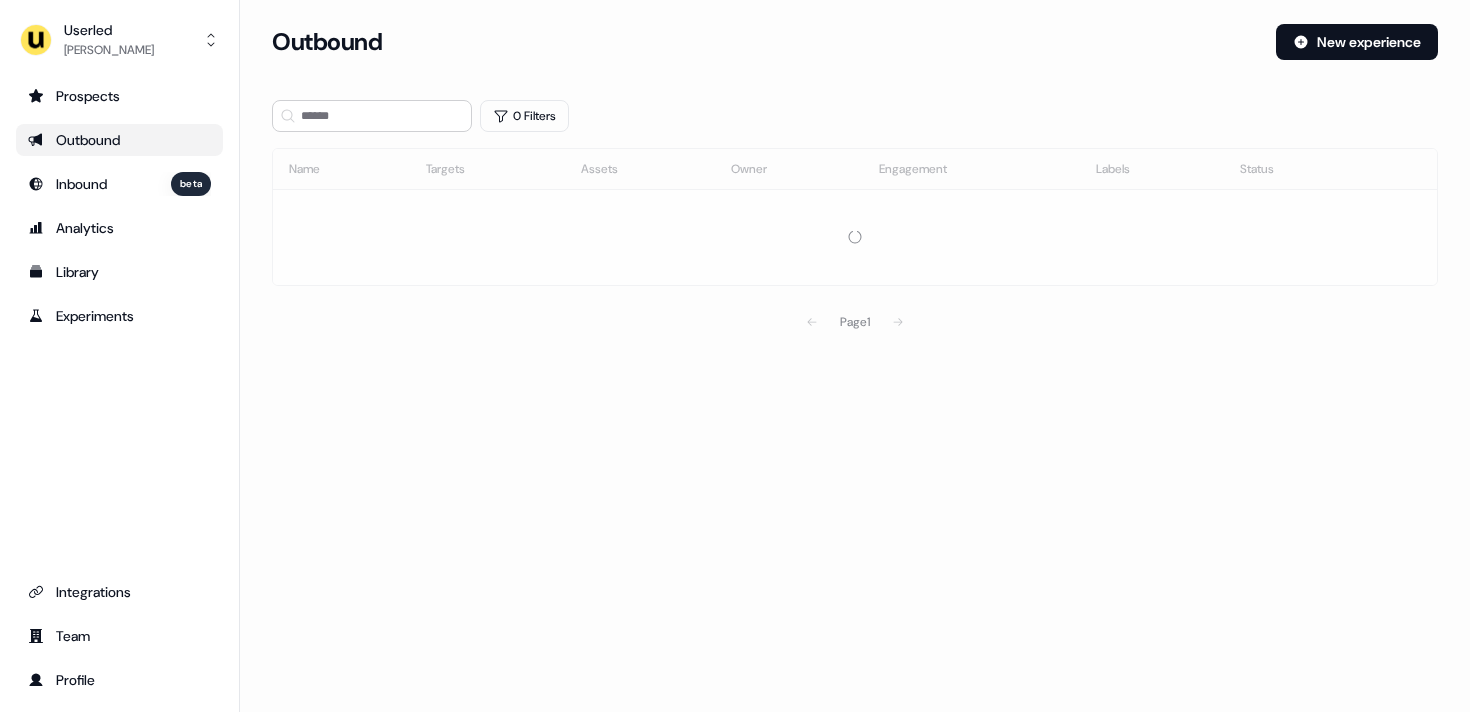 scroll, scrollTop: 0, scrollLeft: 0, axis: both 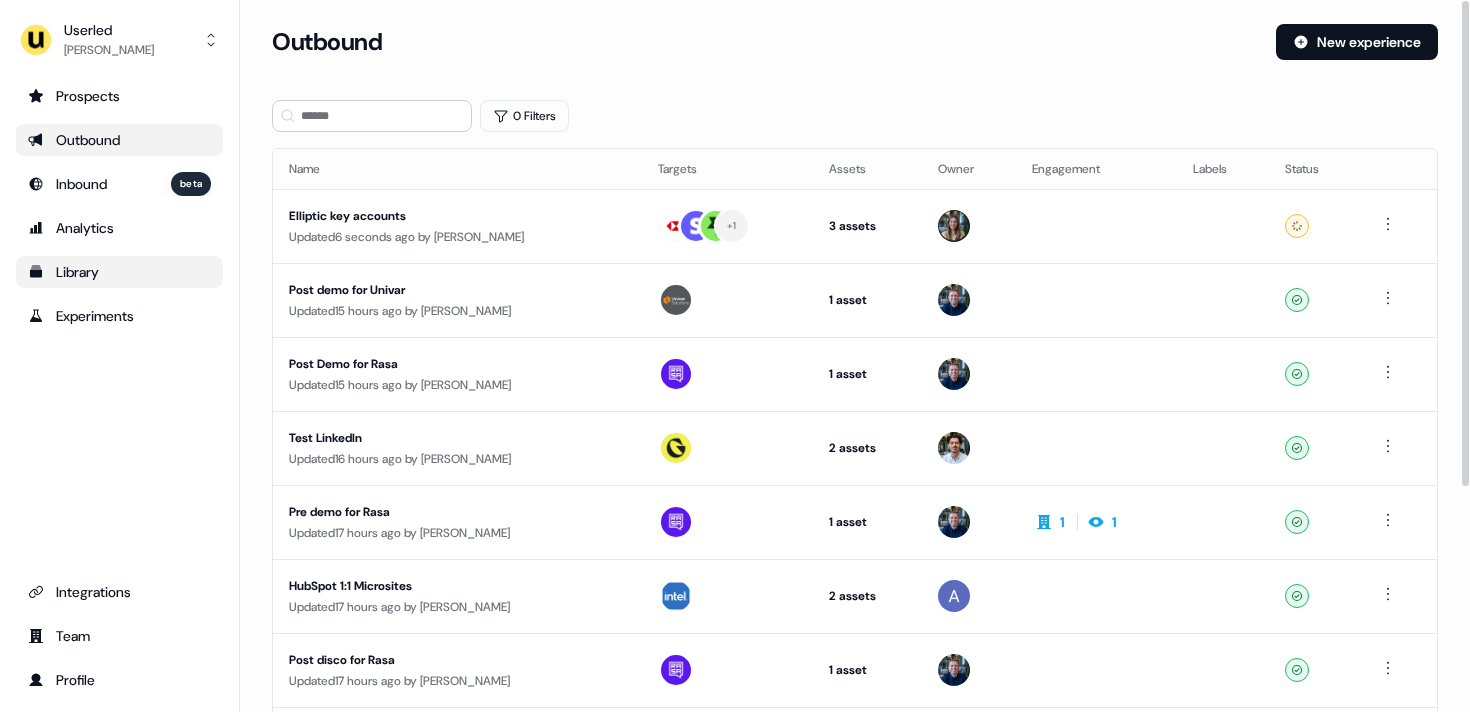click on "Library" at bounding box center (119, 272) 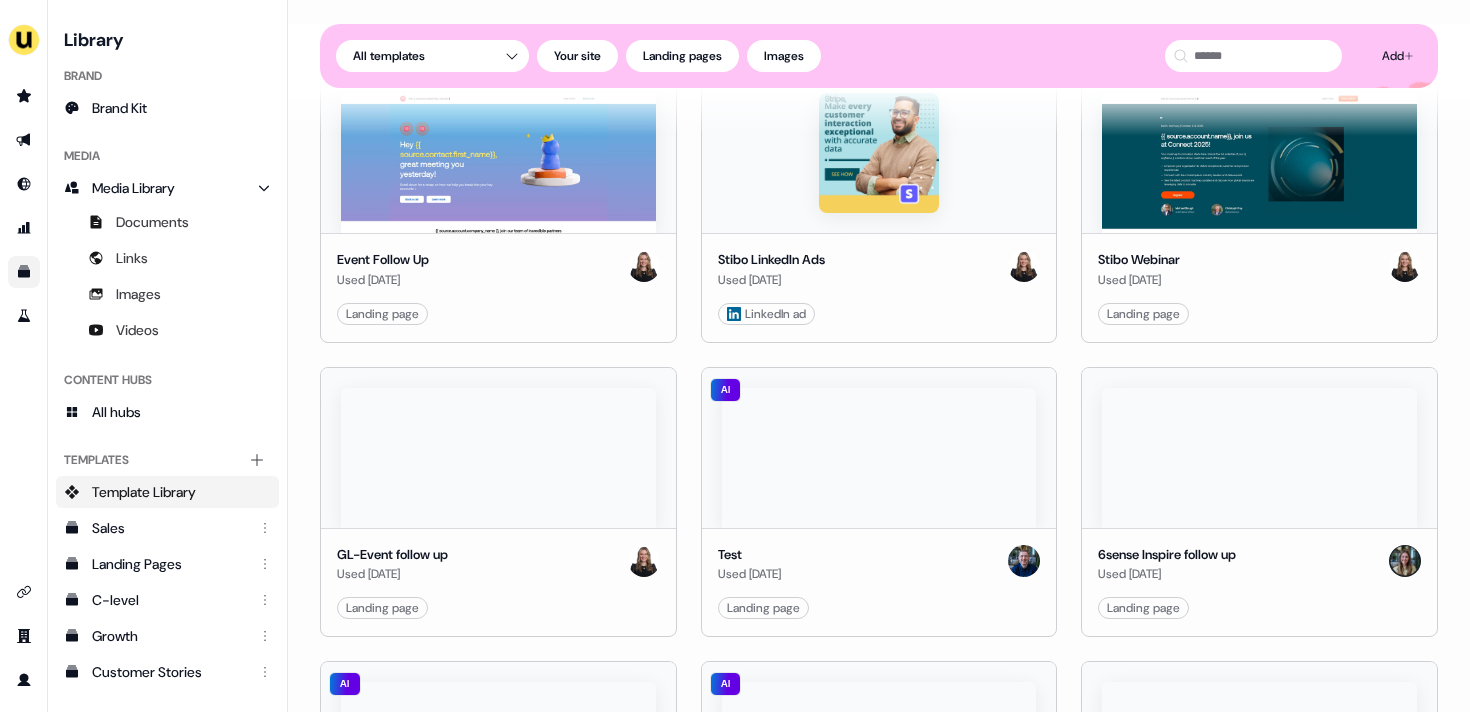 scroll, scrollTop: 7938, scrollLeft: 0, axis: vertical 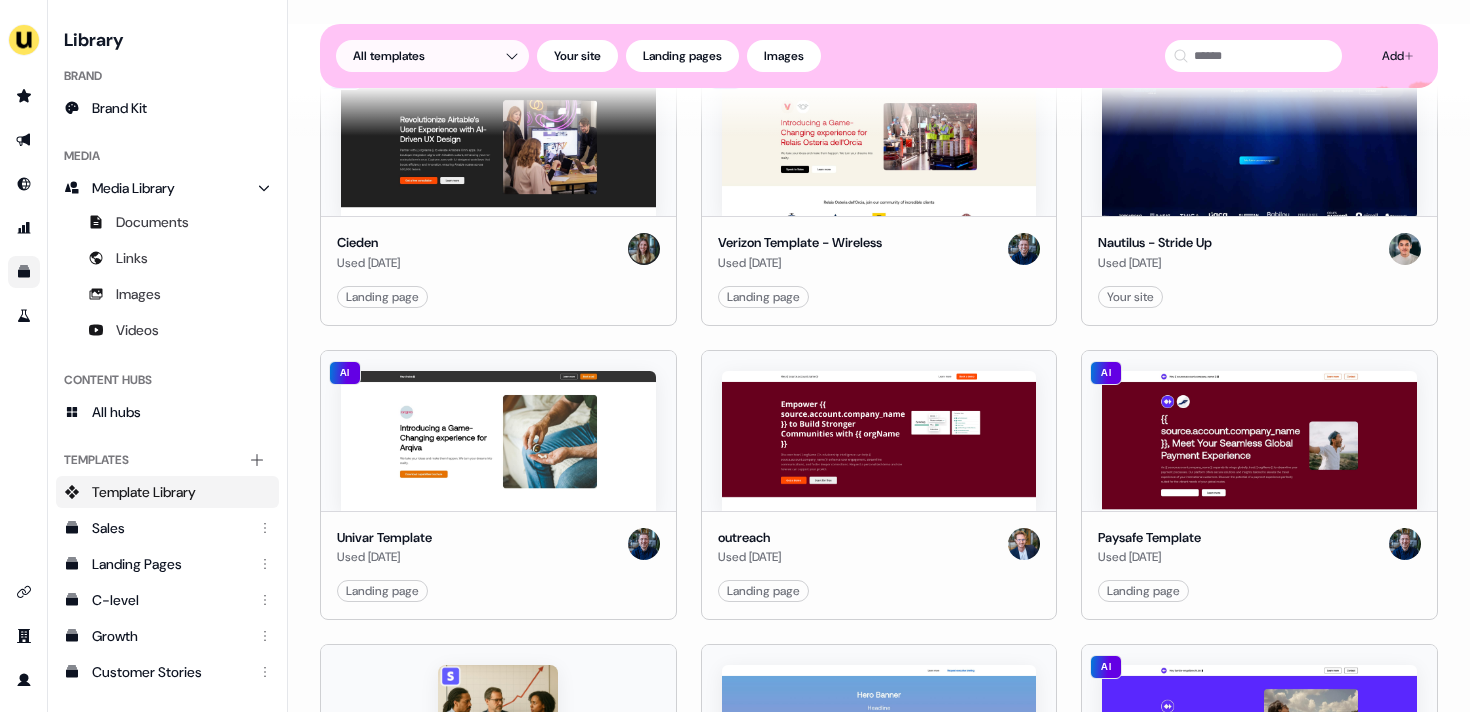click on "For the best experience switch devices to a bigger screen. Go to Userled.io Library Brand Brand Kit Media Media Library Documents Links Images Videos Content Hubs All hubs Templates   Add collection Template Library Sales Landing Pages C-level Growth Customer Stories Fiel Marketing Linkedin Engagement Conversion Persona Videos Francais Customer Success Sales Templates  ROI Templates Competitor Comparisons Outreach Templates Proposal Templates Capability Templates C-Suite Value Templates CS samples Templates for Customers - Sales Loading... Add Templates All   templates Your site Landing pages Images AI Microsites 1:1 (Sales Play) Updated 8 minutes ago Landing page Edit Use AI 1:1 ABM Microsite Updated 37 minutes ago Landing page Edit Use Follow-up v2 - JJ Used 17 hours ago Landing page Edit Use AI Rasa Template  Used 17 hours ago Landing page Edit Use AI LinkedIn 1:1 Ads (Sales Play) Updated 17 hours ago Landing page Edit Use AI Base template (Copy this) Updated 17 hours ago Landing page Edit Use Landing page" at bounding box center (735, 356) 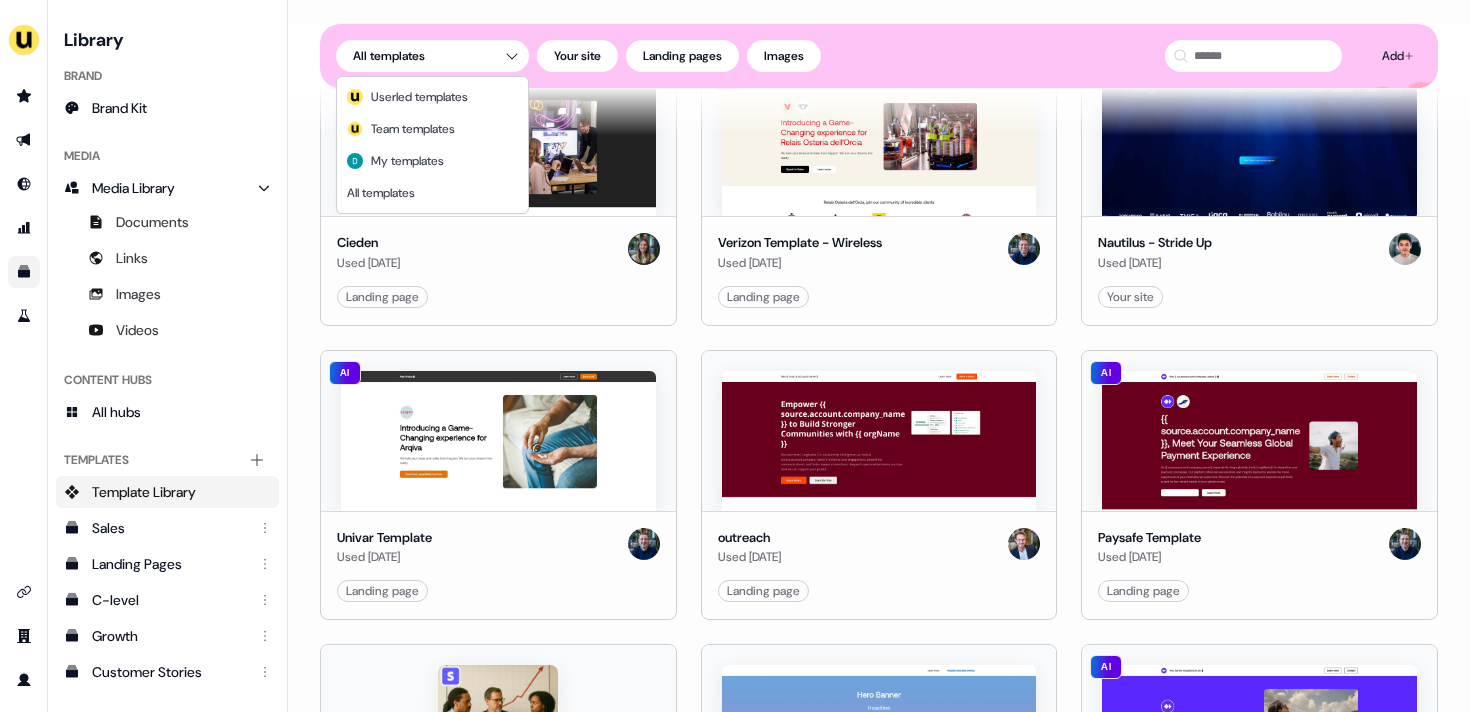 click on "For the best experience switch devices to a bigger screen. Go to Userled.io Library Brand Brand Kit Media Media Library Documents Links Images Videos Content Hubs All hubs Templates   Add collection Template Library Sales Landing Pages C-level Growth Customer Stories Fiel Marketing Linkedin Engagement Conversion Persona Videos Francais Customer Success Sales Templates  ROI Templates Competitor Comparisons Outreach Templates Proposal Templates Capability Templates C-Suite Value Templates CS samples Templates for Customers - Sales Loading... Add Templates All   templates Your site Landing pages Images AI Microsites 1:1 (Sales Play) Updated 8 minutes ago Landing page Edit Use AI 1:1 ABM Microsite Updated 37 minutes ago Landing page Edit Use Follow-up v2 - JJ Used 17 hours ago Landing page Edit Use AI Rasa Template  Used 17 hours ago Landing page Edit Use AI LinkedIn 1:1 Ads (Sales Play) Updated 17 hours ago Landing page Edit Use AI Base template (Copy this) Updated 17 hours ago Landing page Edit Use Landing page" at bounding box center [735, 356] 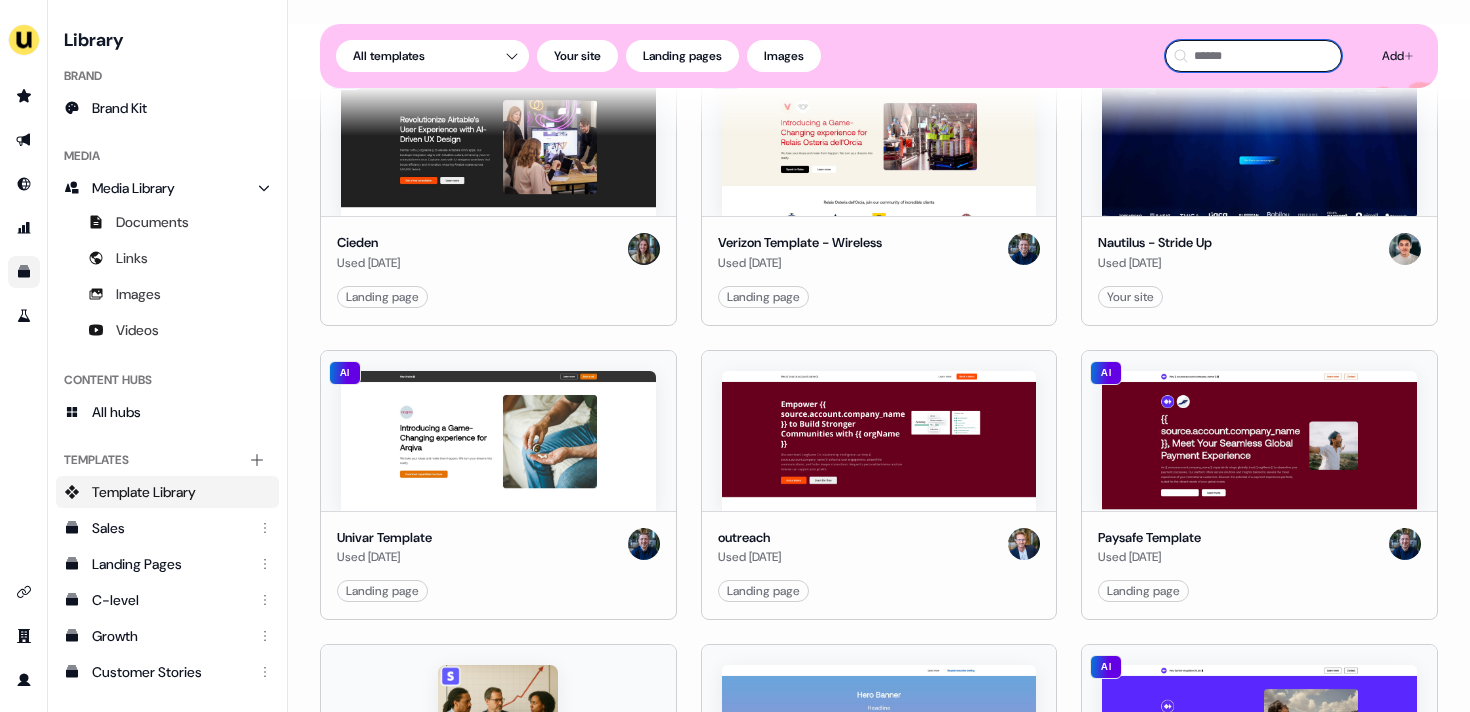 click at bounding box center [1253, 56] 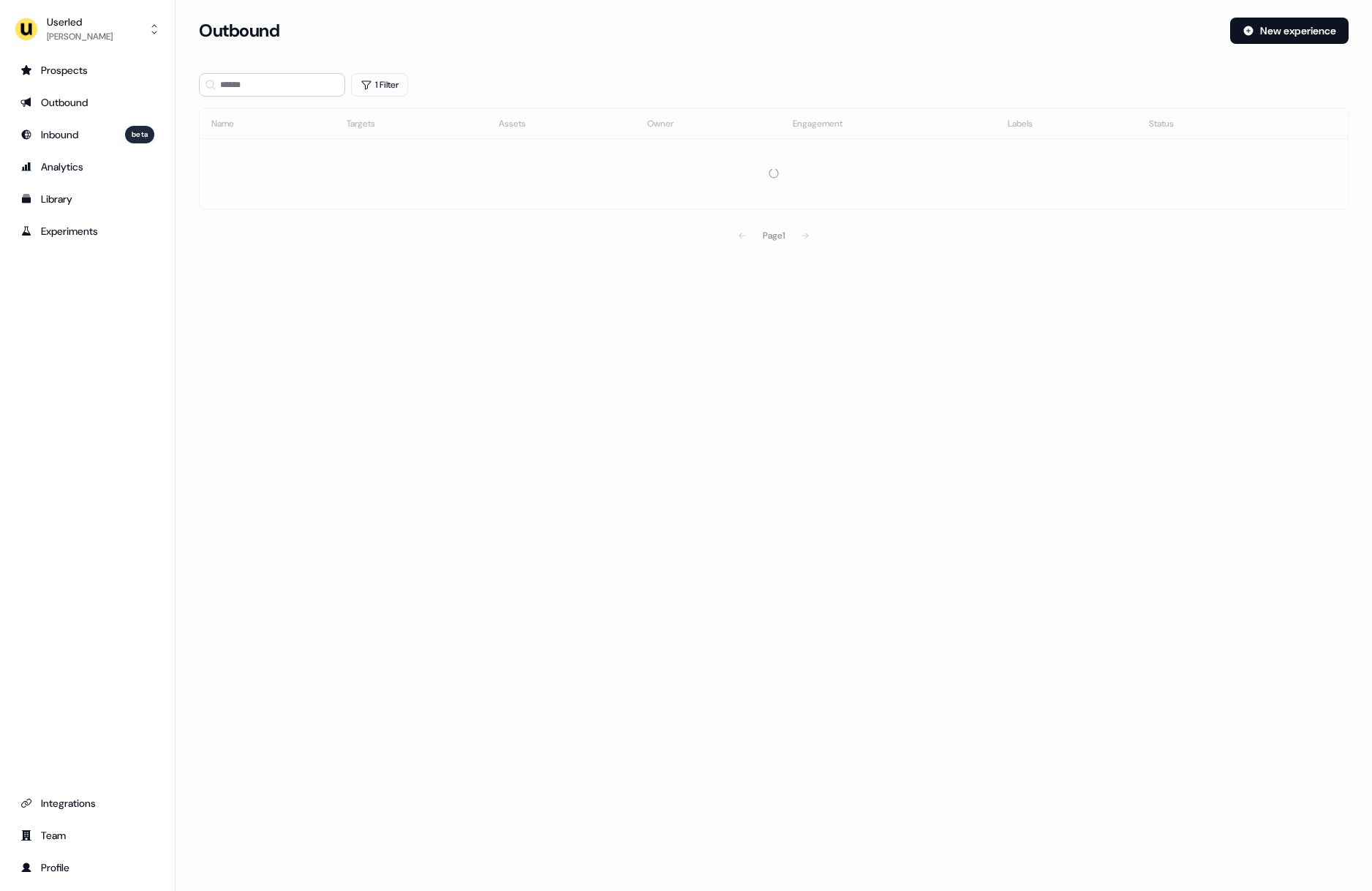 scroll, scrollTop: 0, scrollLeft: 0, axis: both 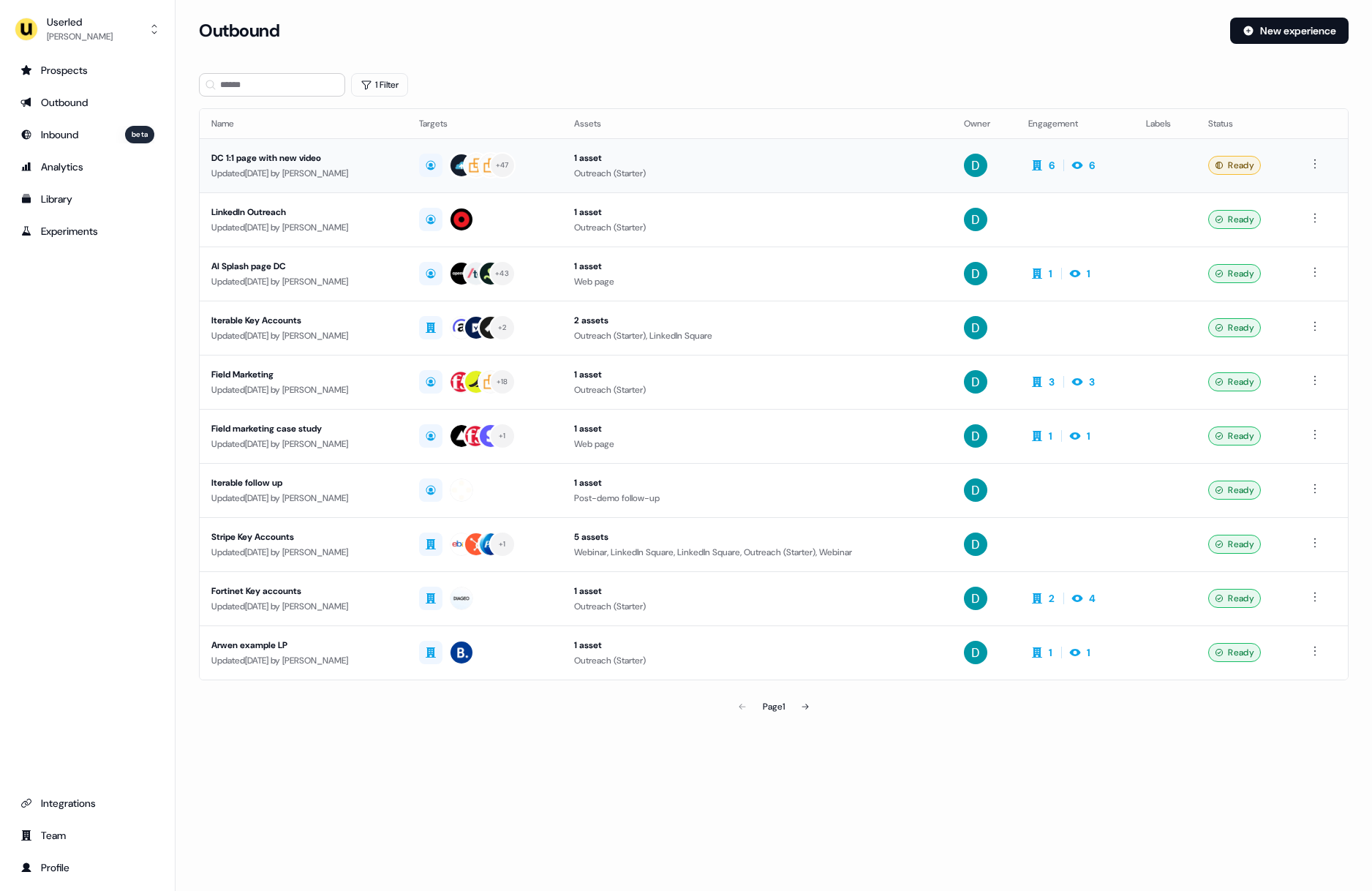 click on "DC 1:1 page with new video Updated  4 days ago   by   David Cruickshank" at bounding box center (304, 165) 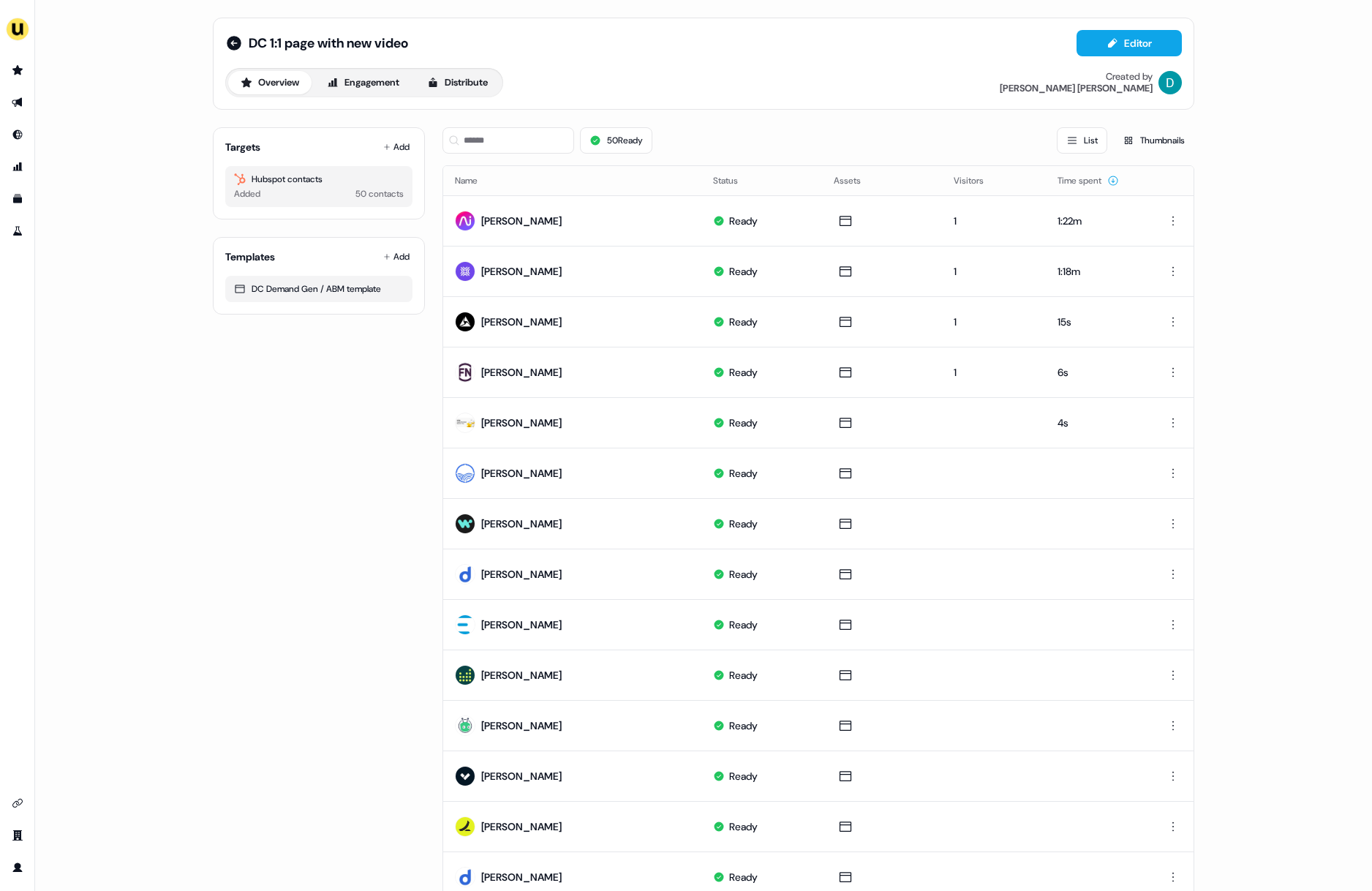 click on "DC 1:1 page with new video Editor" at bounding box center [704, 43] 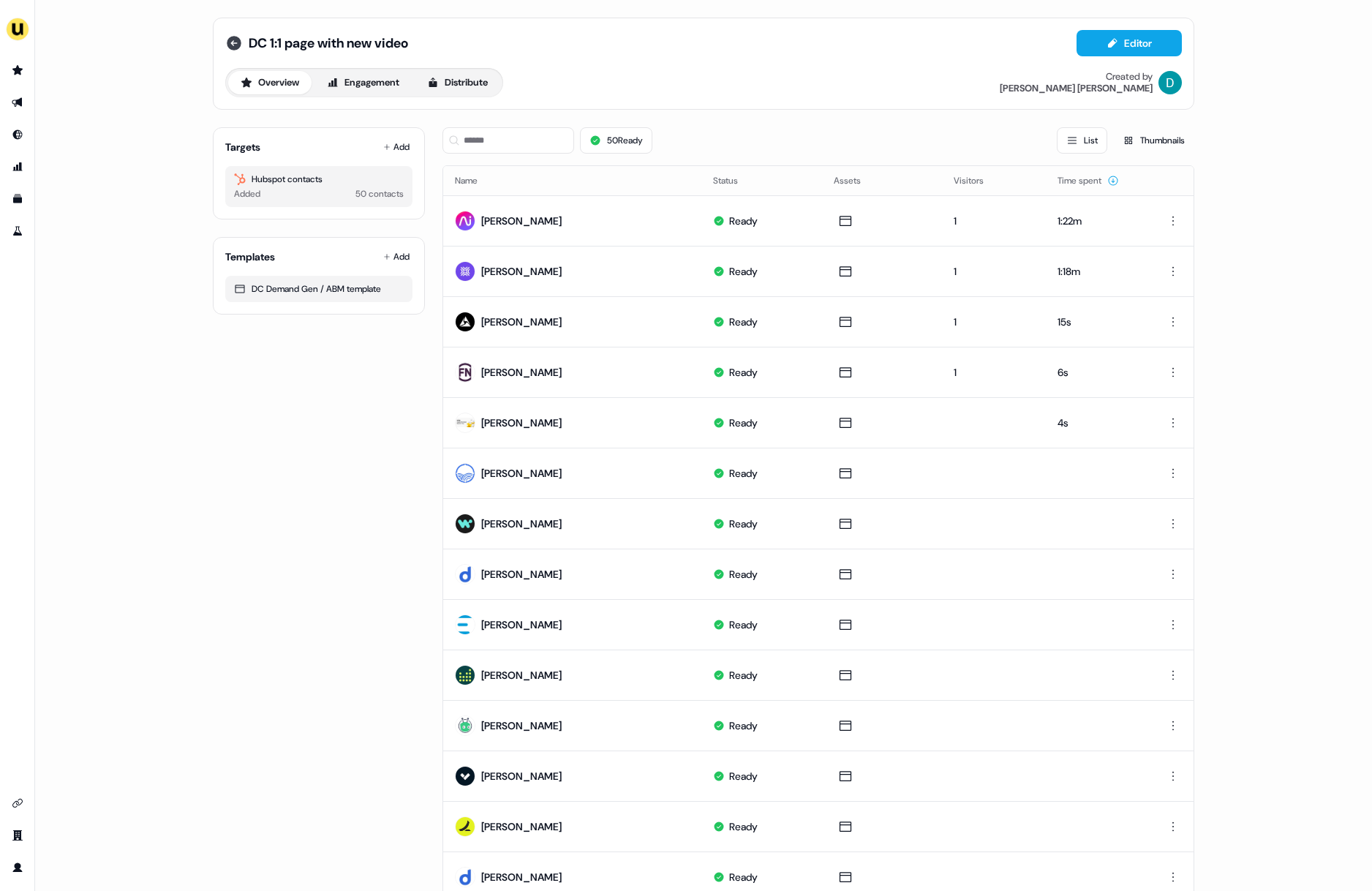click 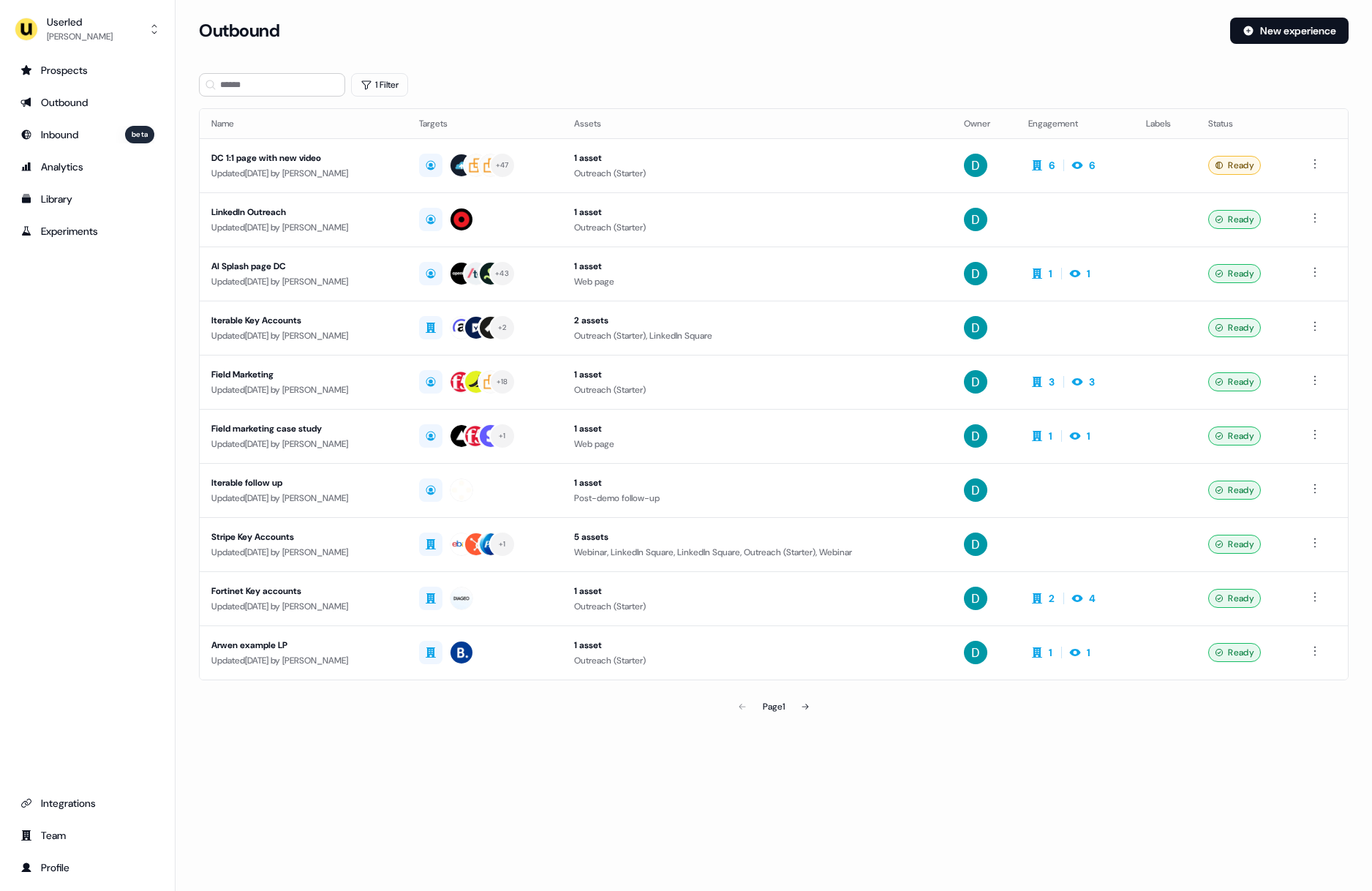 click on "Loading... Outbound New experience 1   Filter Name Targets Assets Owner Engagement Labels Status DC 1:1 page with new video Updated  4 days ago   by   David Cruickshank + 47 1   asset Outreach (Starter) 6 6 Ready LinkedIn Outreach Updated  5 days ago   by   David Cruickshank 1   asset Outreach (Starter) Ready AI Splash page DC Updated  5 days ago   by   David Cruickshank + 43 1   asset Web page 1 1 Ready Iterable Key Accounts Updated  5 days ago   by   David Cruickshank + 2 2   assets Outreach (Starter), LinkedIn Square Ready Field Marketing  Updated  5 days ago   by   David Cruickshank + 18 1   asset Outreach (Starter) 3 3 Ready Field marketing case study Updated  6 days ago   by   David Cruickshank + 1 1   asset Web page 1 1 Ready Iterable follow up Updated  7 days ago   by   David Cruickshank 1   asset Post-demo follow-up Ready Stripe Key Accounts Updated  7 days ago   by   Oliver Grogan + 1 5   assets Webinar, LinkedIn Square, LinkedIn Square, Outreach (Starter), Webinar Ready Updated  7 days ago" at bounding box center (774, 390) 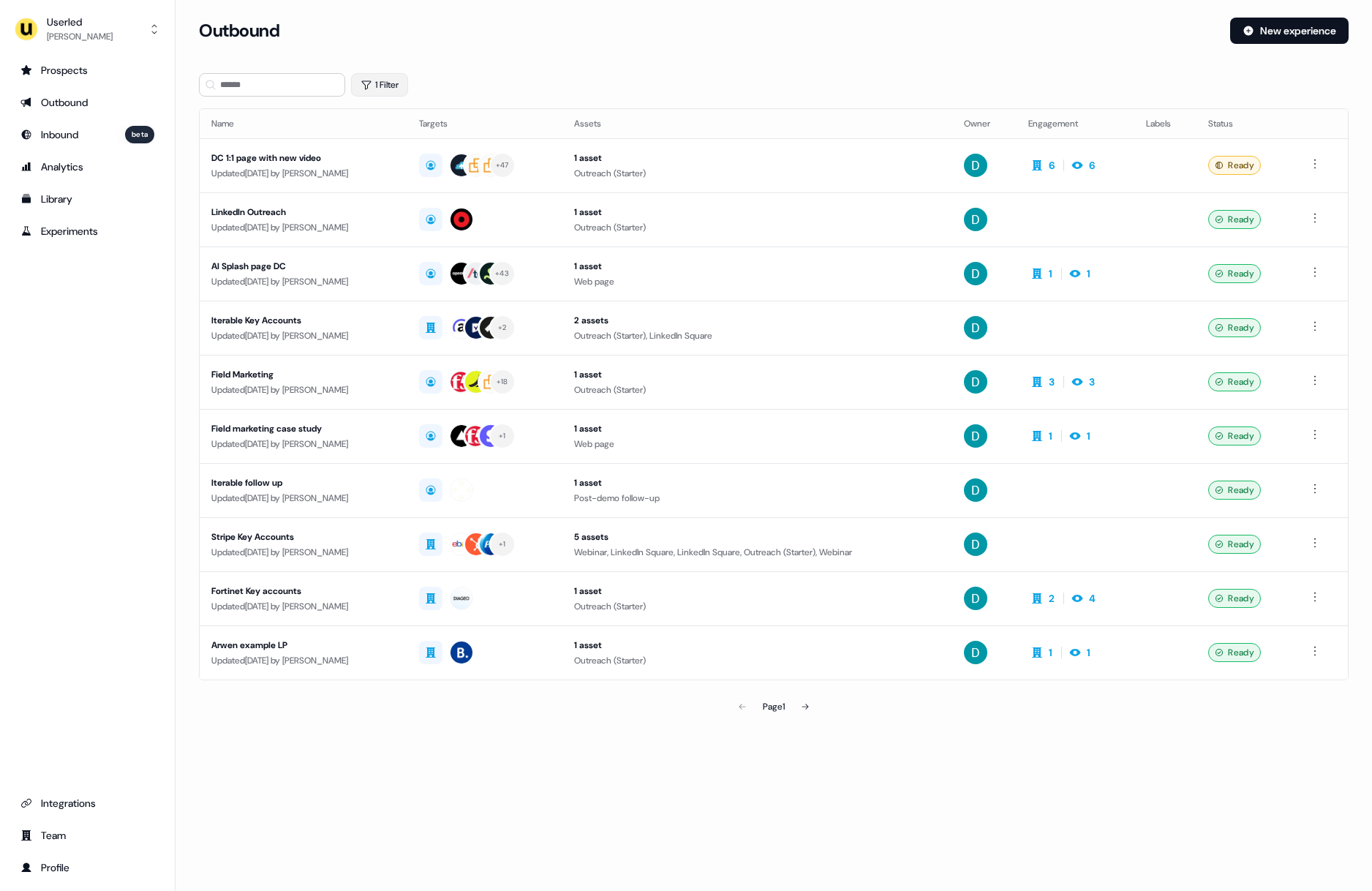 click on "1   Filter" at bounding box center [380, 85] 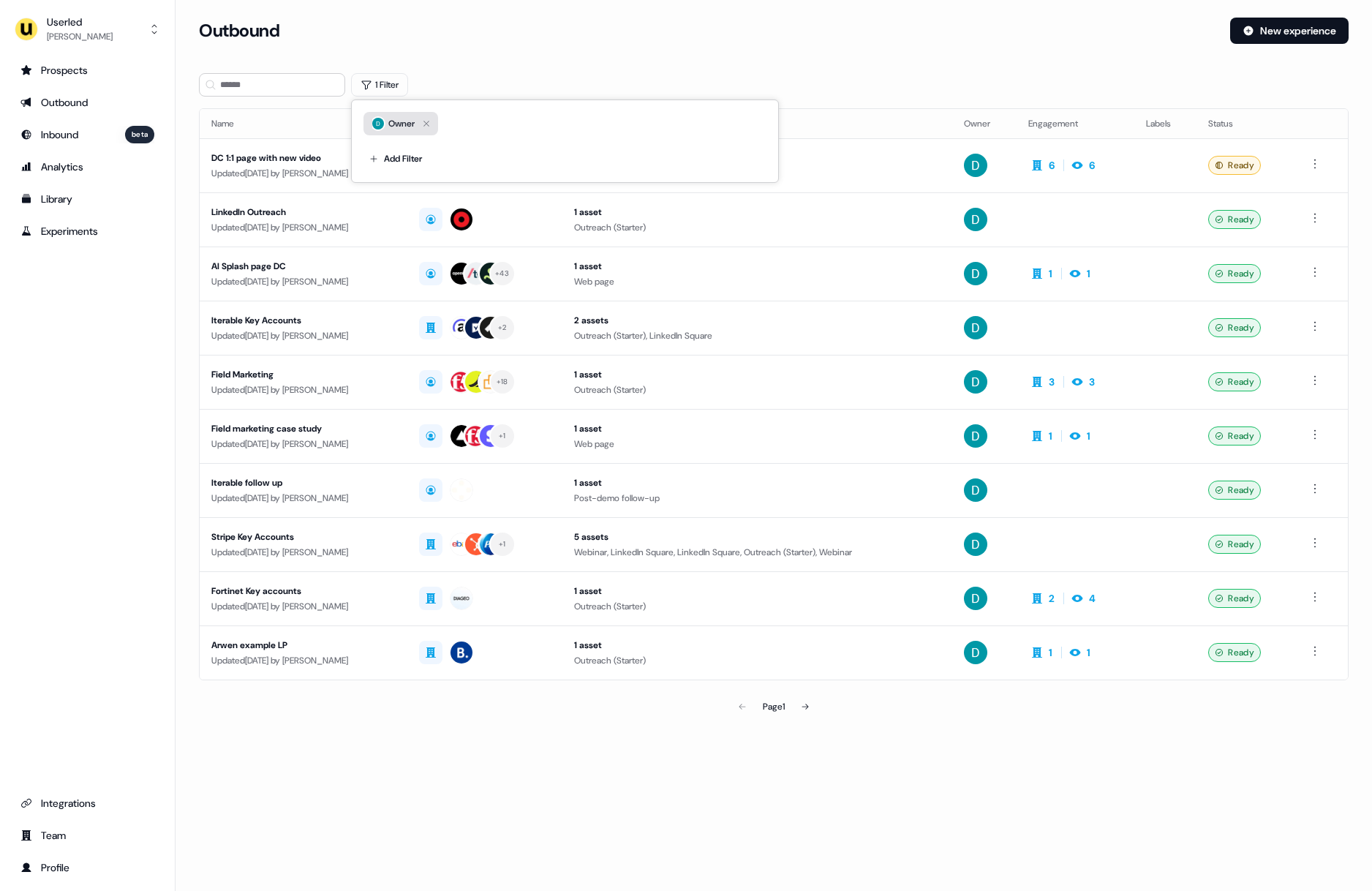 click 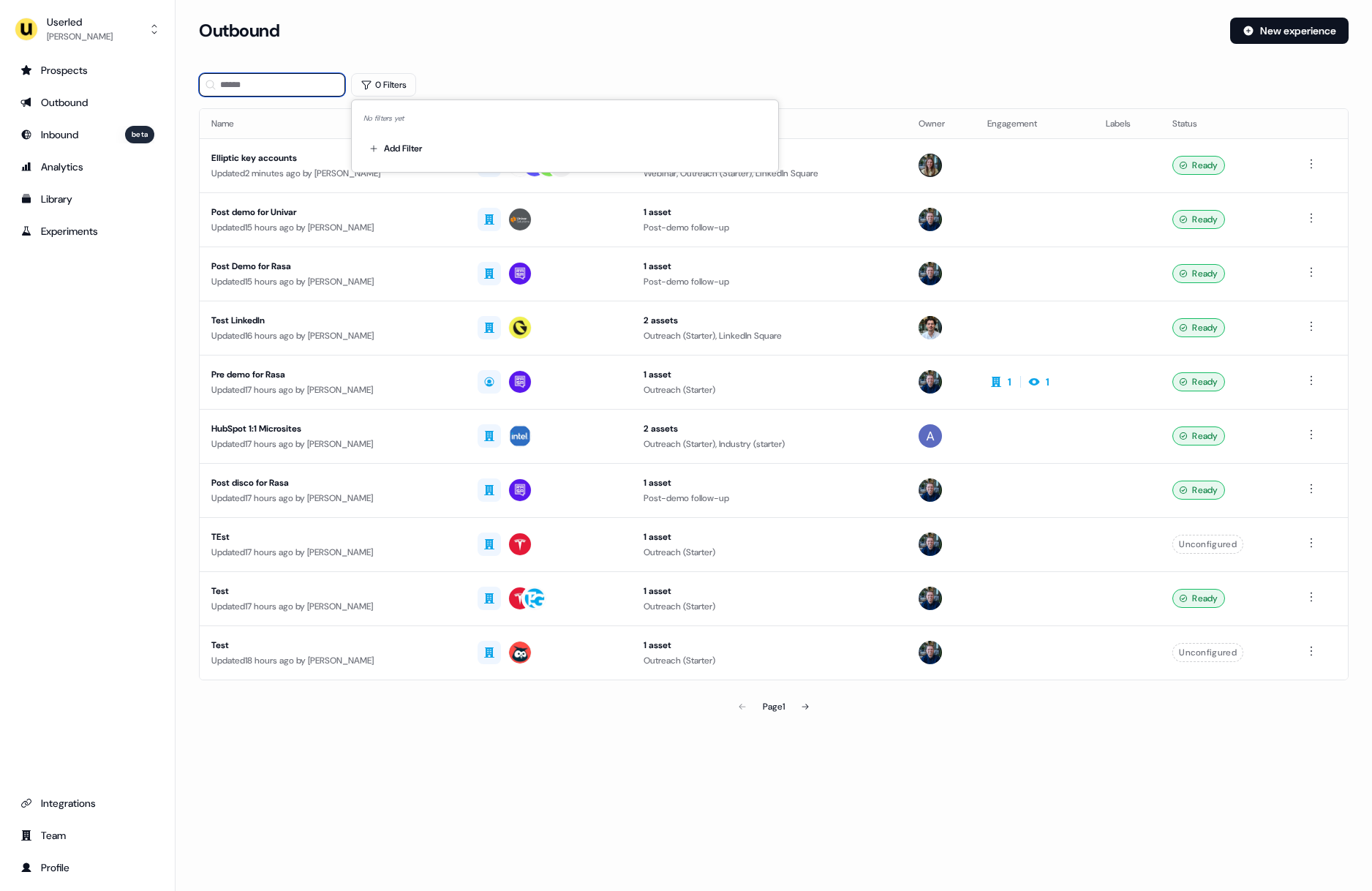 click at bounding box center [272, 85] 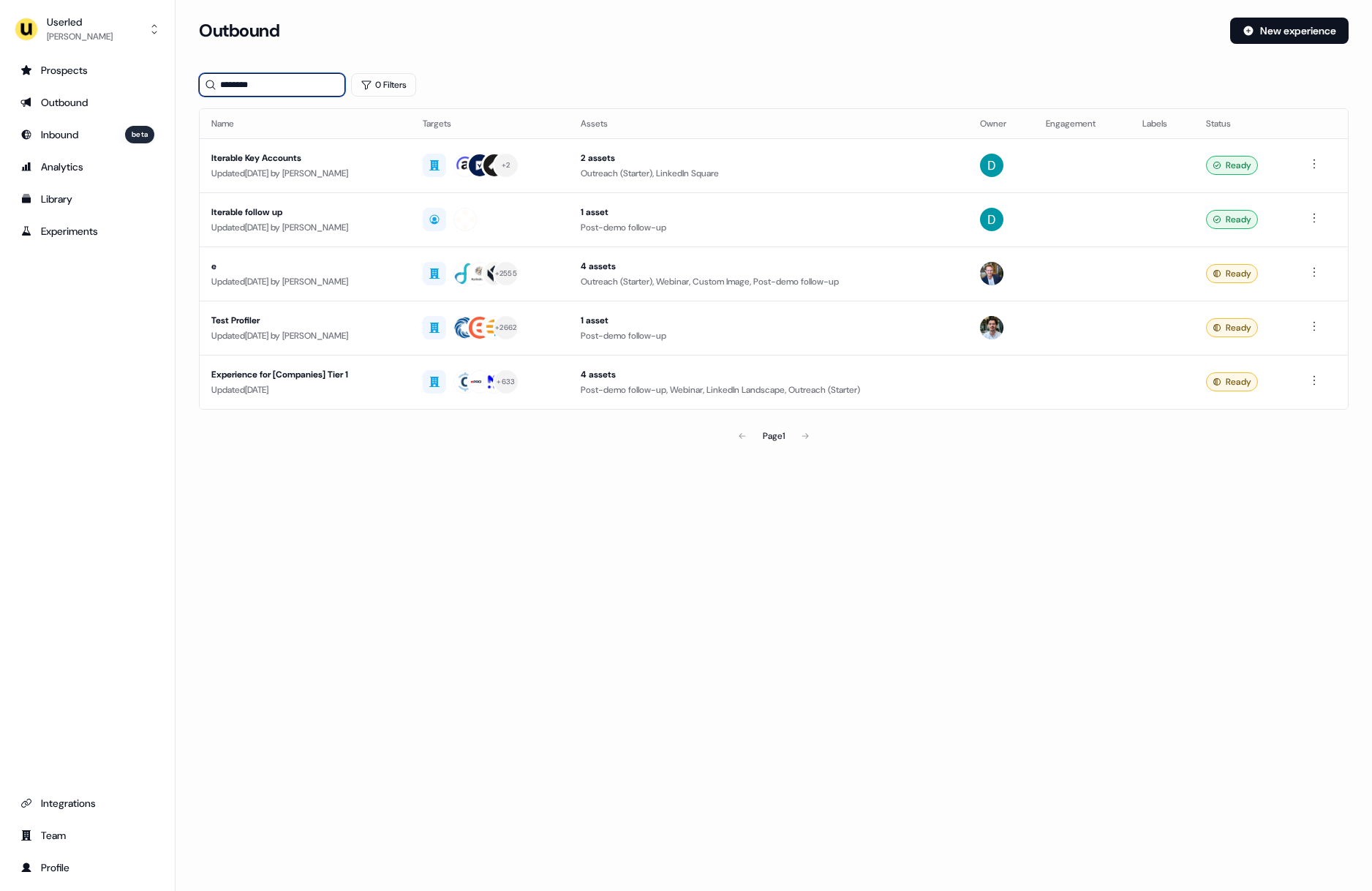 type on "********" 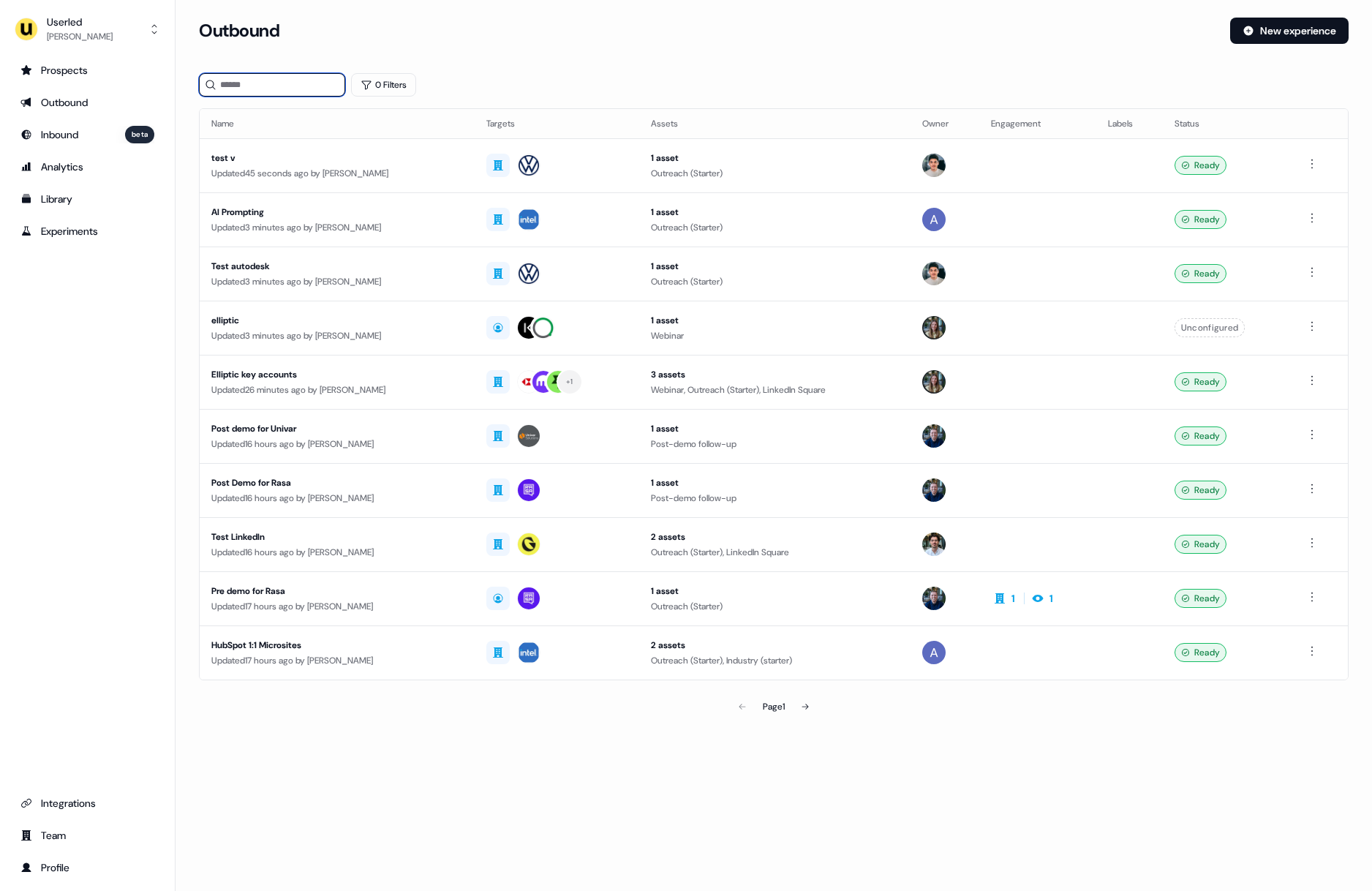 type 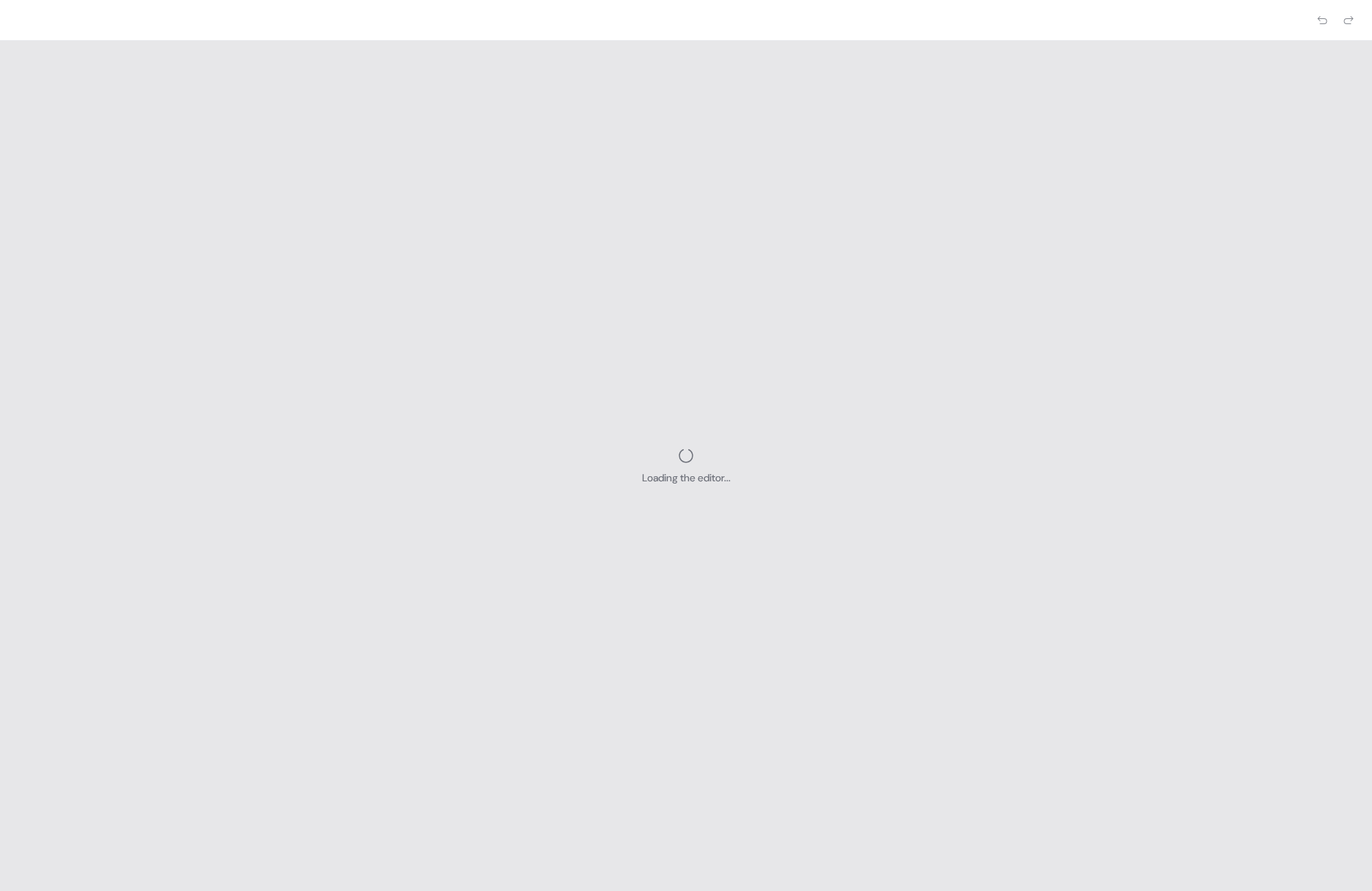 scroll, scrollTop: 0, scrollLeft: 0, axis: both 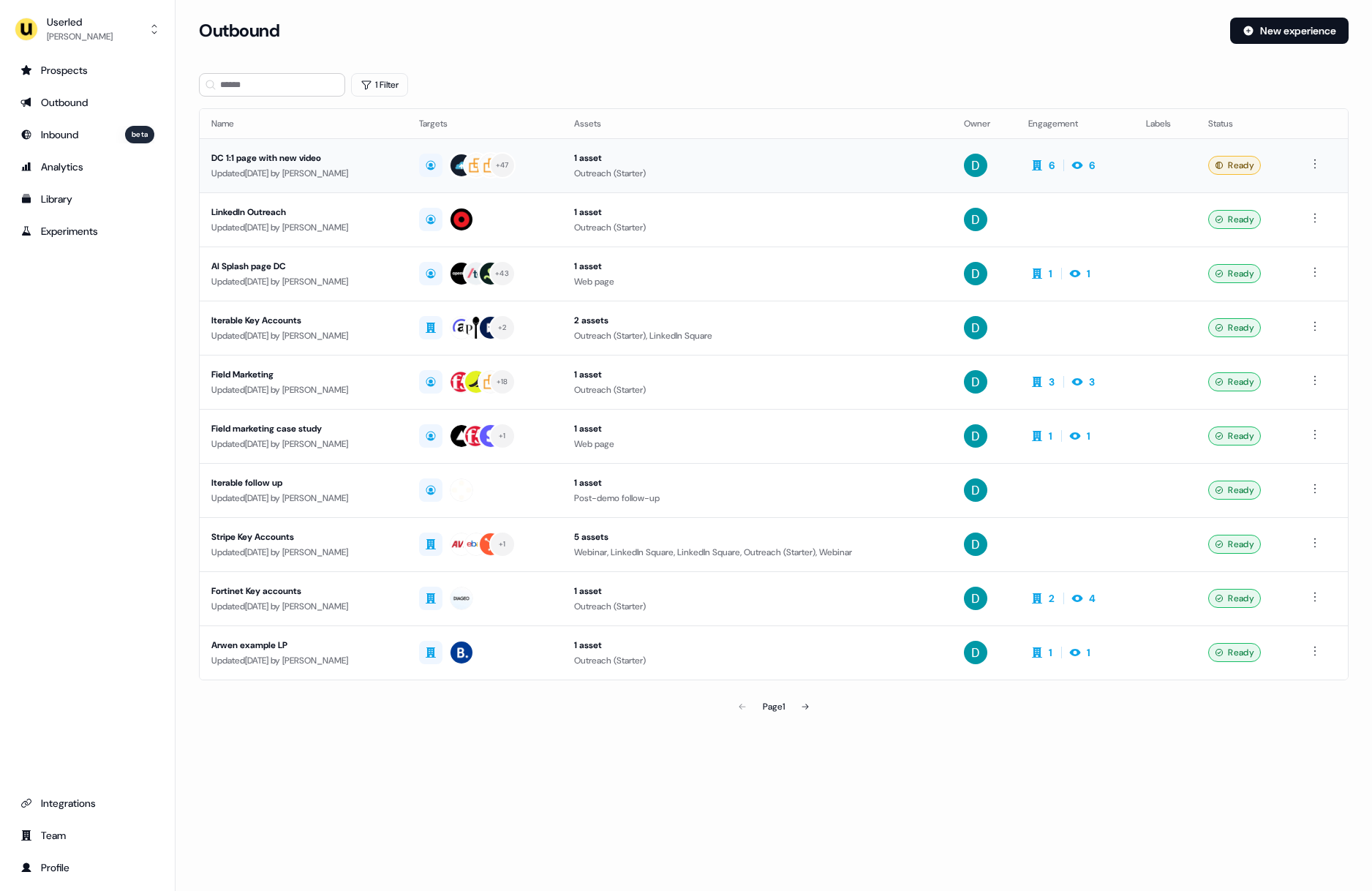 click on "Updated  [DATE]   by   [PERSON_NAME]" at bounding box center [304, 173] 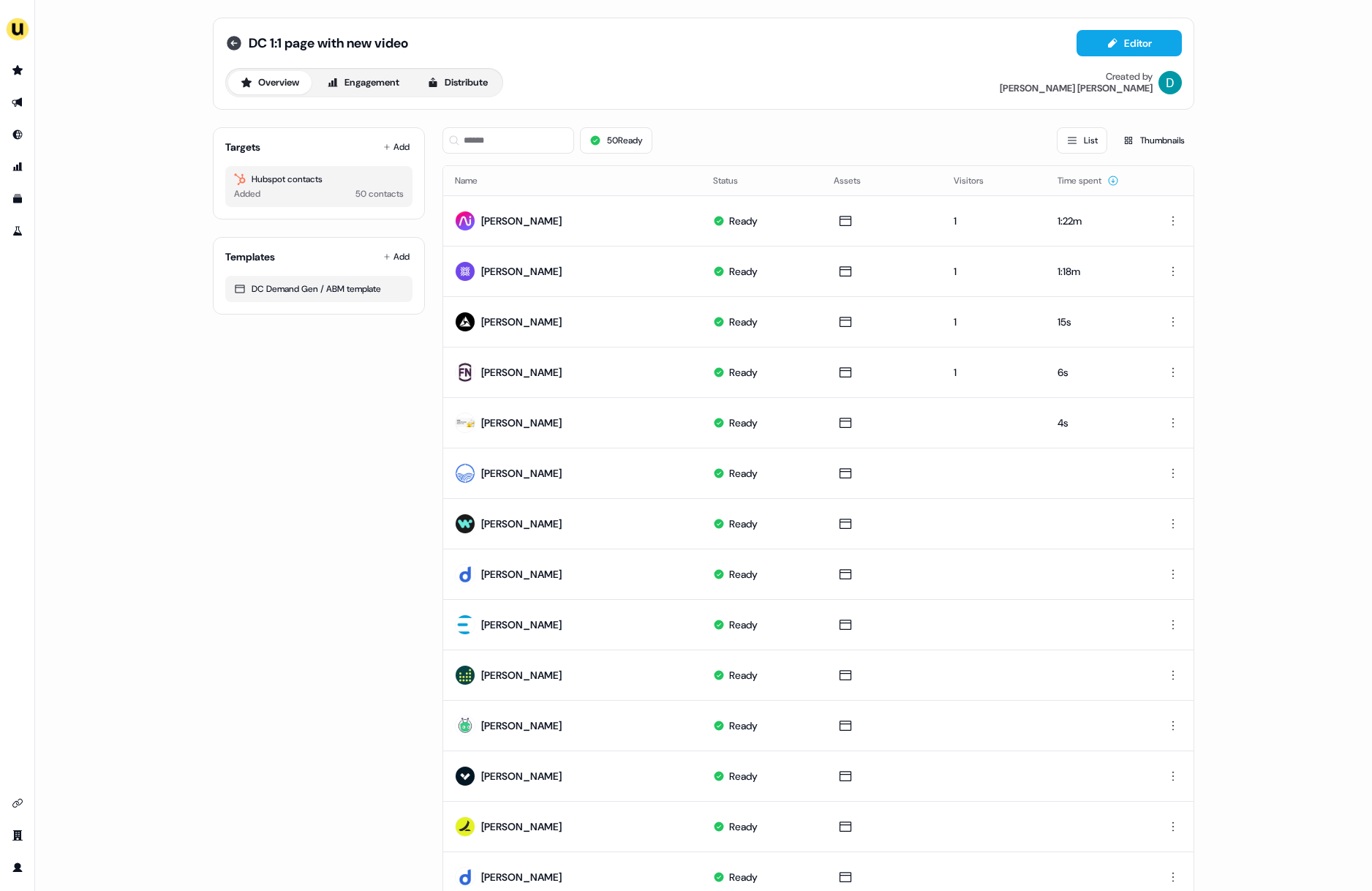 click 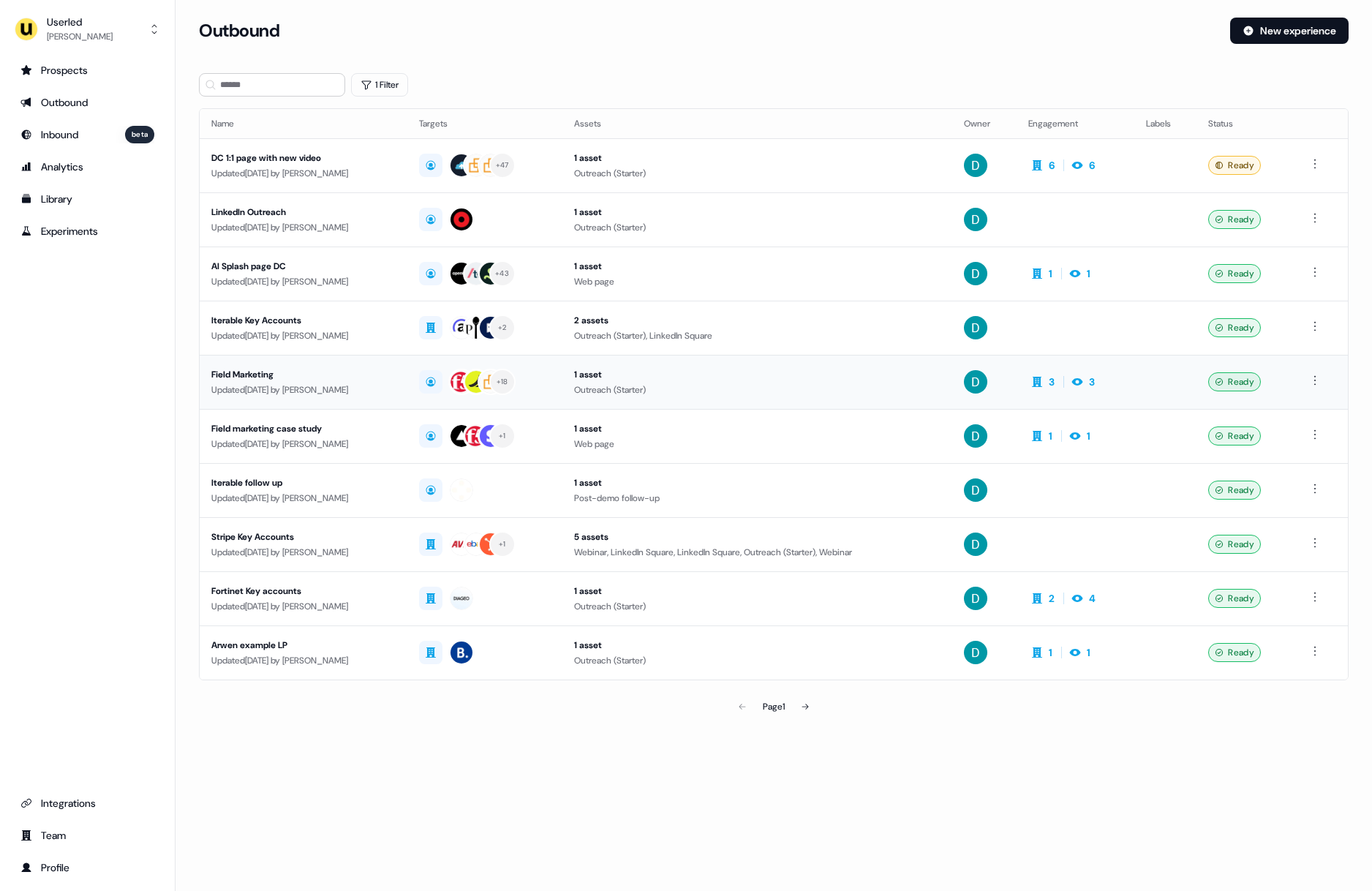 click on "Field Marketing" at bounding box center (304, 375) 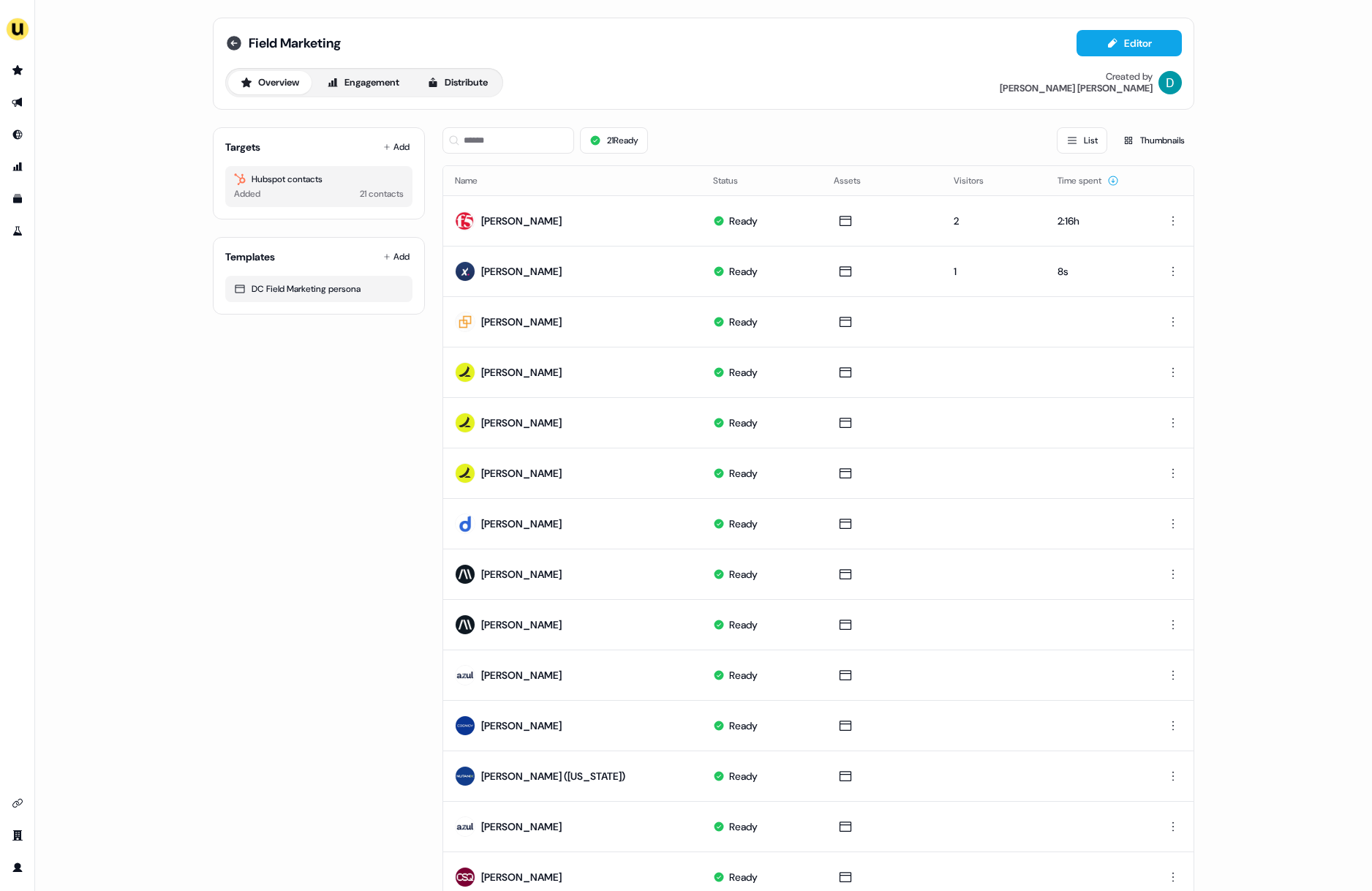 click 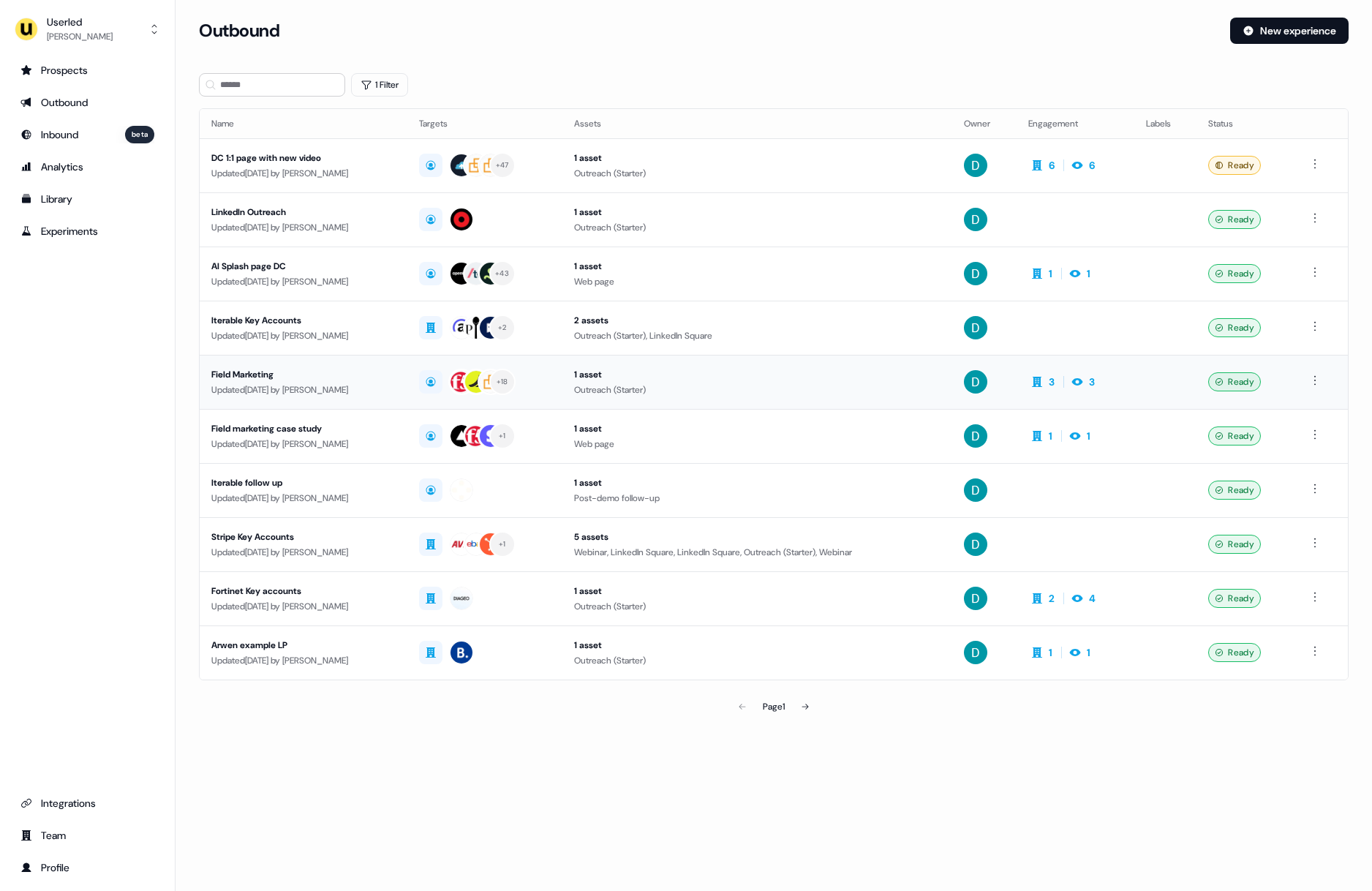 click on "Updated  5 days ago   by   David Cruickshank" at bounding box center (304, 390) 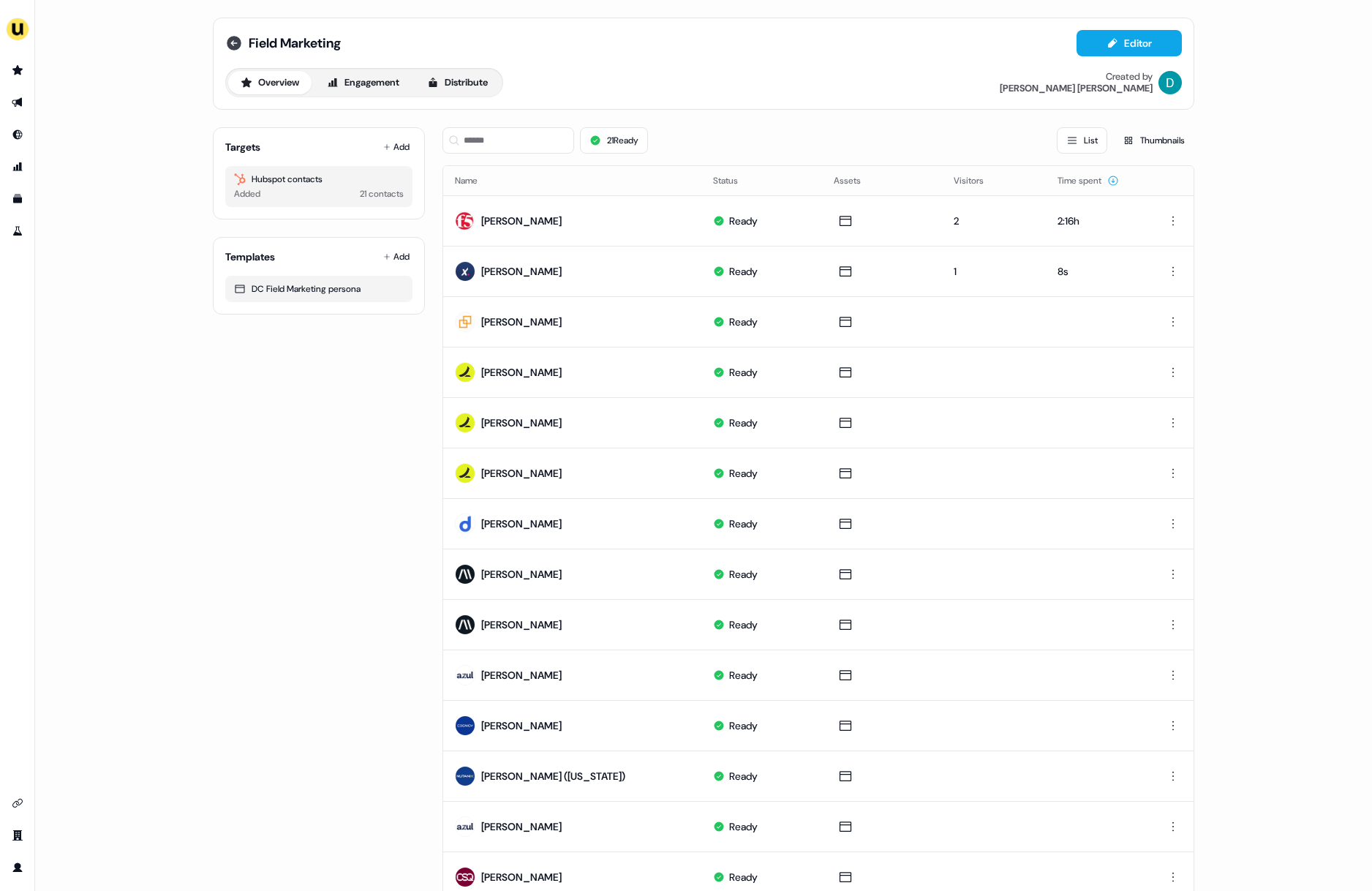 click 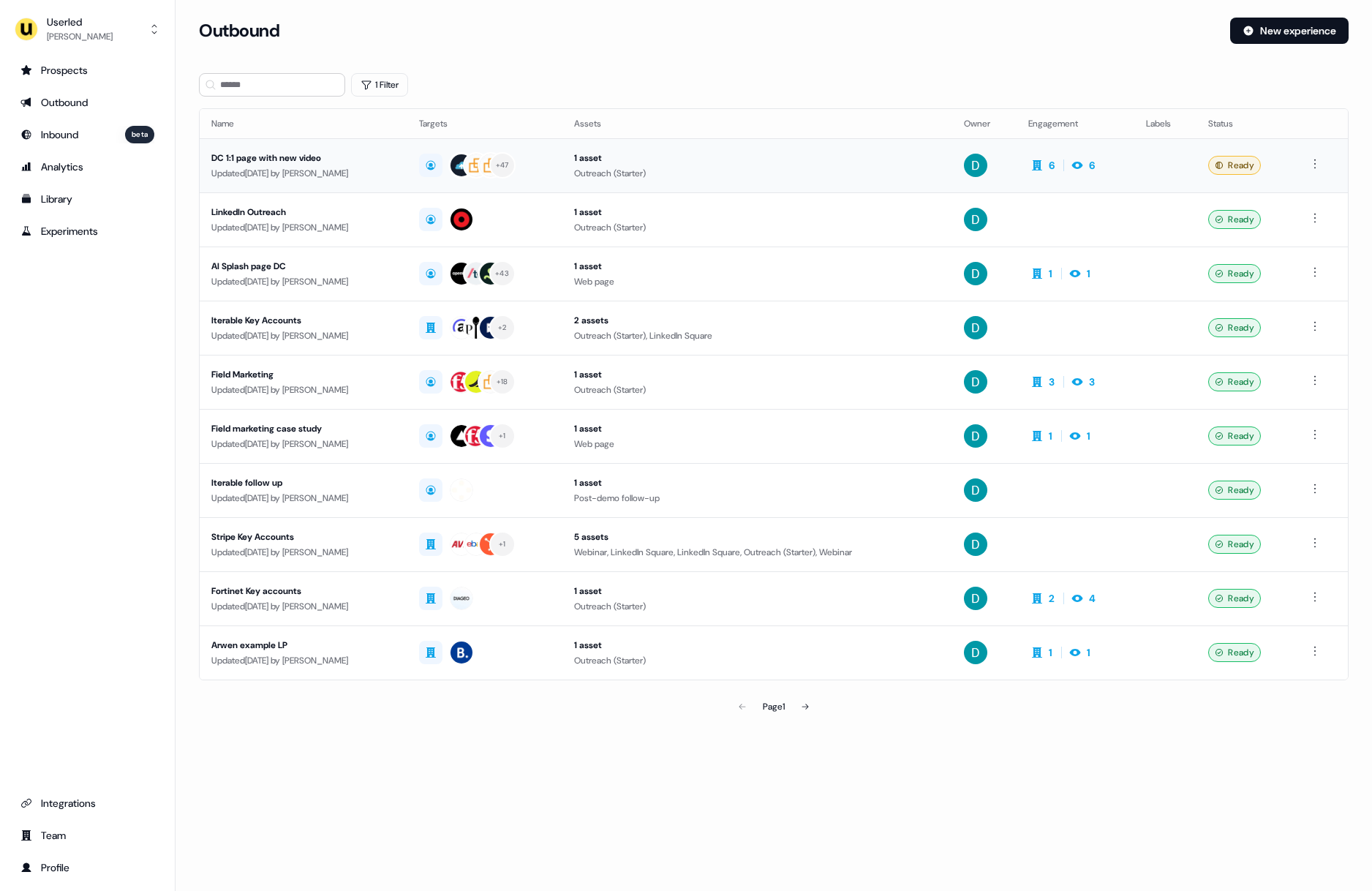 click on "1   asset" at bounding box center (757, 158) 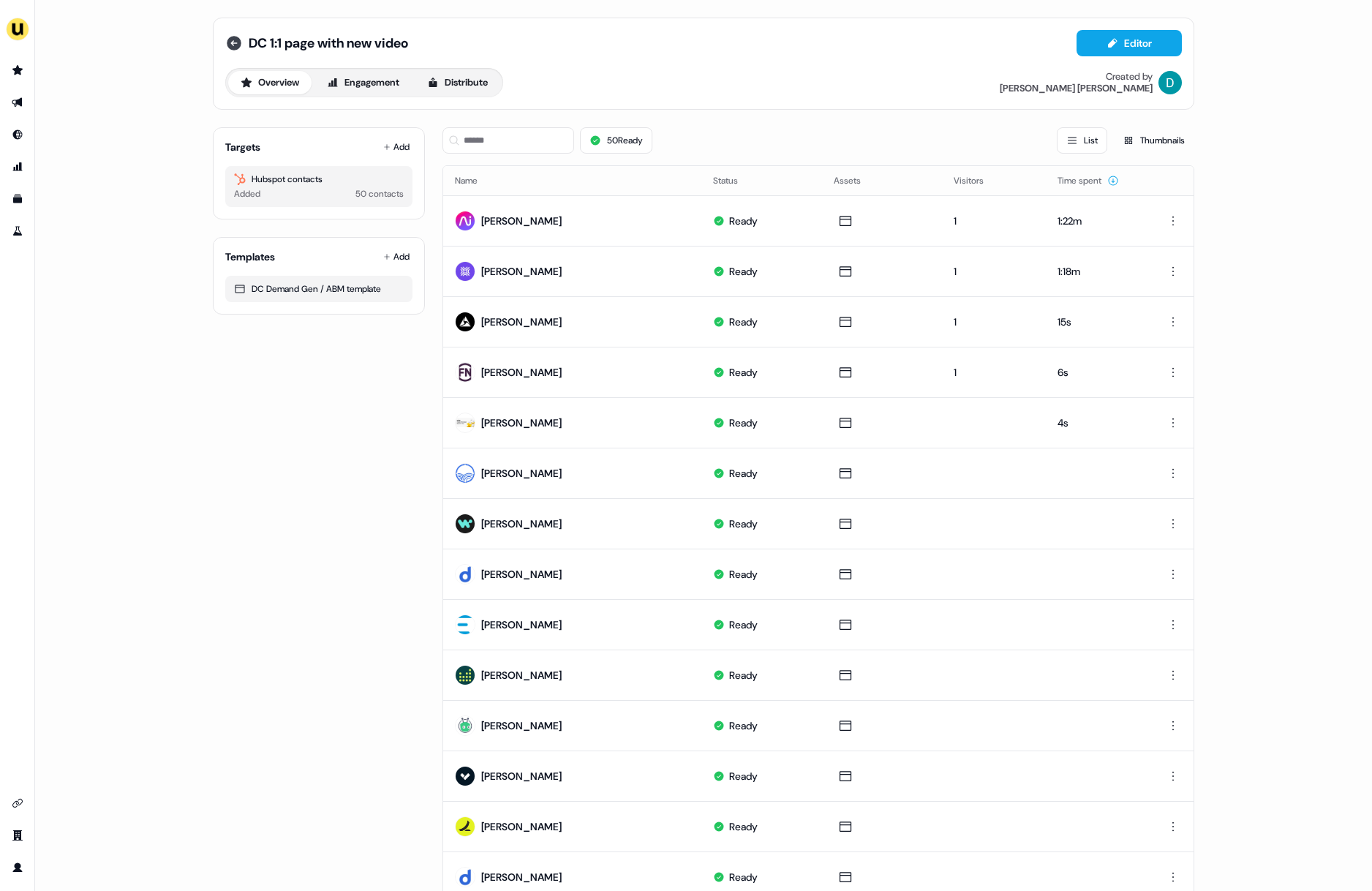 click 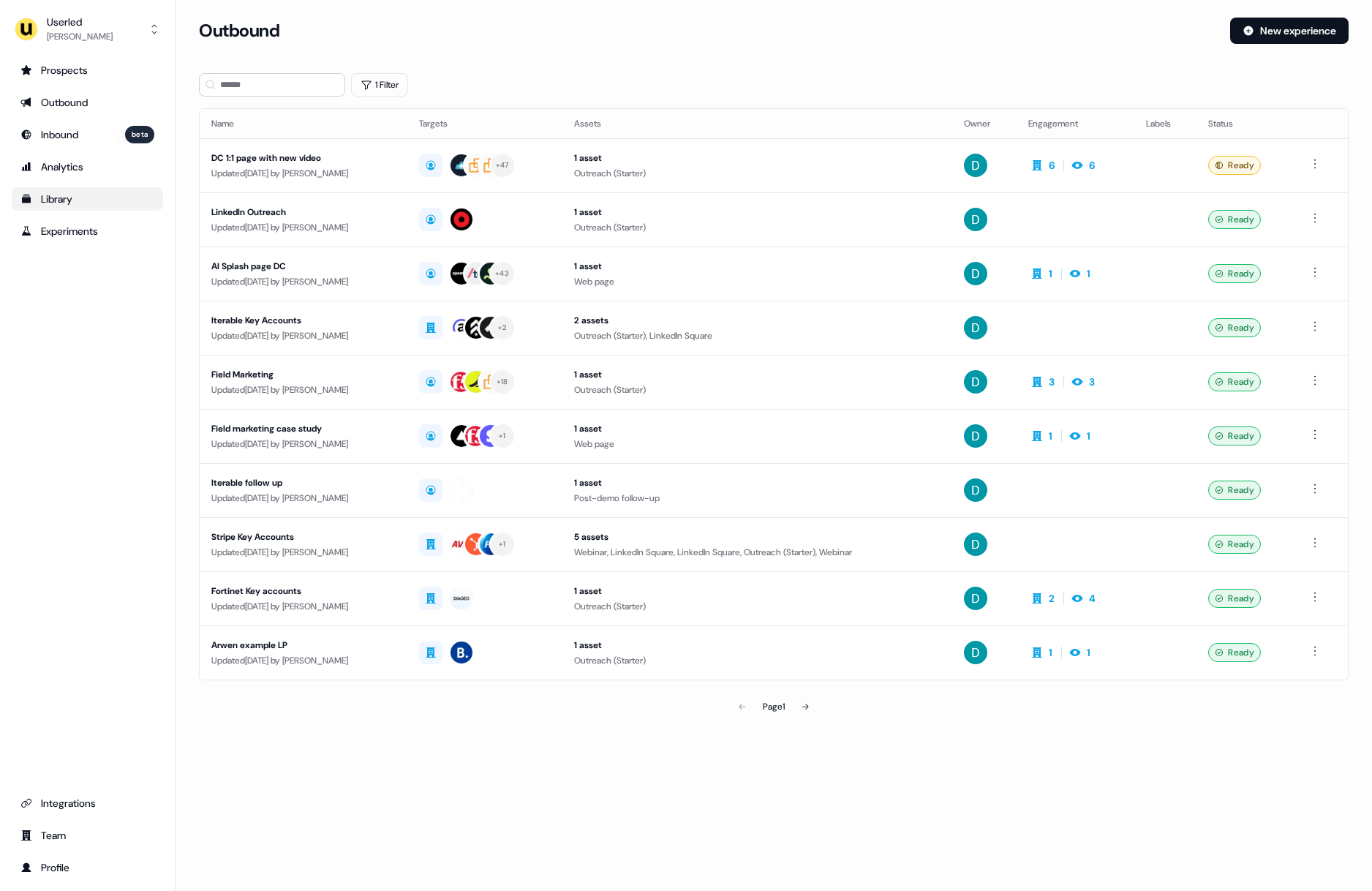 click on "Library" at bounding box center (87, 199) 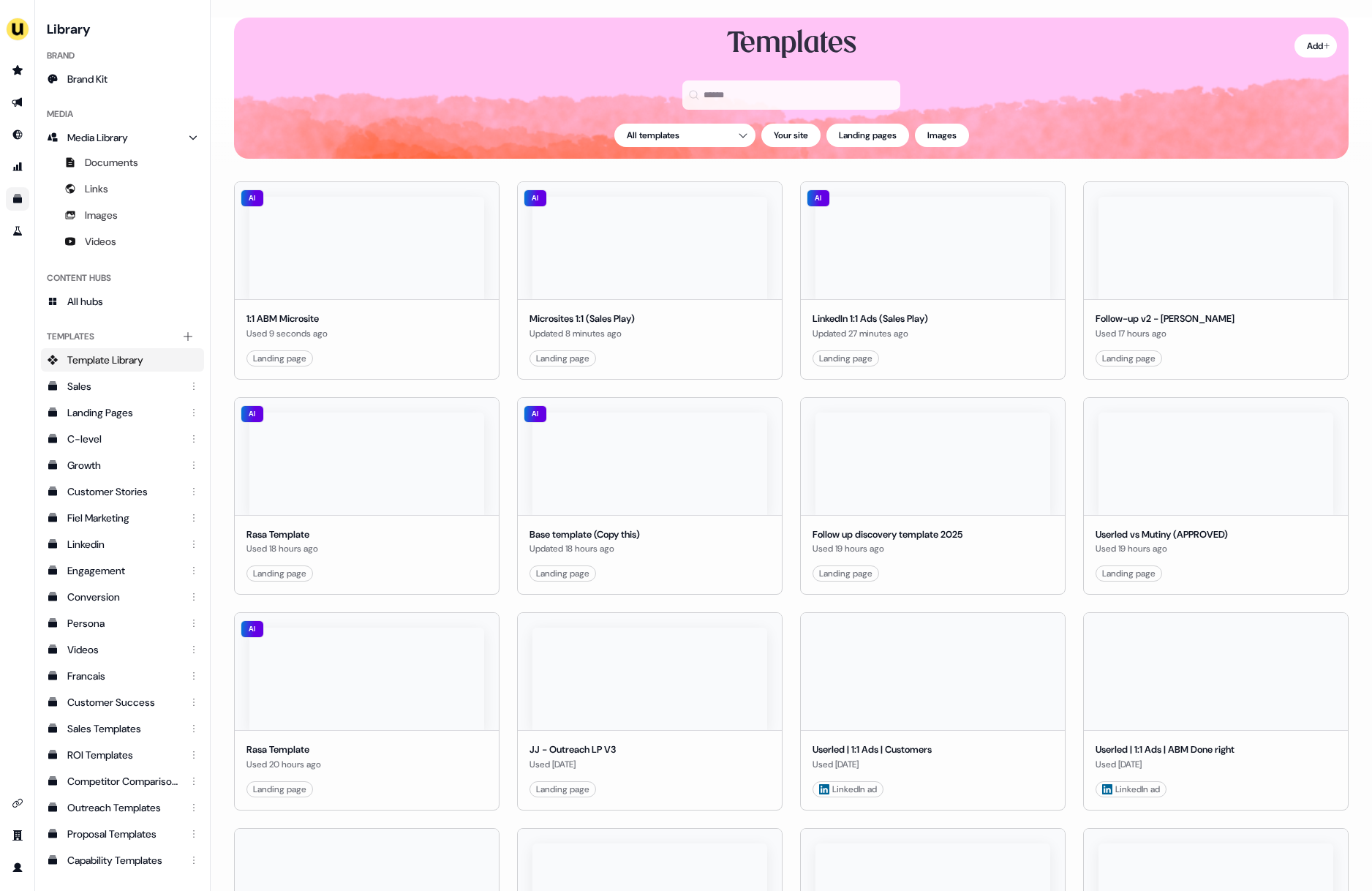 scroll, scrollTop: 25, scrollLeft: 0, axis: vertical 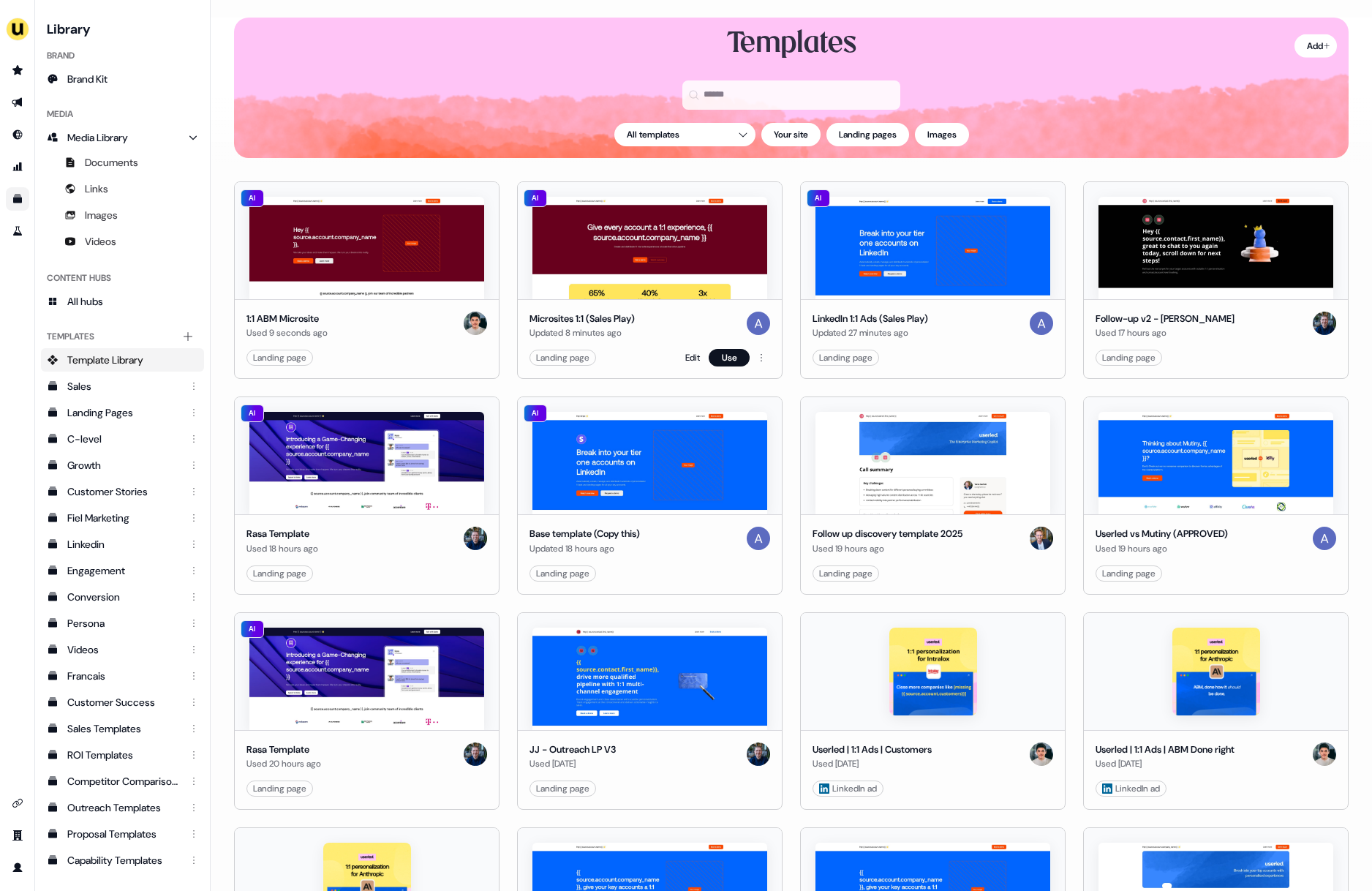 click at bounding box center (649, 248) 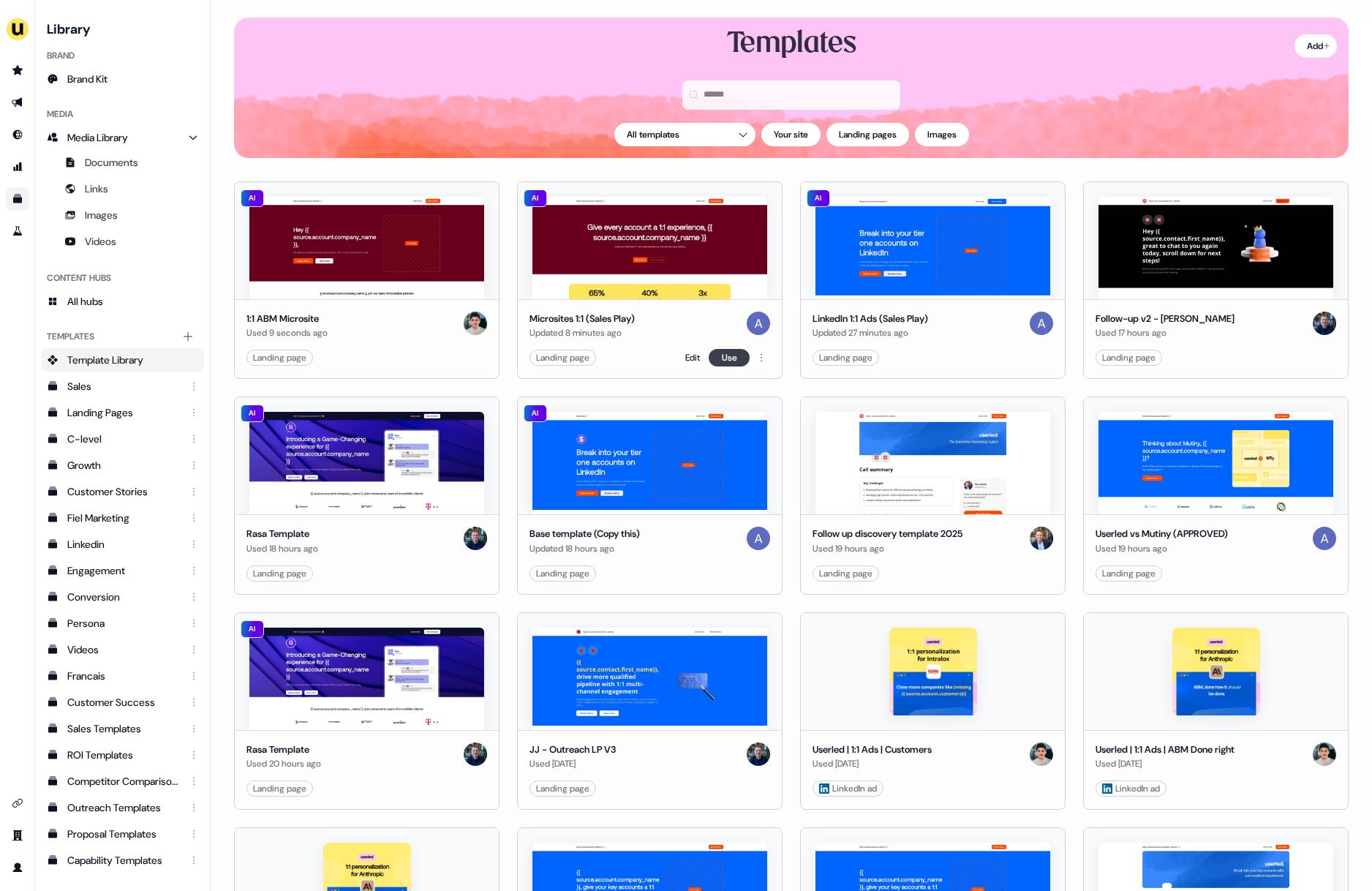 click on "Use" at bounding box center [729, 358] 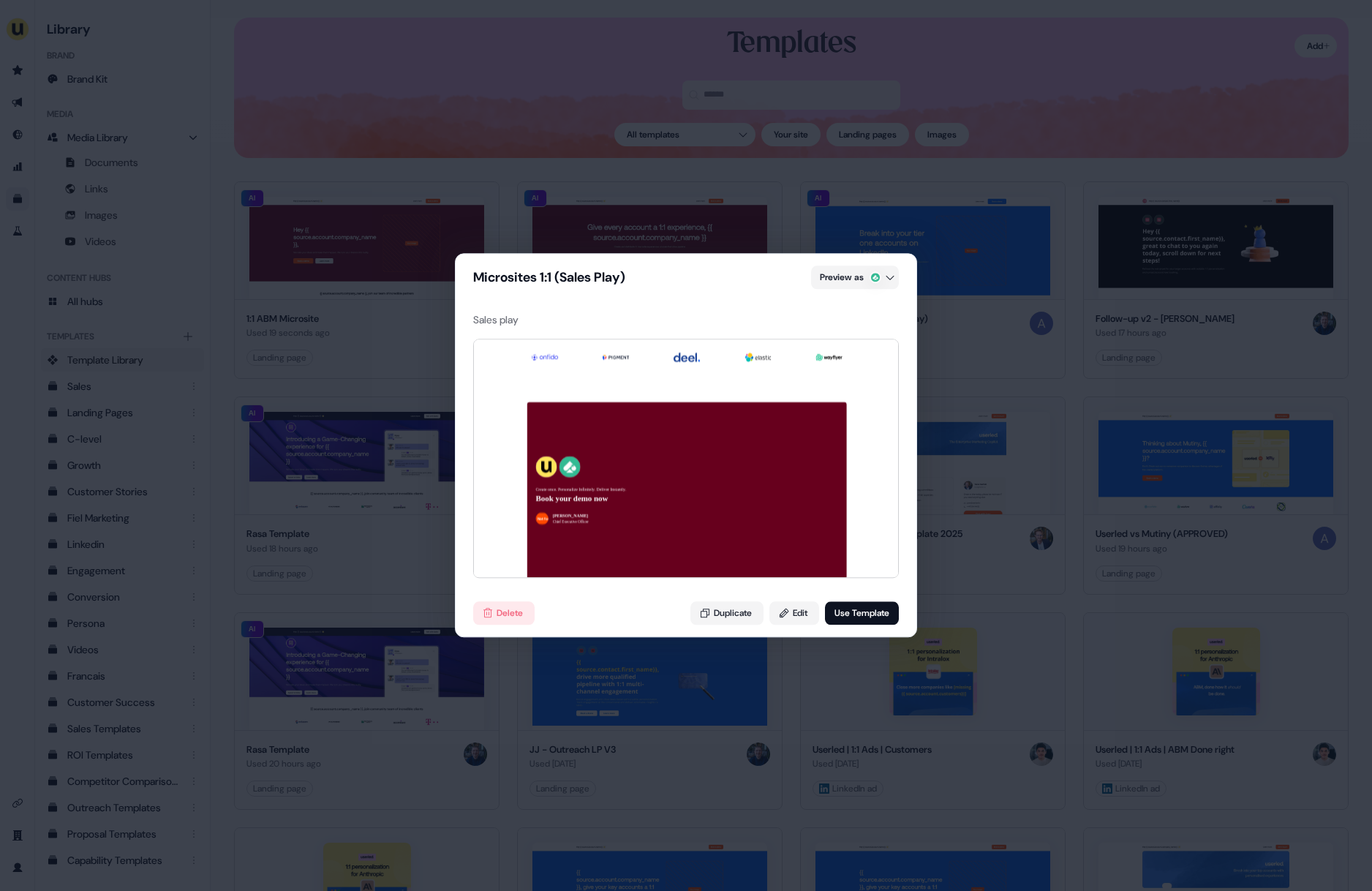 scroll, scrollTop: 3560, scrollLeft: 0, axis: vertical 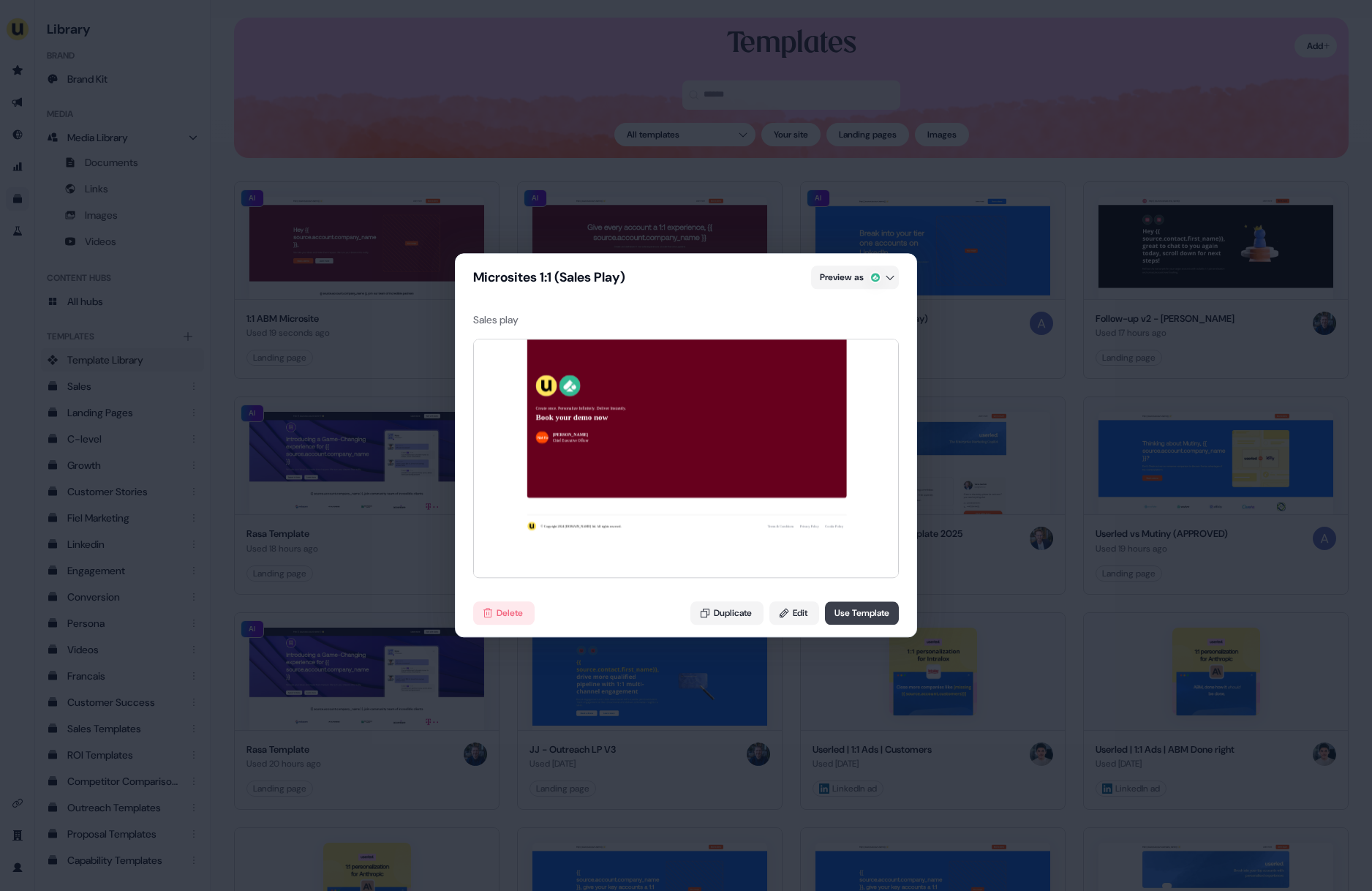 click on "Use Template" at bounding box center (862, 614) 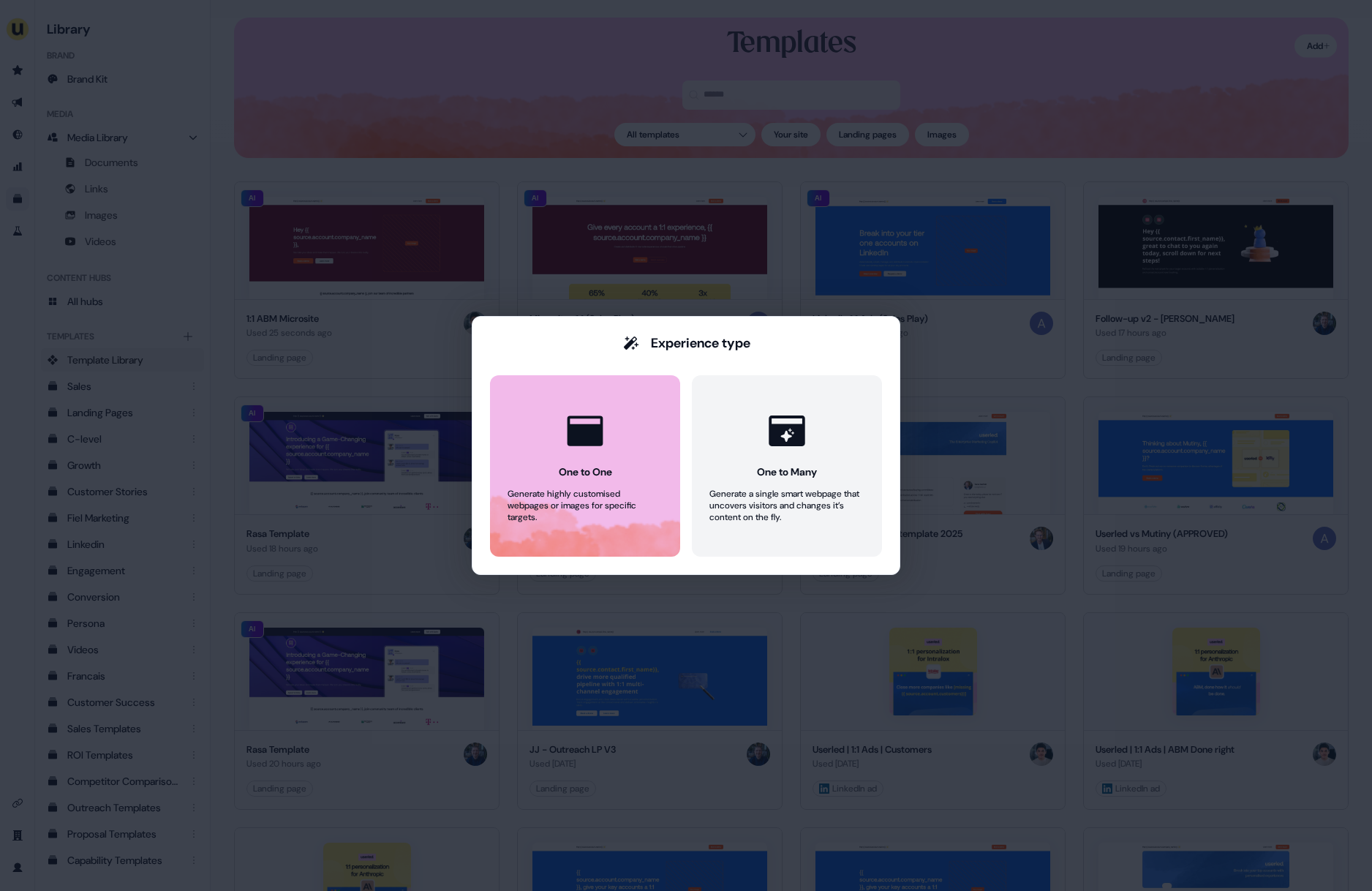 click on "One to One Generate highly customised webpages or images for specific targets." at bounding box center [585, 466] 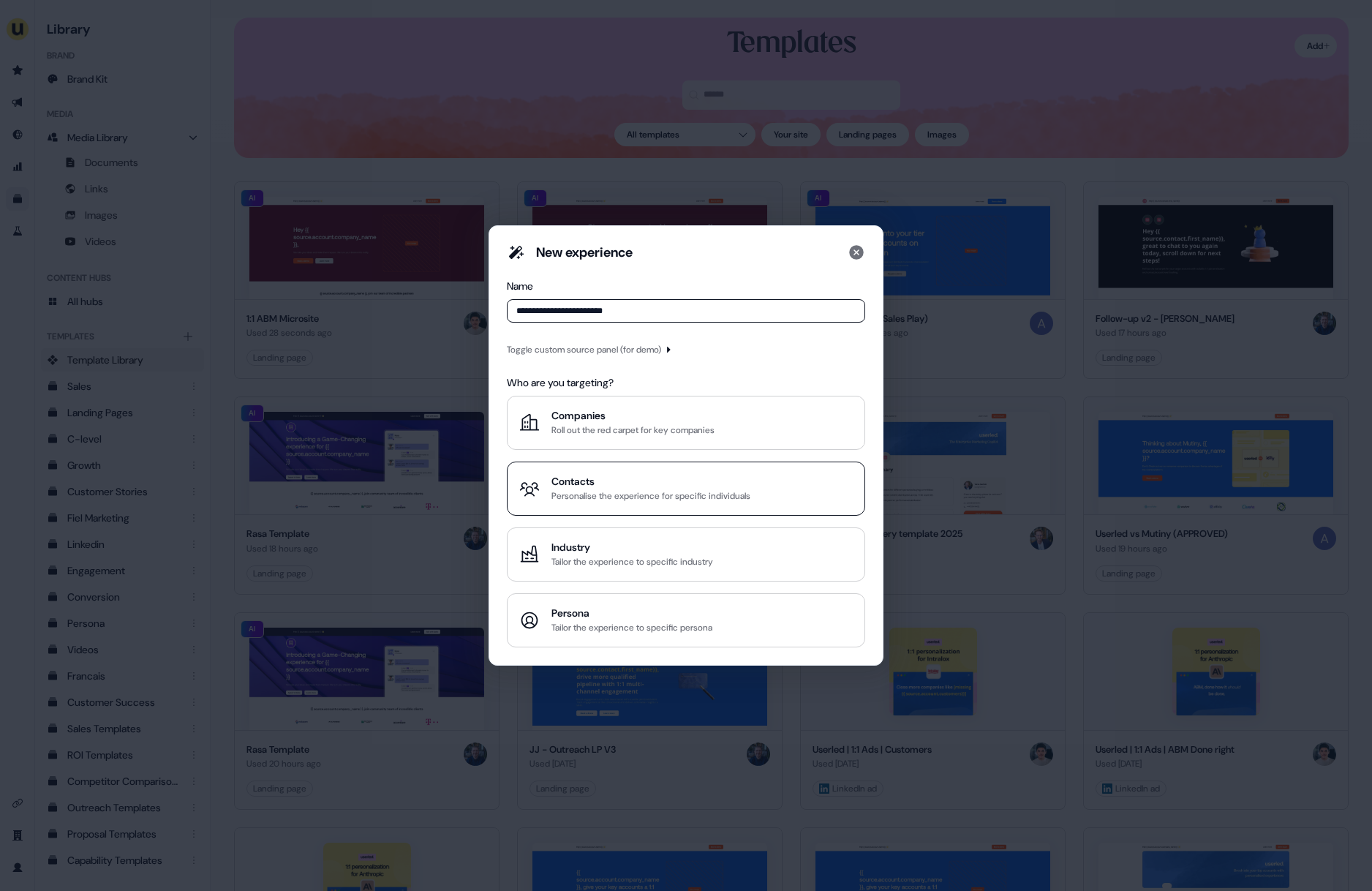 type on "**********" 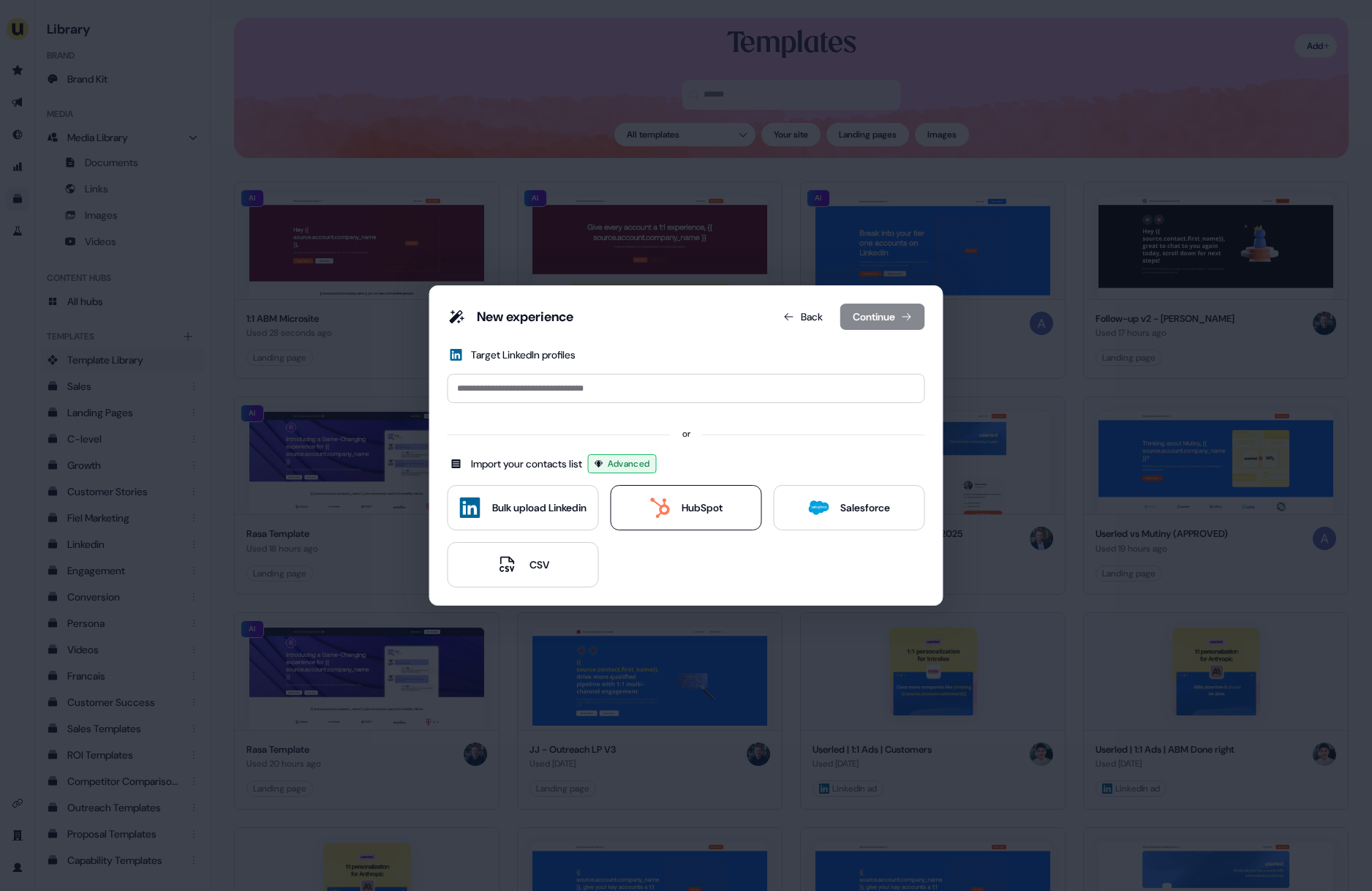 click on "HubSpot" at bounding box center (686, 508) 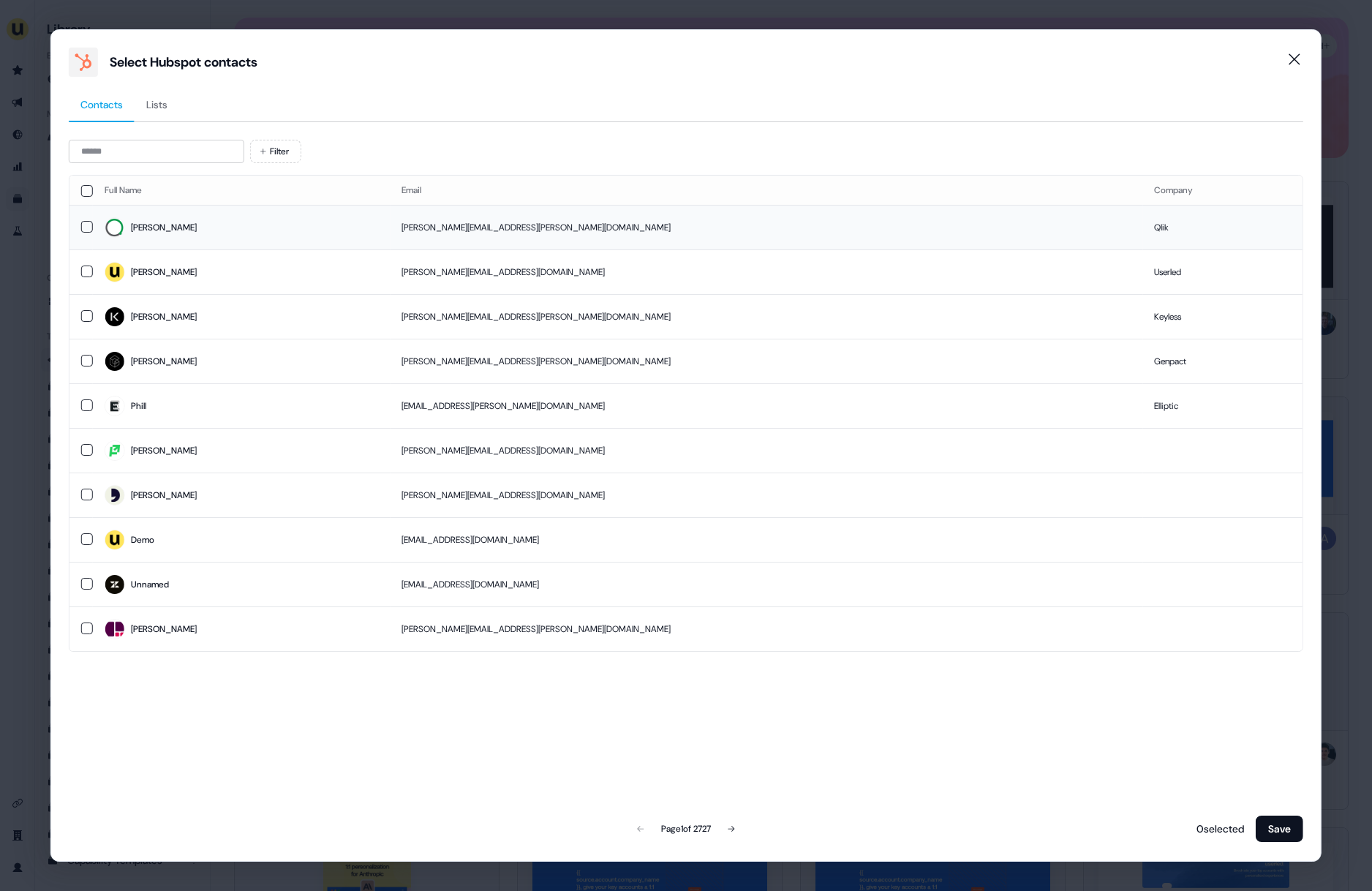 click on "Jessica-Karin" at bounding box center [241, 227] 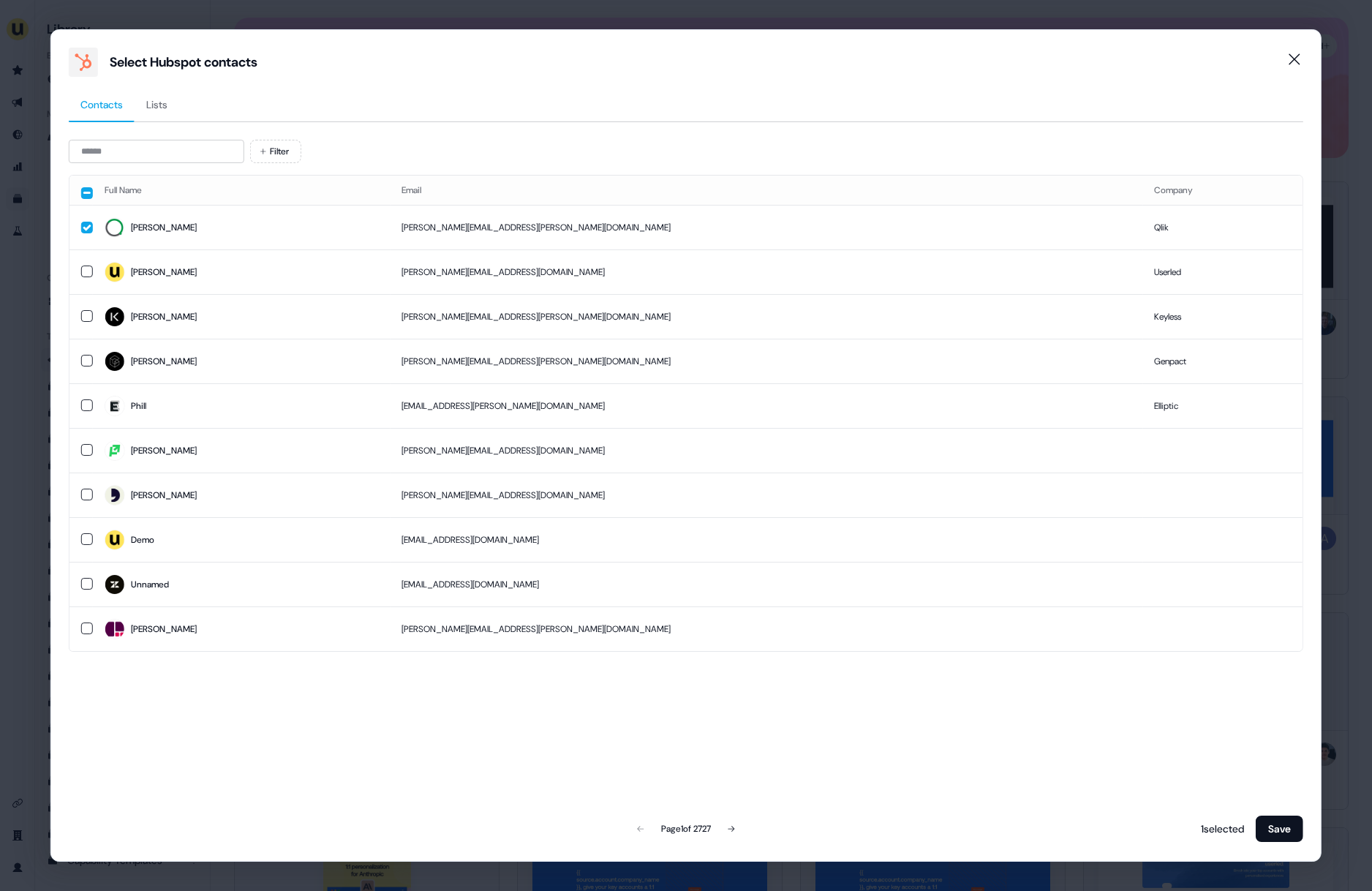 click on "Save" at bounding box center [1279, 829] 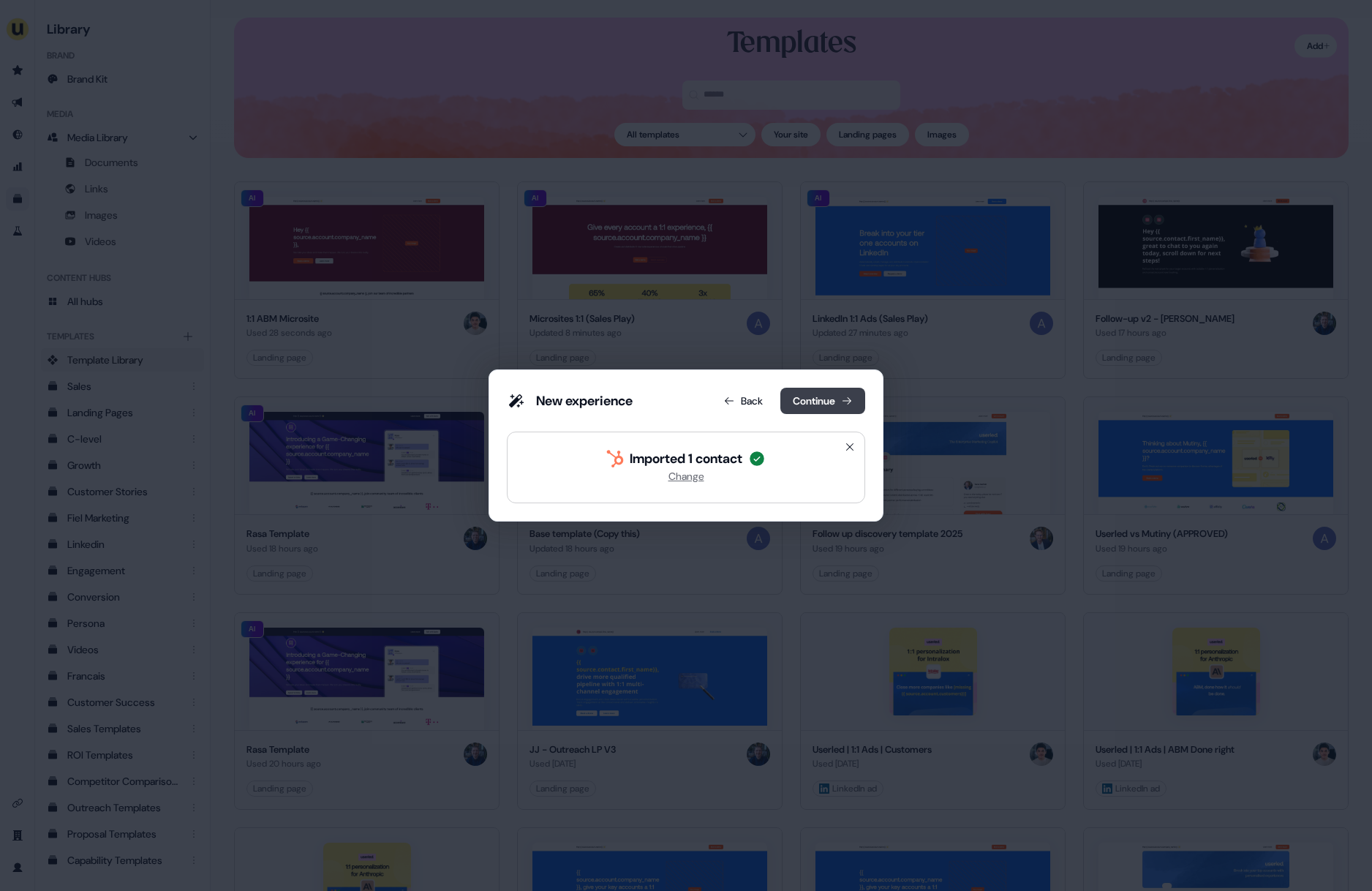 click on "Continue" at bounding box center (823, 401) 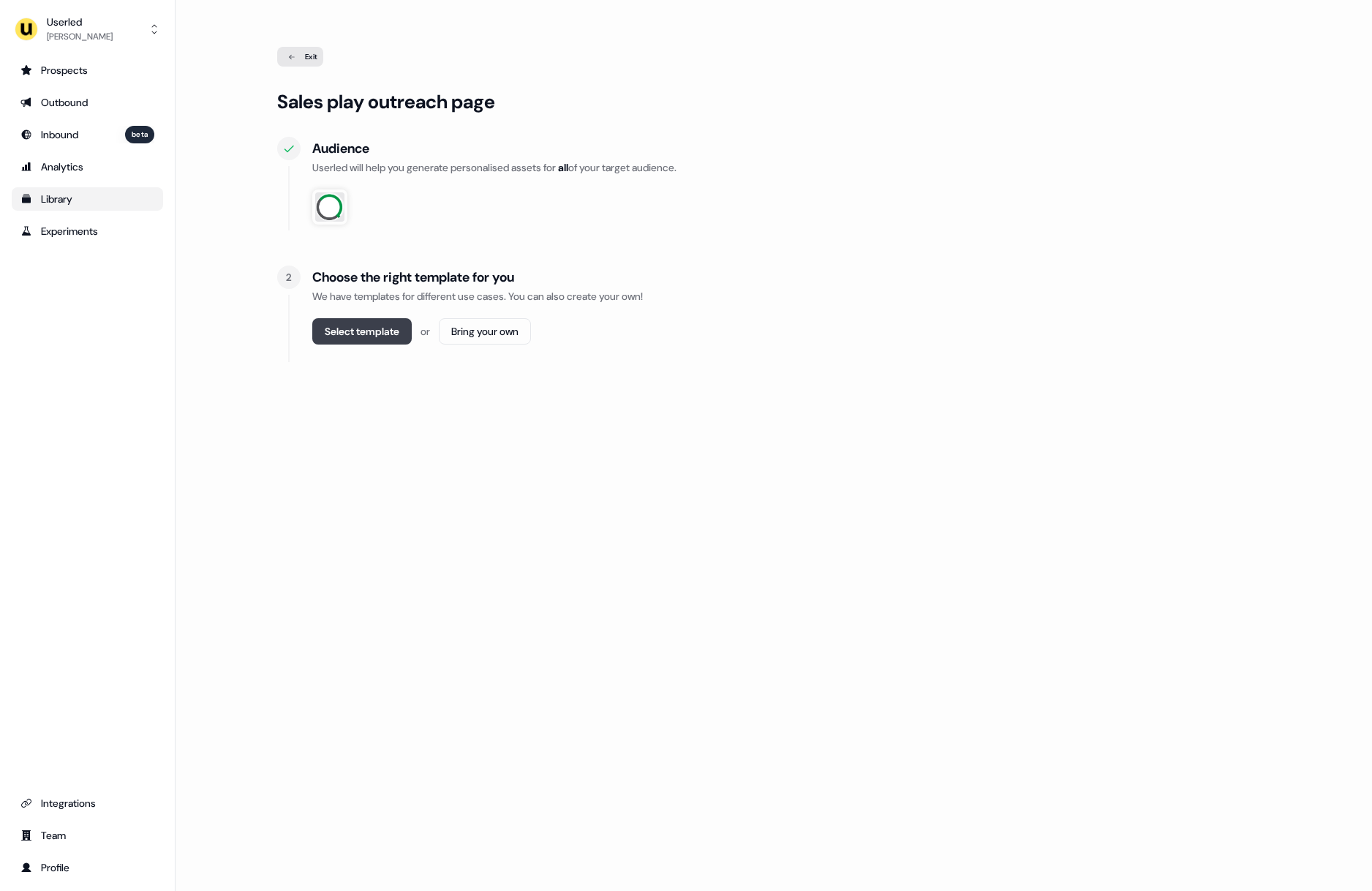 click on "Select template" at bounding box center [362, 331] 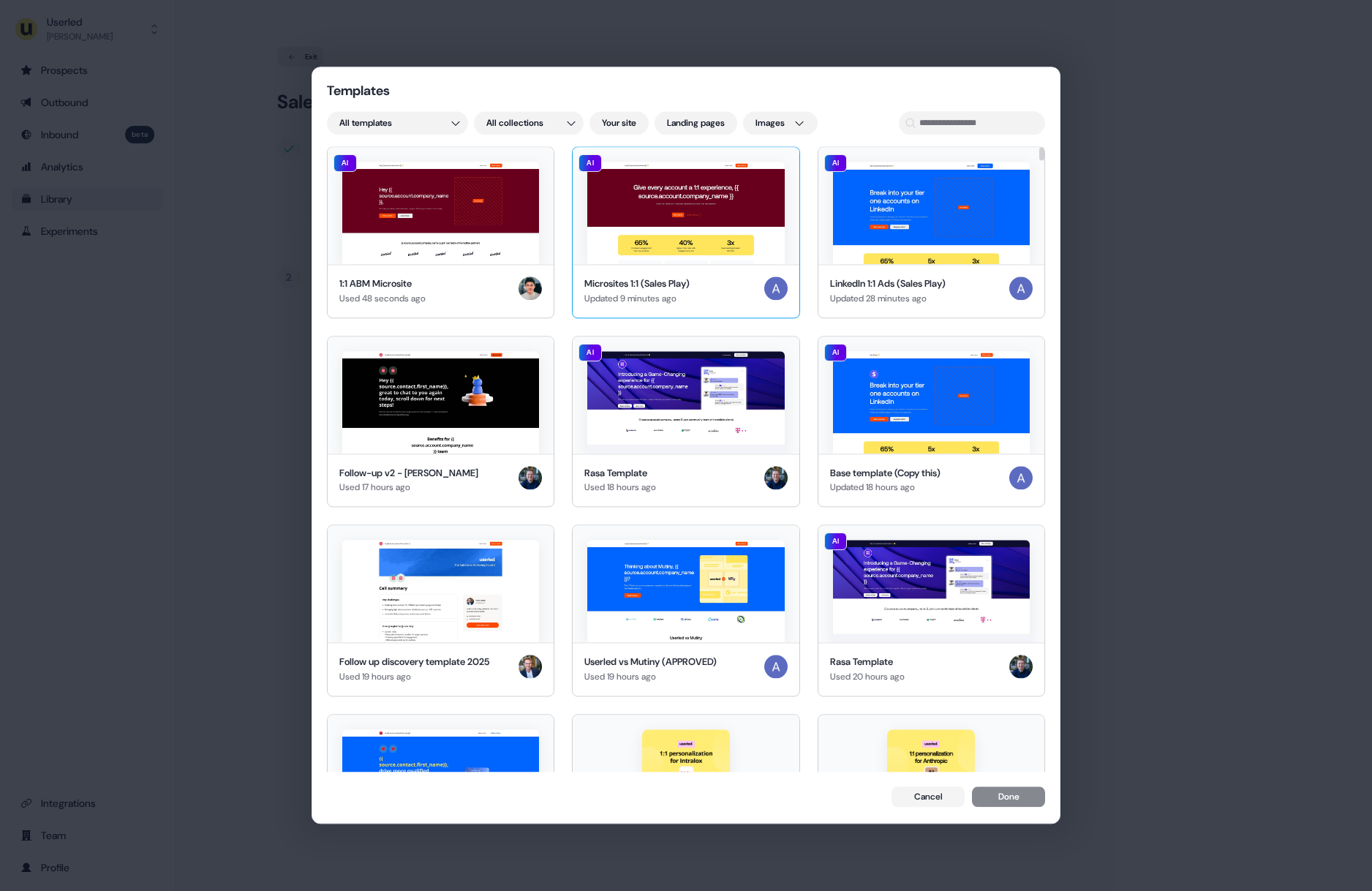 click at bounding box center (685, 213) 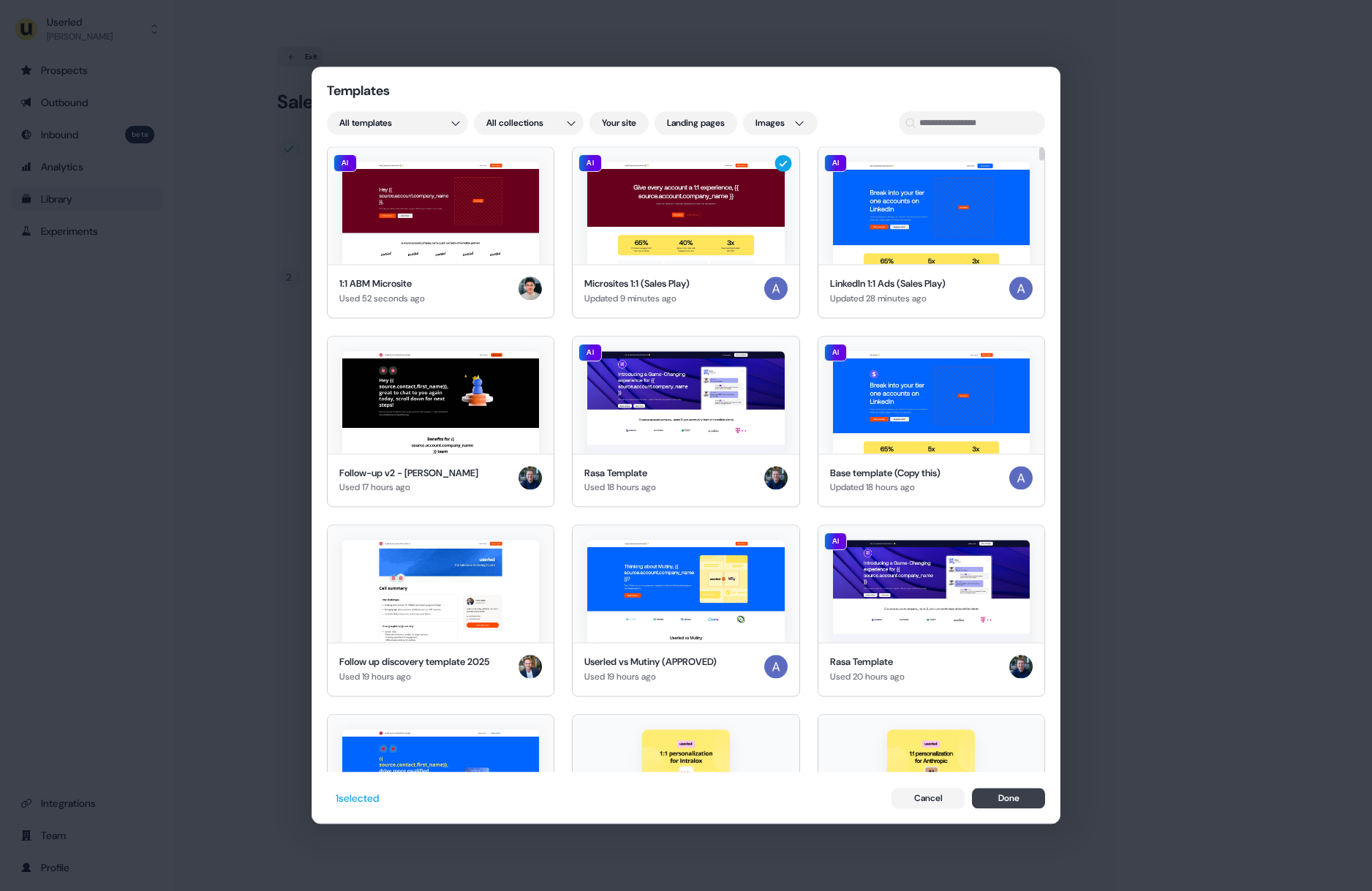 click on "Done" at bounding box center (1009, 799) 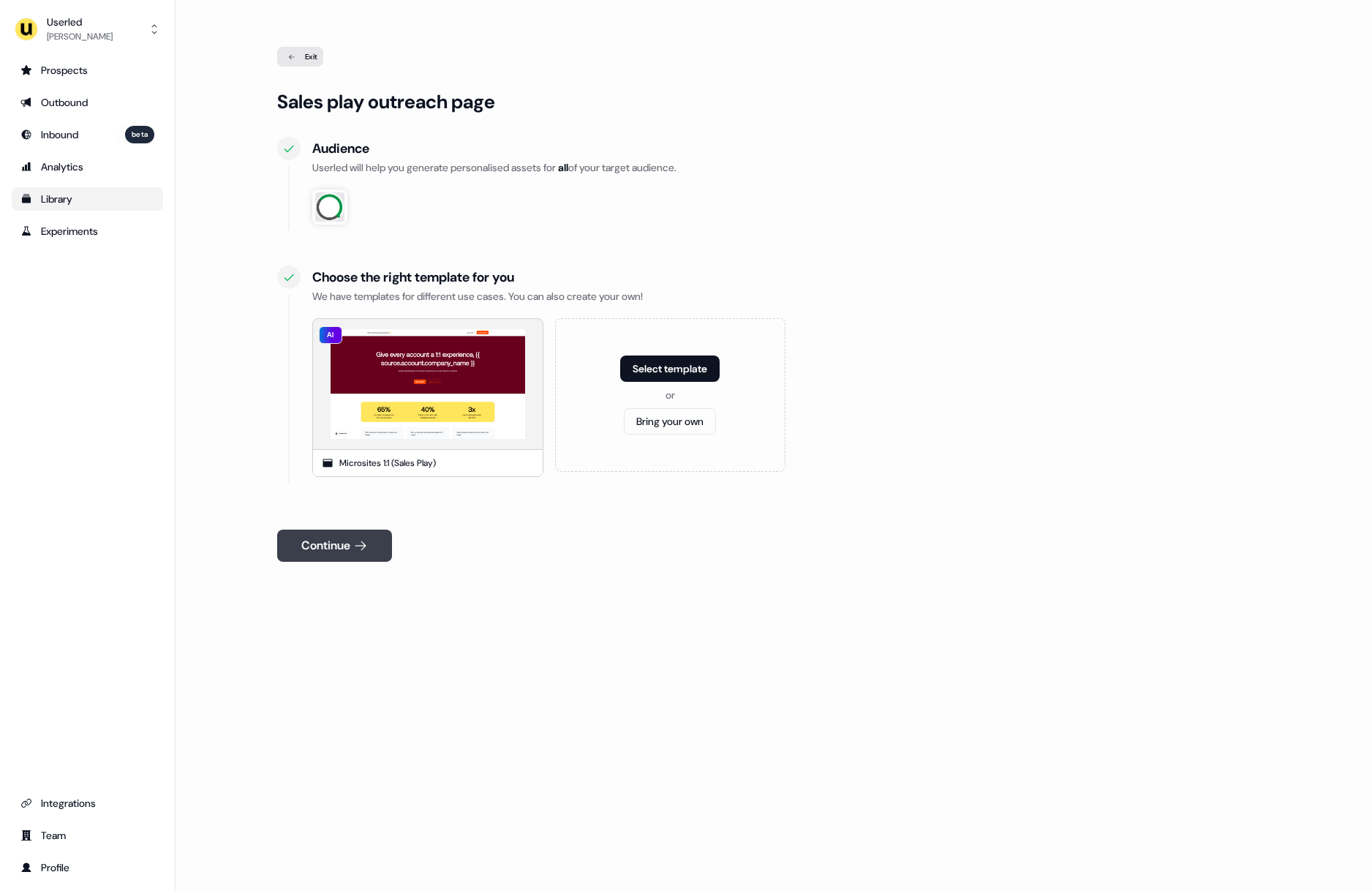 click on "Continue" at bounding box center (334, 546) 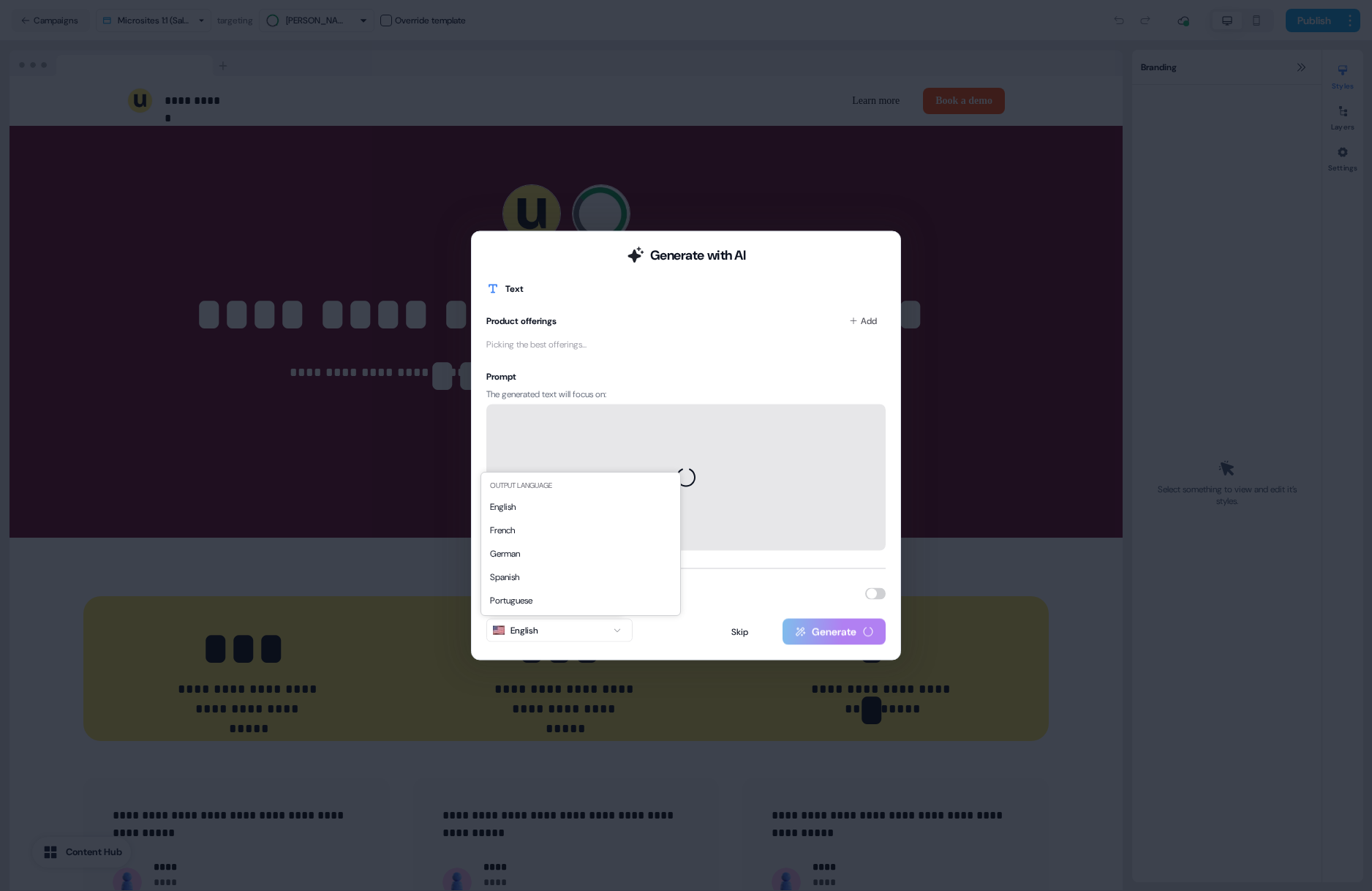 click on "Generate with AI Text Product offerings  Add Picking the best offerings... Prompt The generated text will focus on: Images English The output language of the AI The output language of the AI Skip Generate" at bounding box center (686, 446) 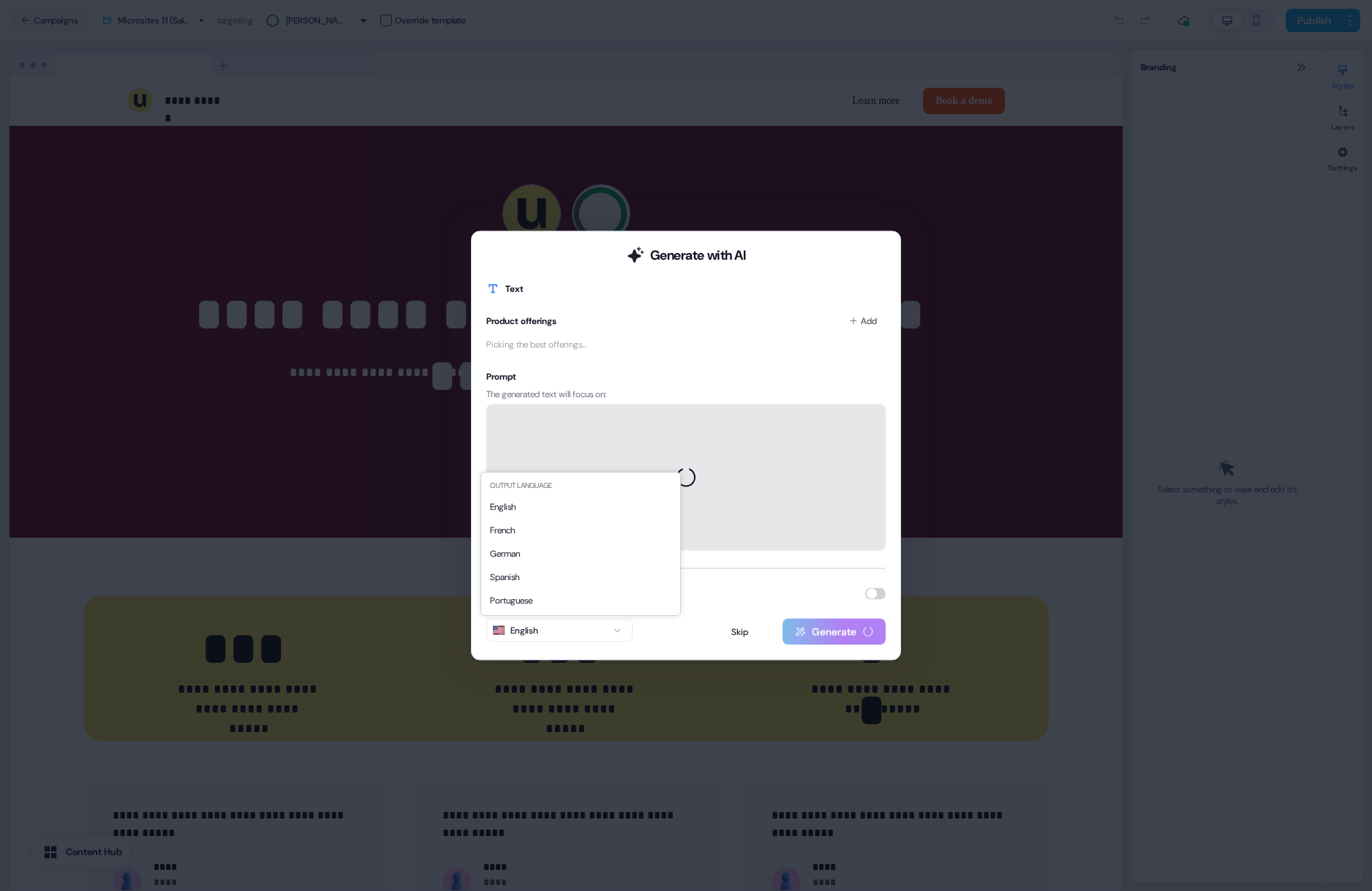 click on "Generate with AI Text Product offerings  Add Picking the best offerings... Prompt The generated text will focus on: Images English Skip Generate" at bounding box center [686, 446] 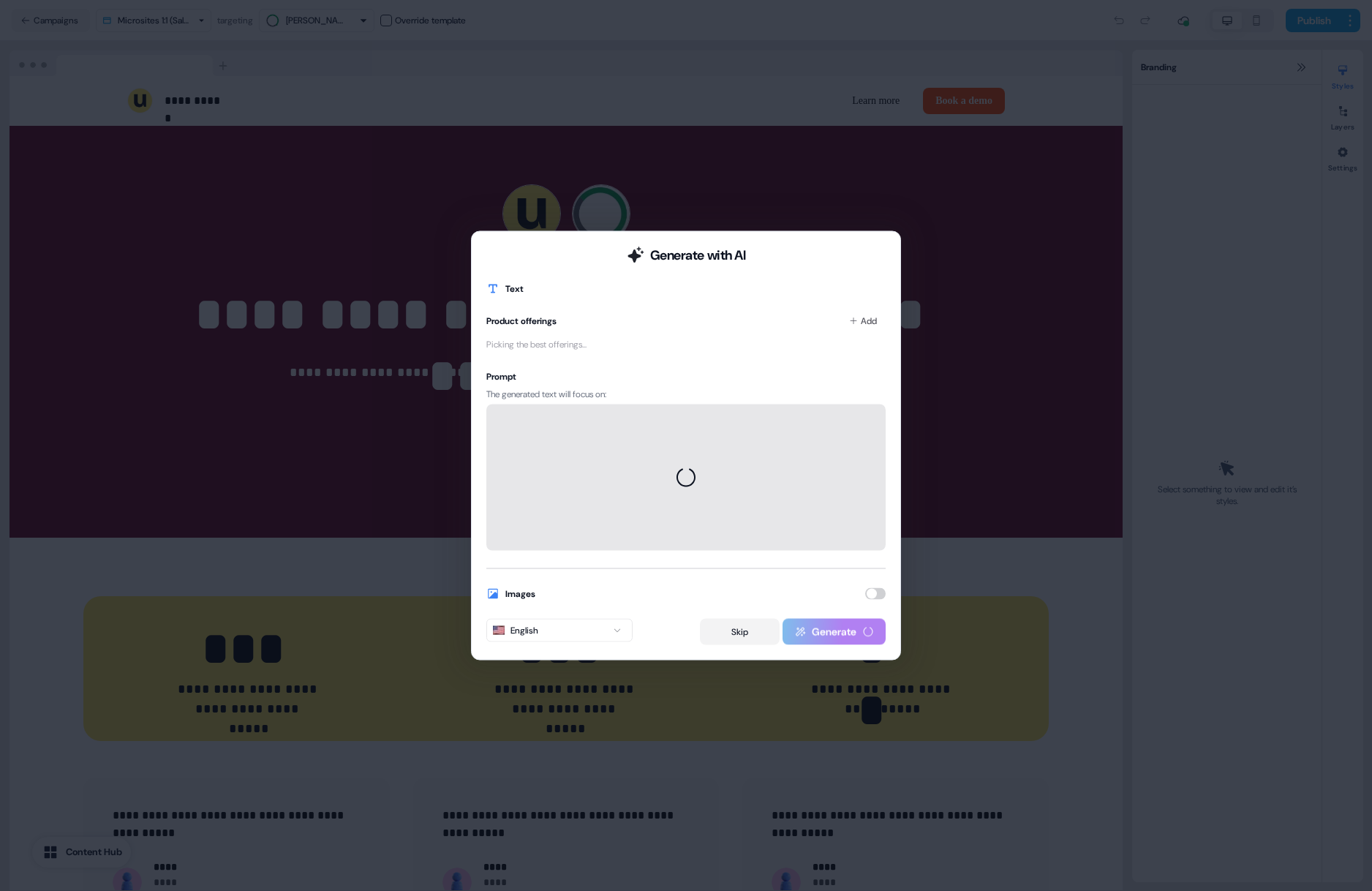click on "Skip" at bounding box center (739, 632) 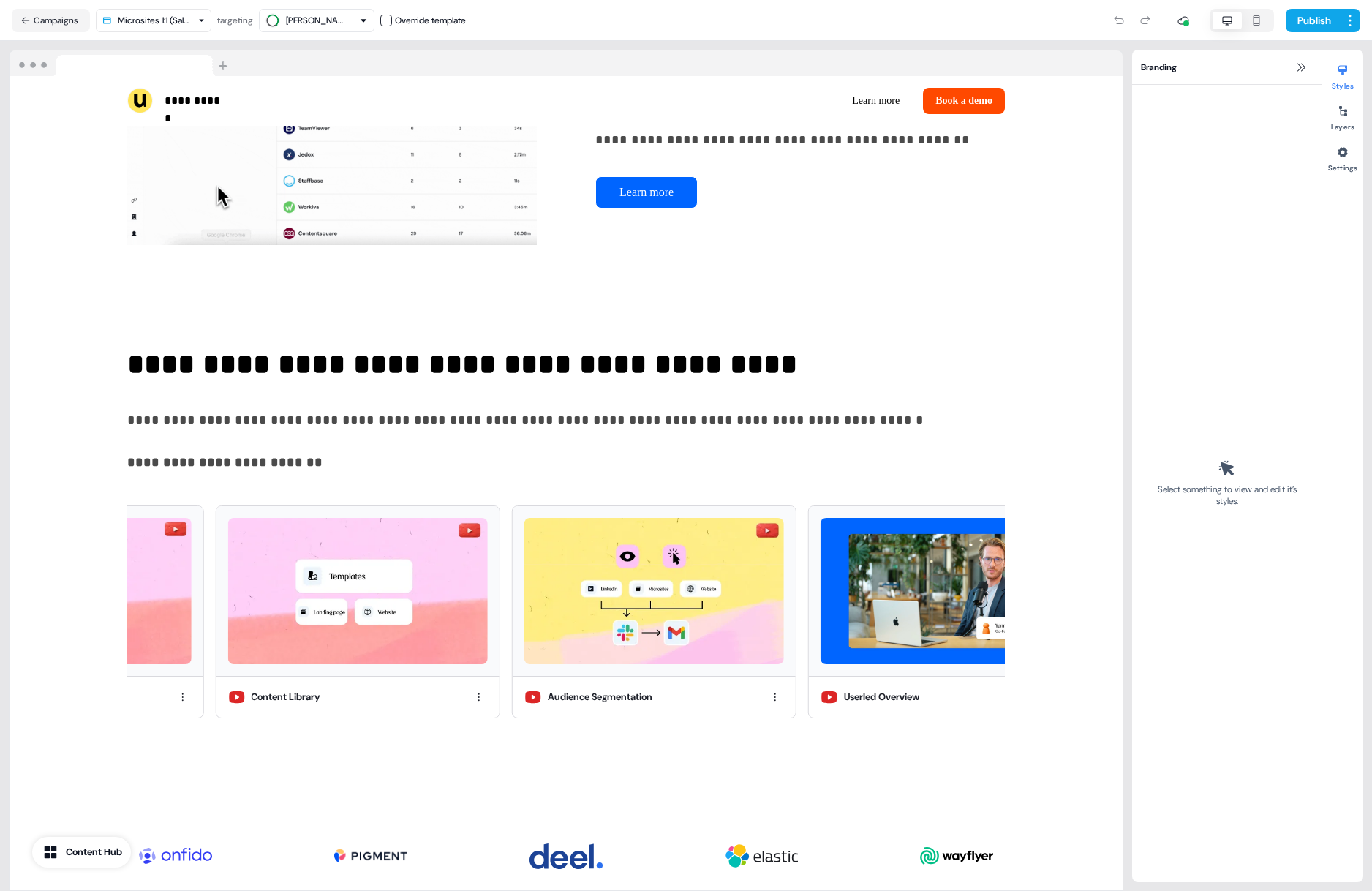 scroll, scrollTop: 2534, scrollLeft: 0, axis: vertical 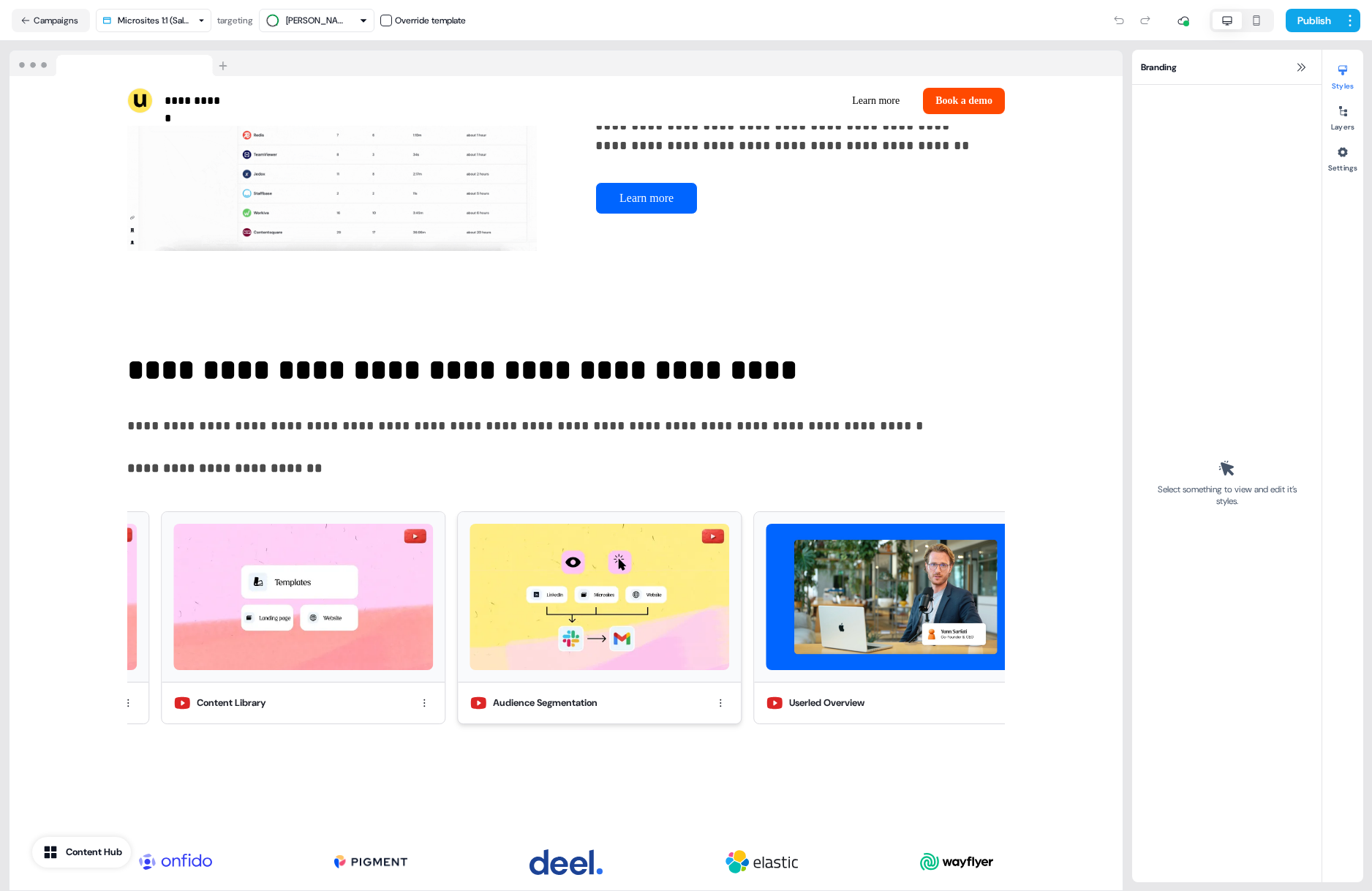 click at bounding box center [599, 597] 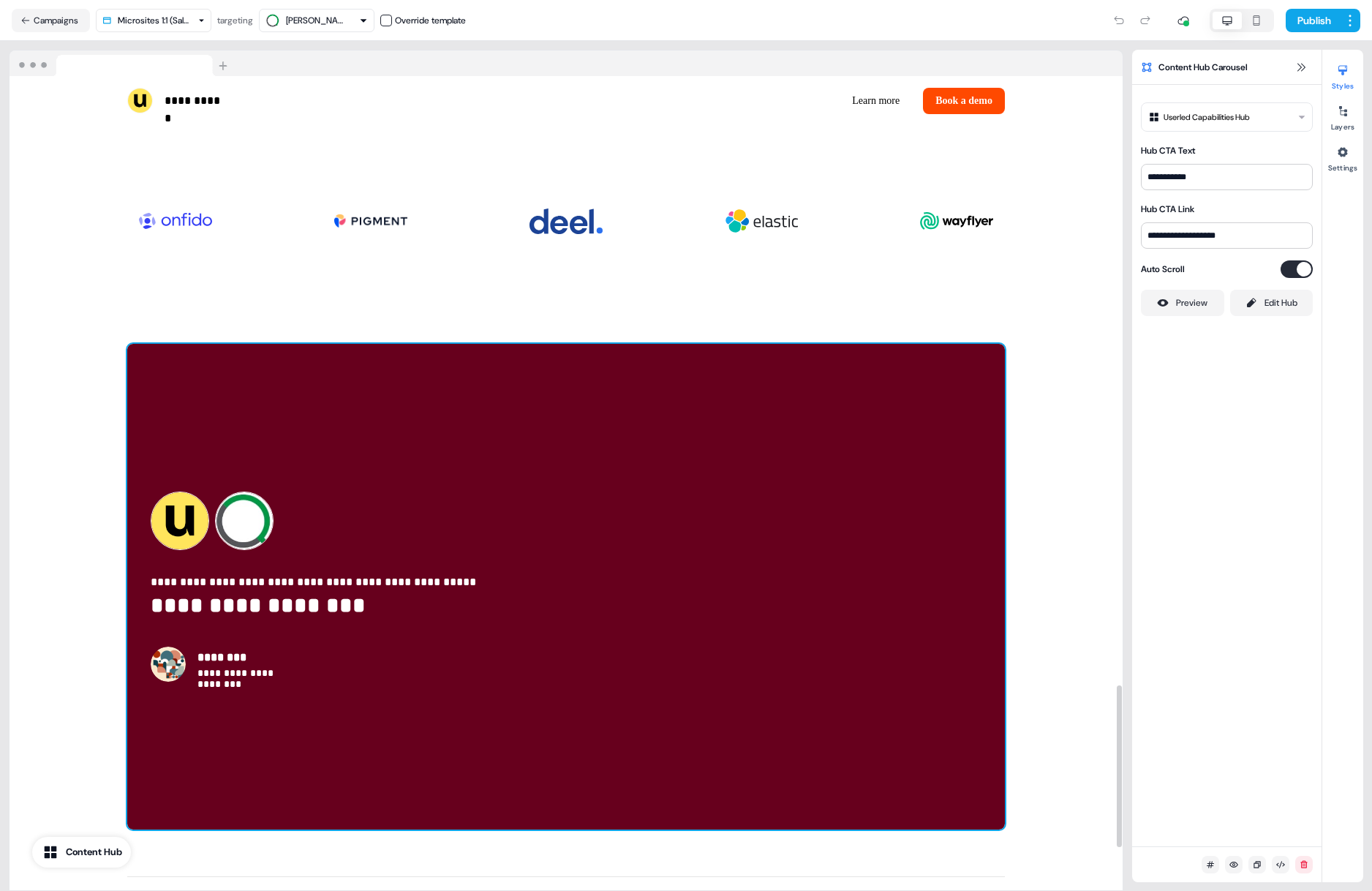 scroll, scrollTop: 3271, scrollLeft: 0, axis: vertical 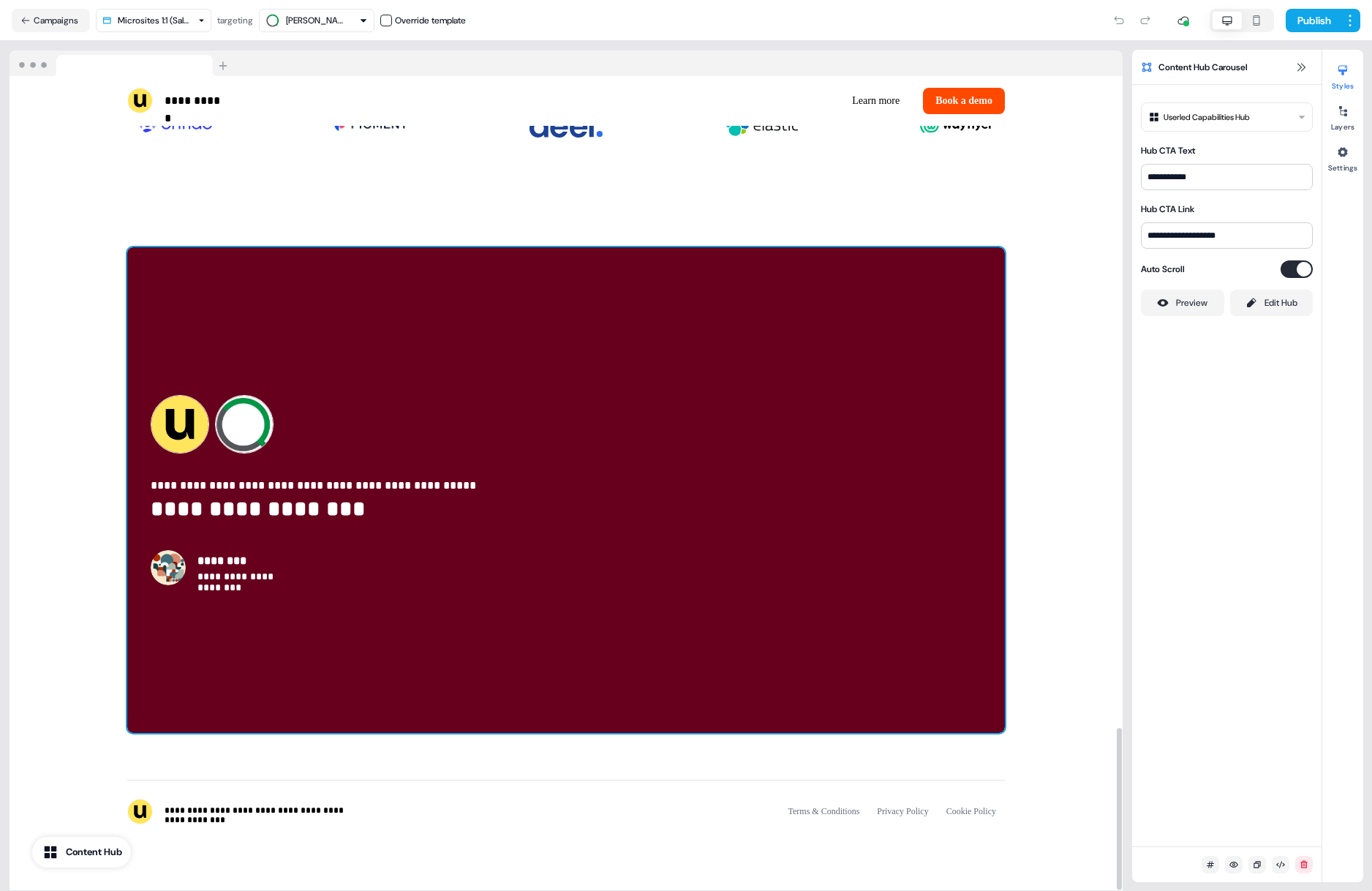 click on "**********" at bounding box center [566, 490] 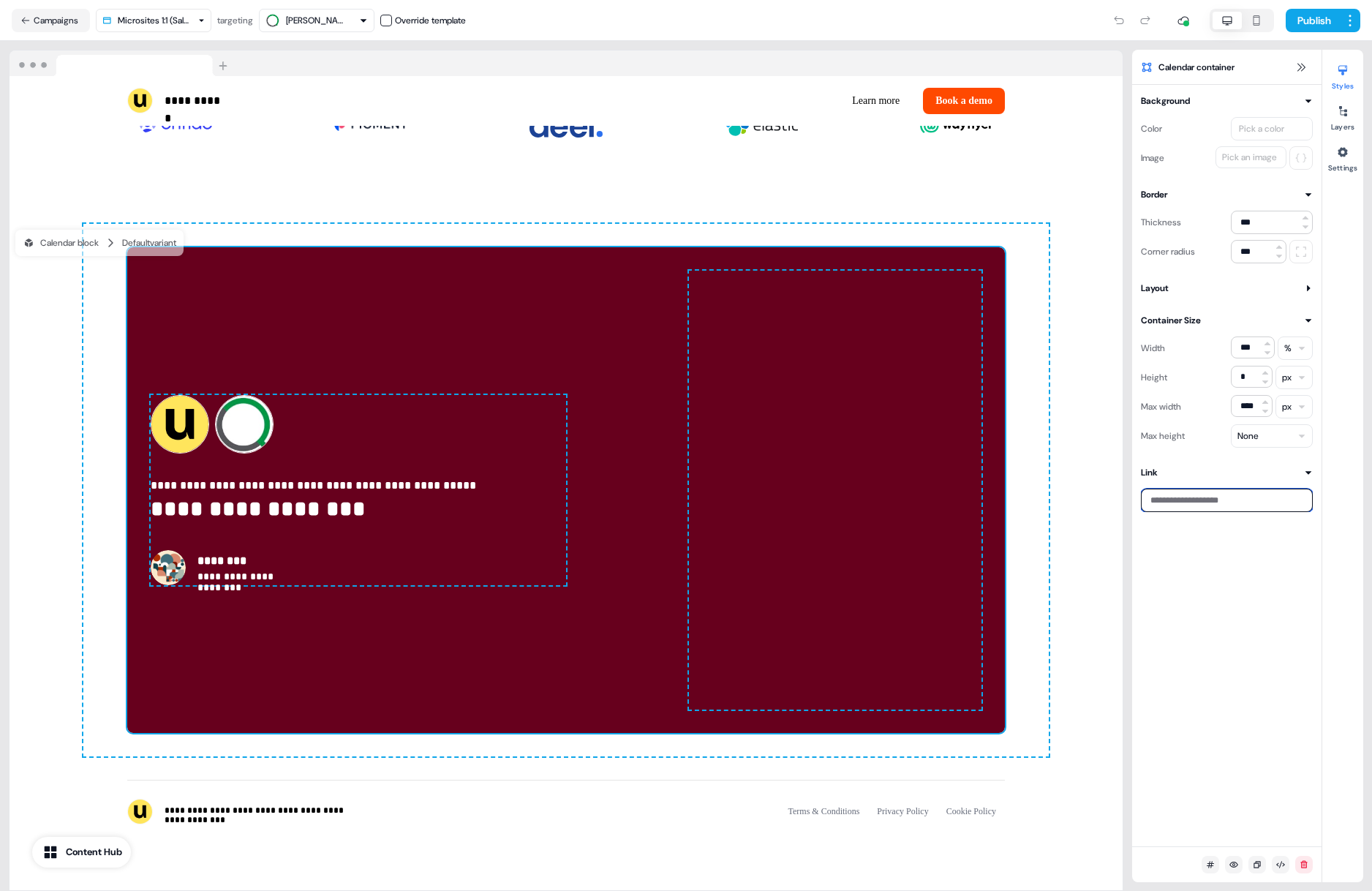 click at bounding box center (1226, 500) 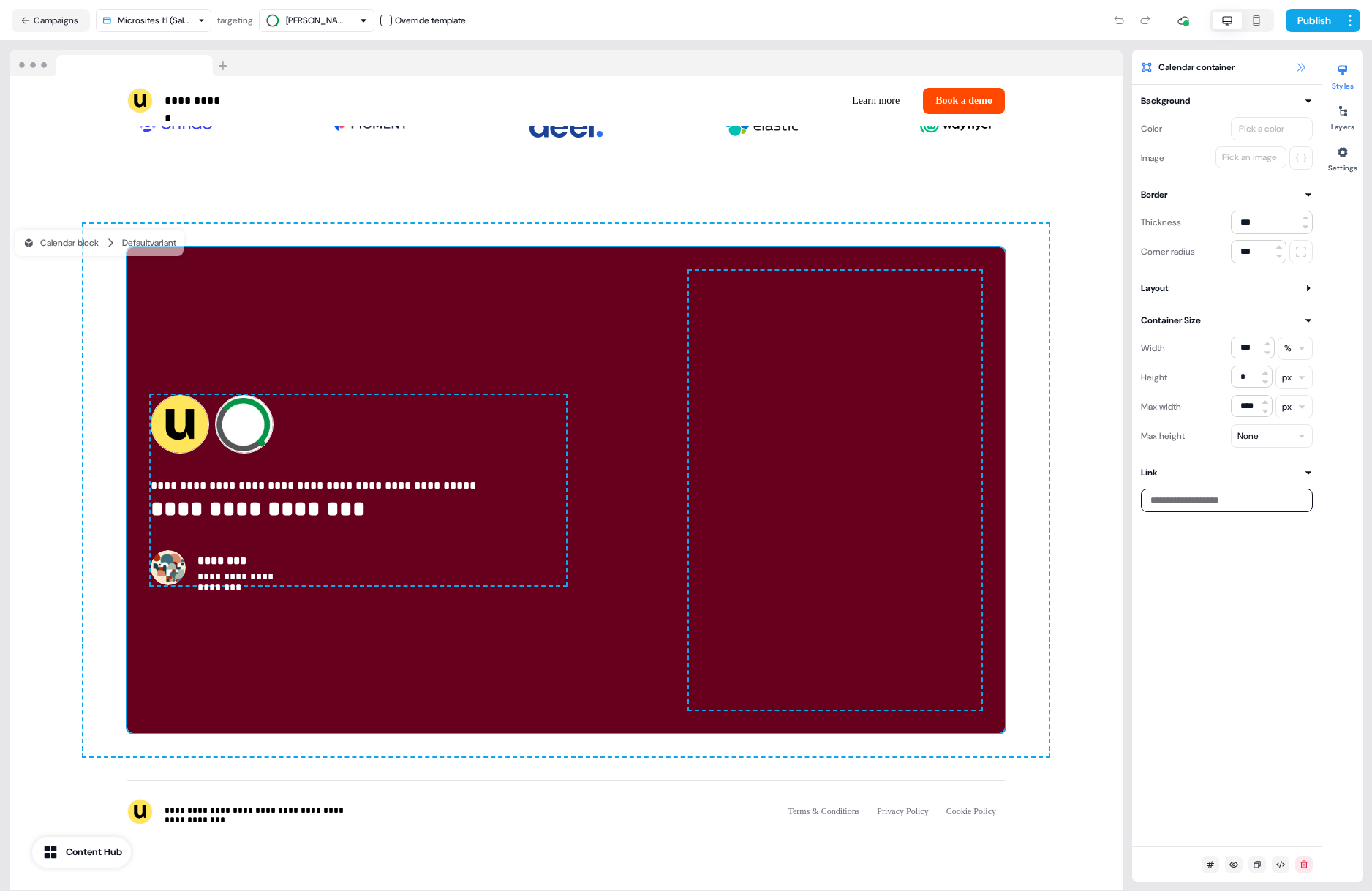 click 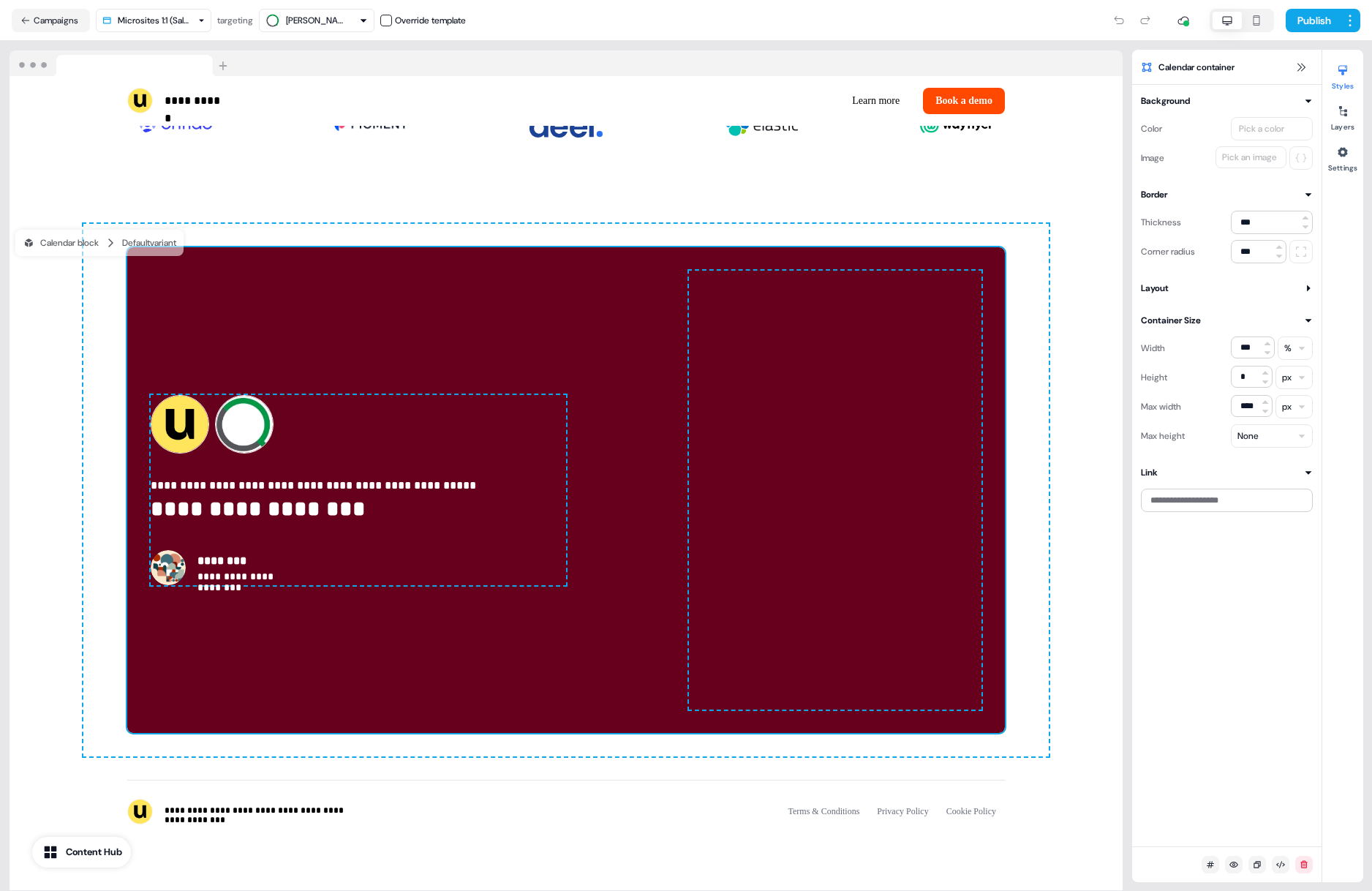 click 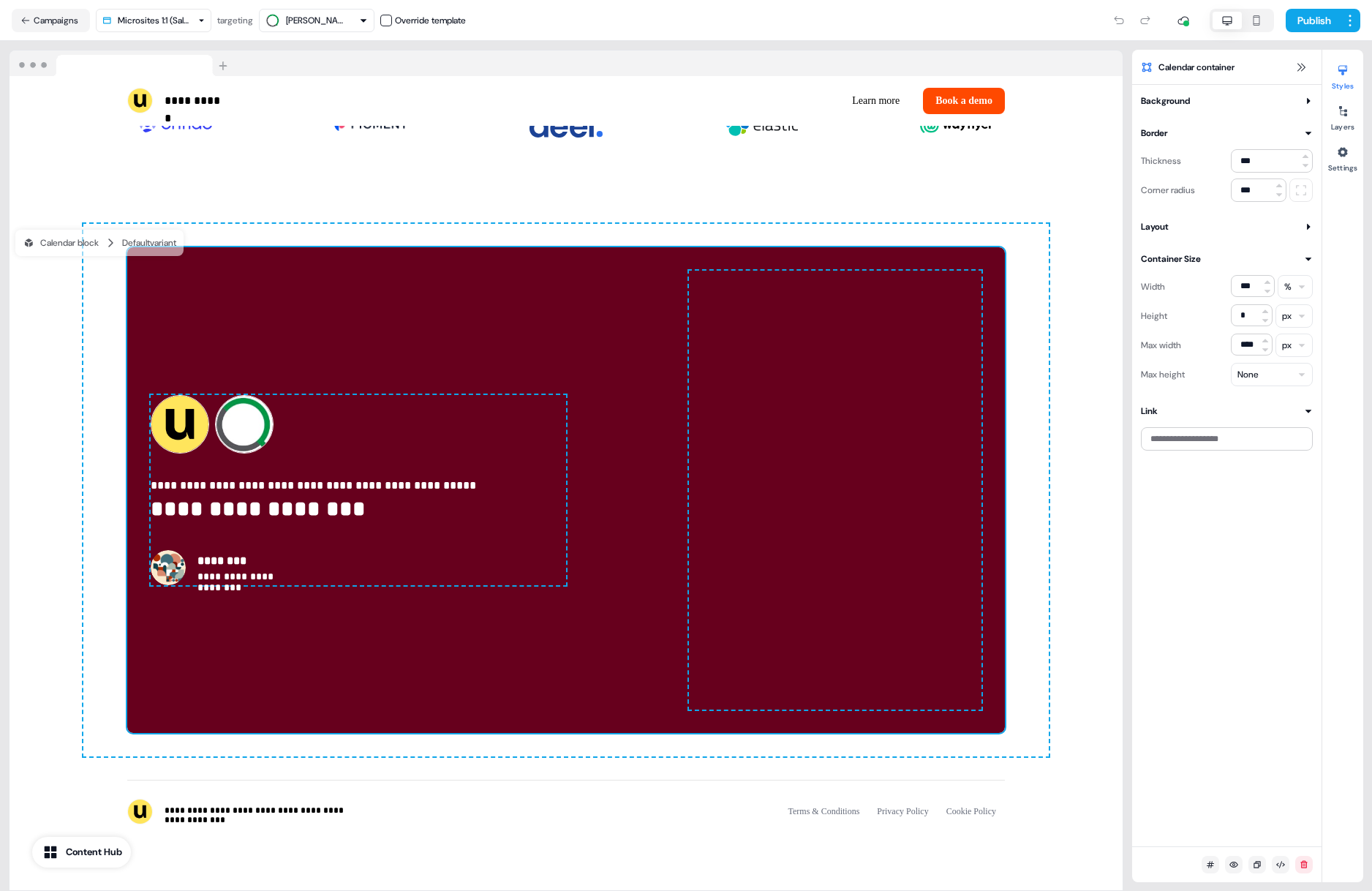 click 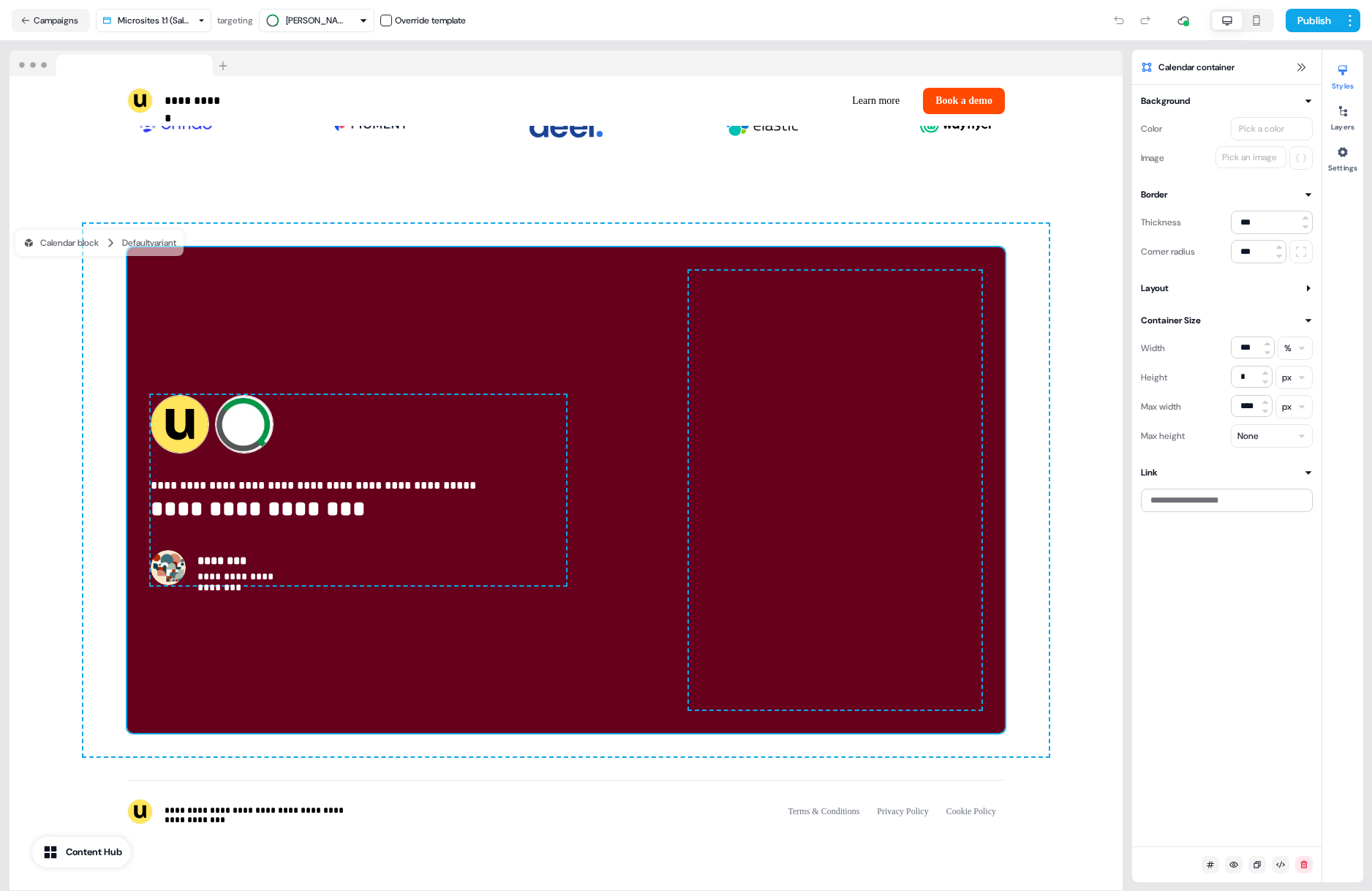 click on "Pick a color" at bounding box center (1262, 129) 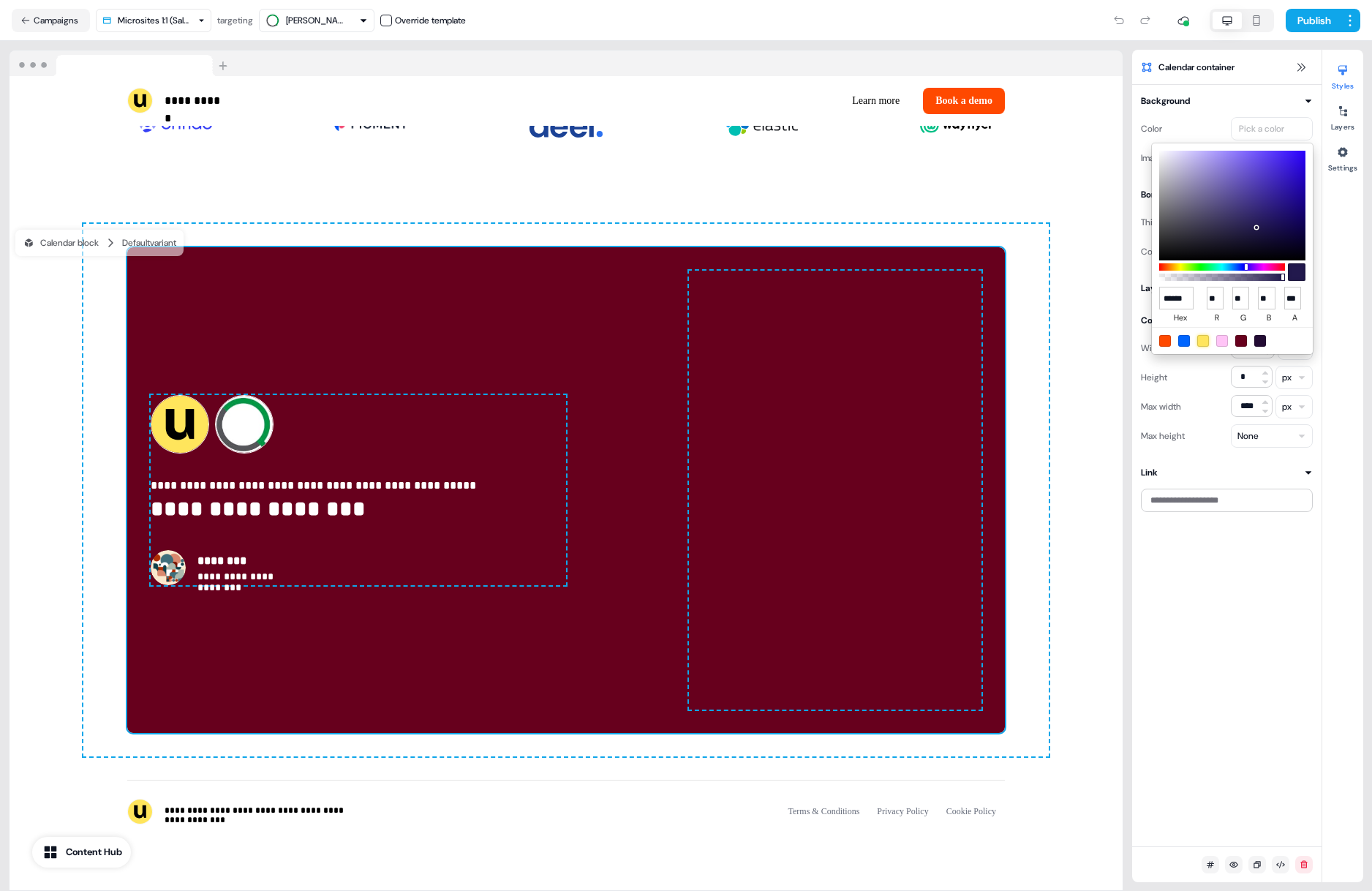 click at bounding box center [1203, 341] 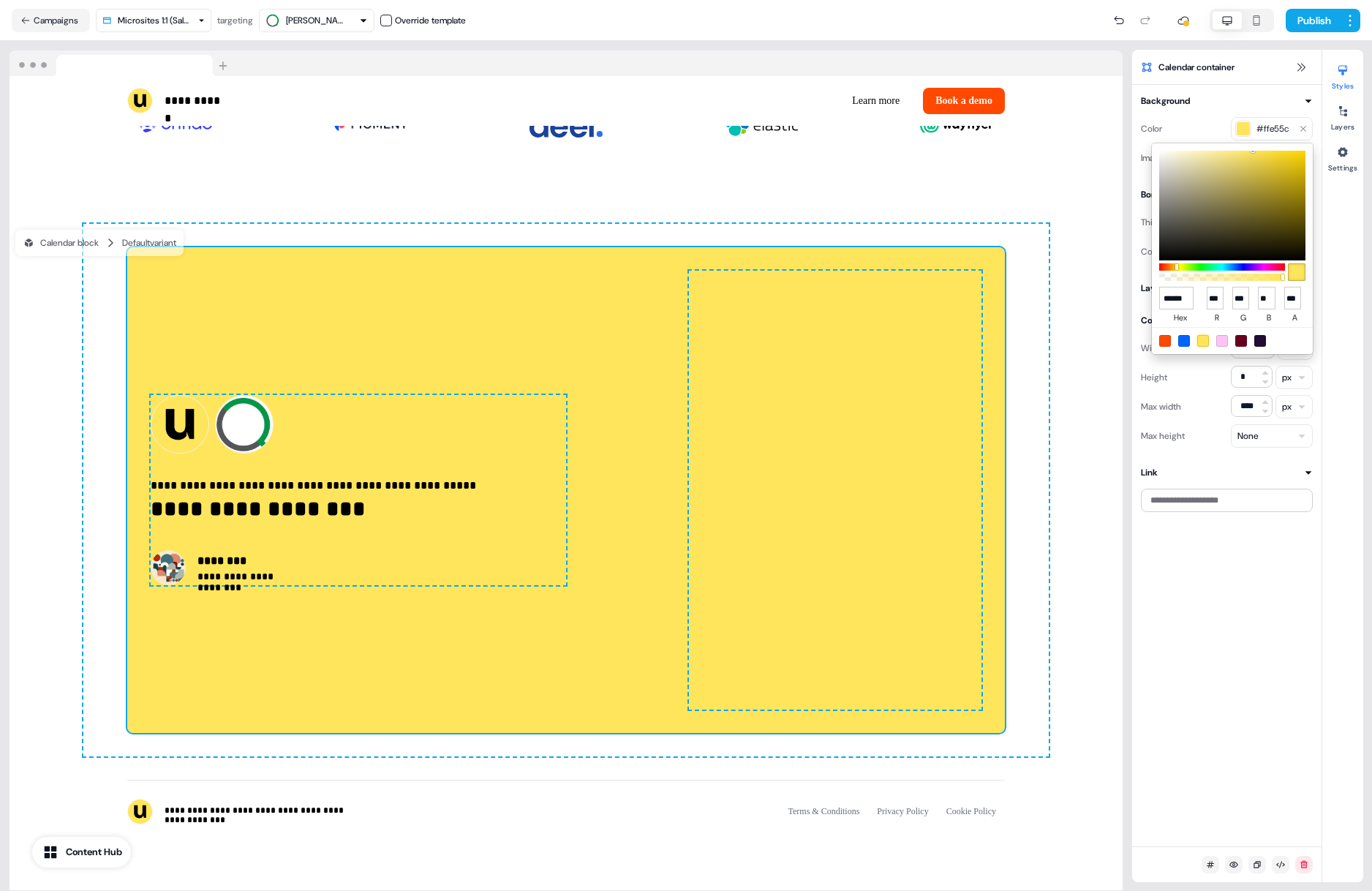 click at bounding box center (1184, 341) 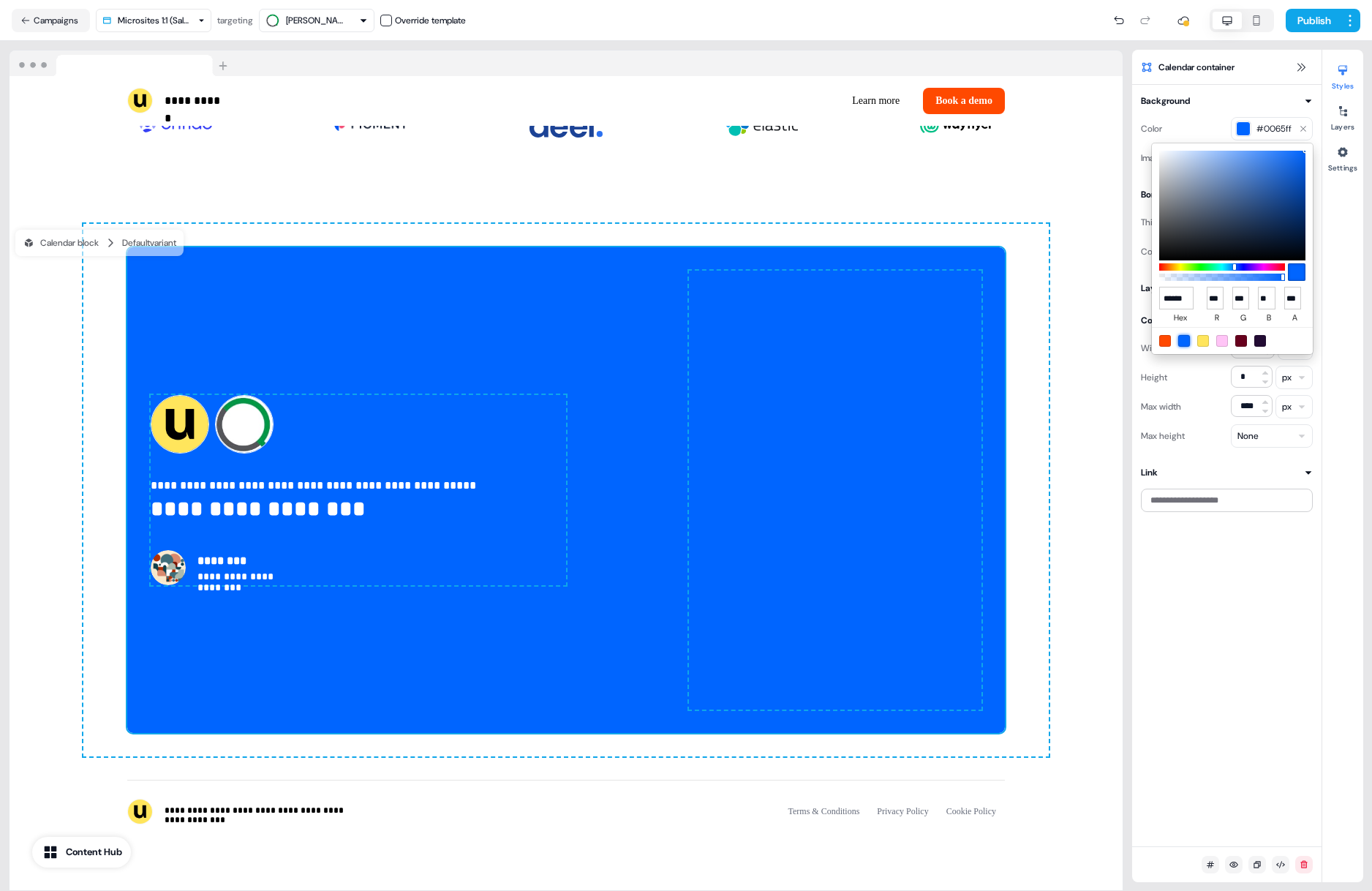 type on "******" 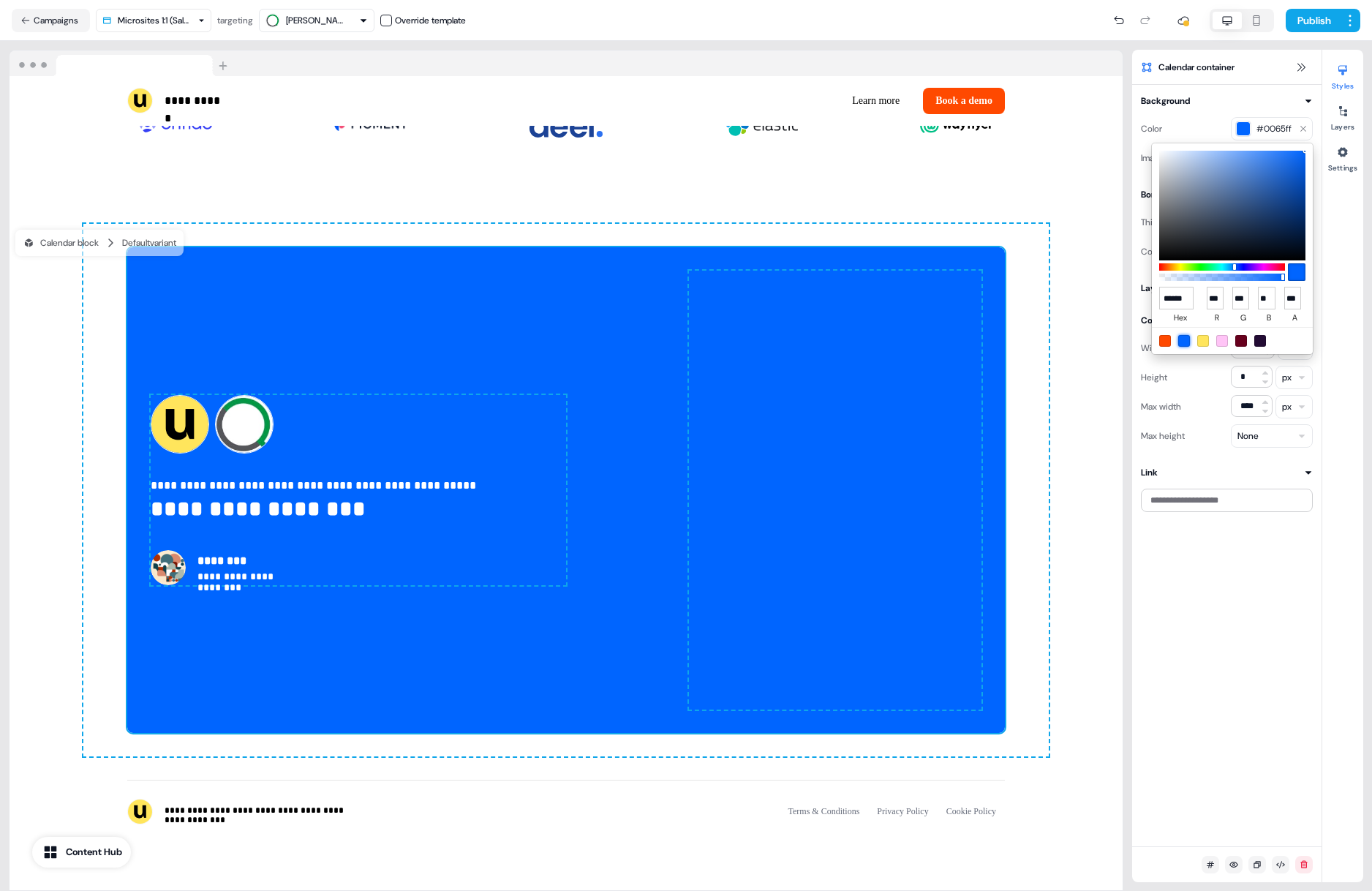 type on "*" 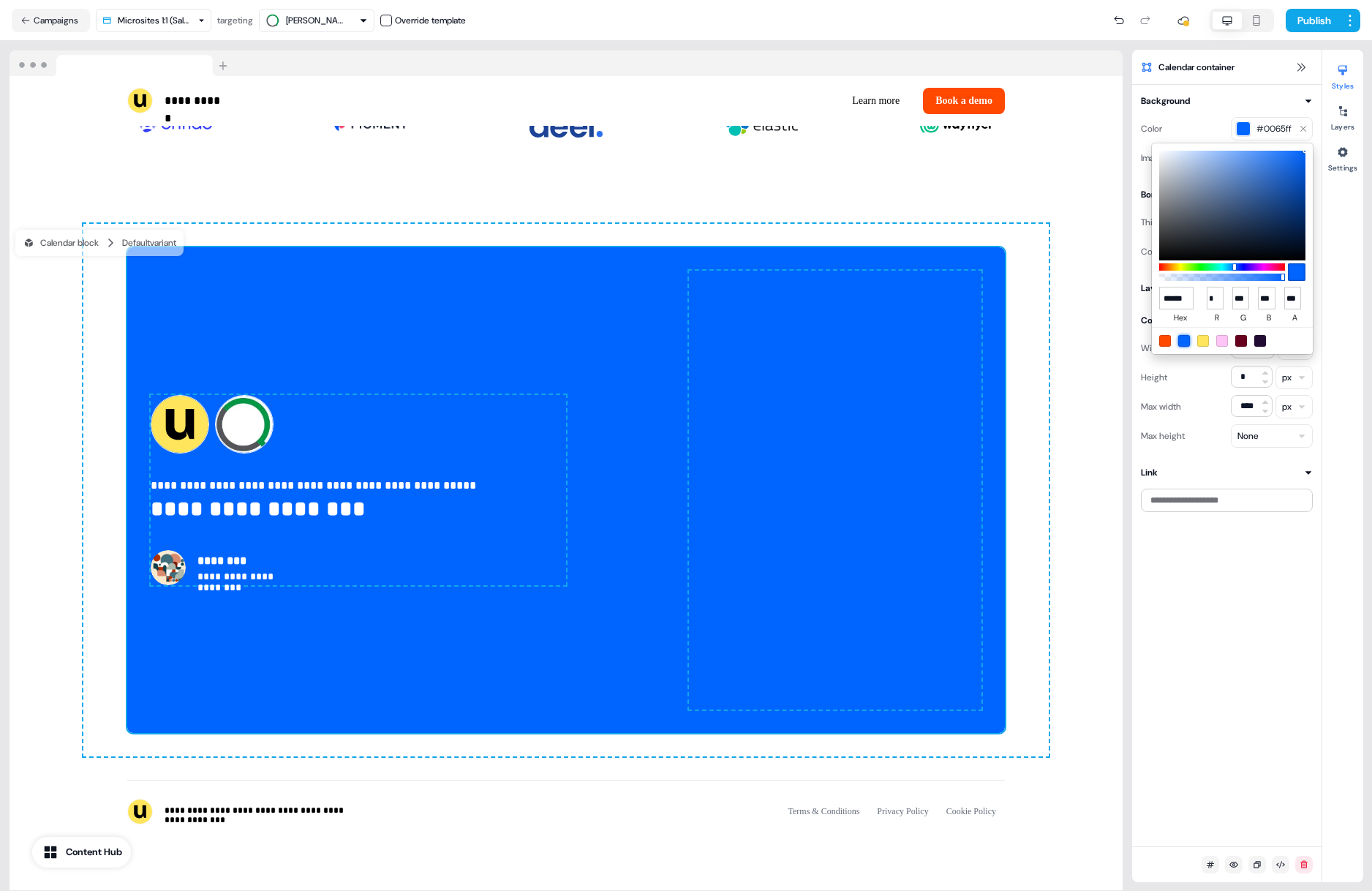 click at bounding box center [1241, 341] 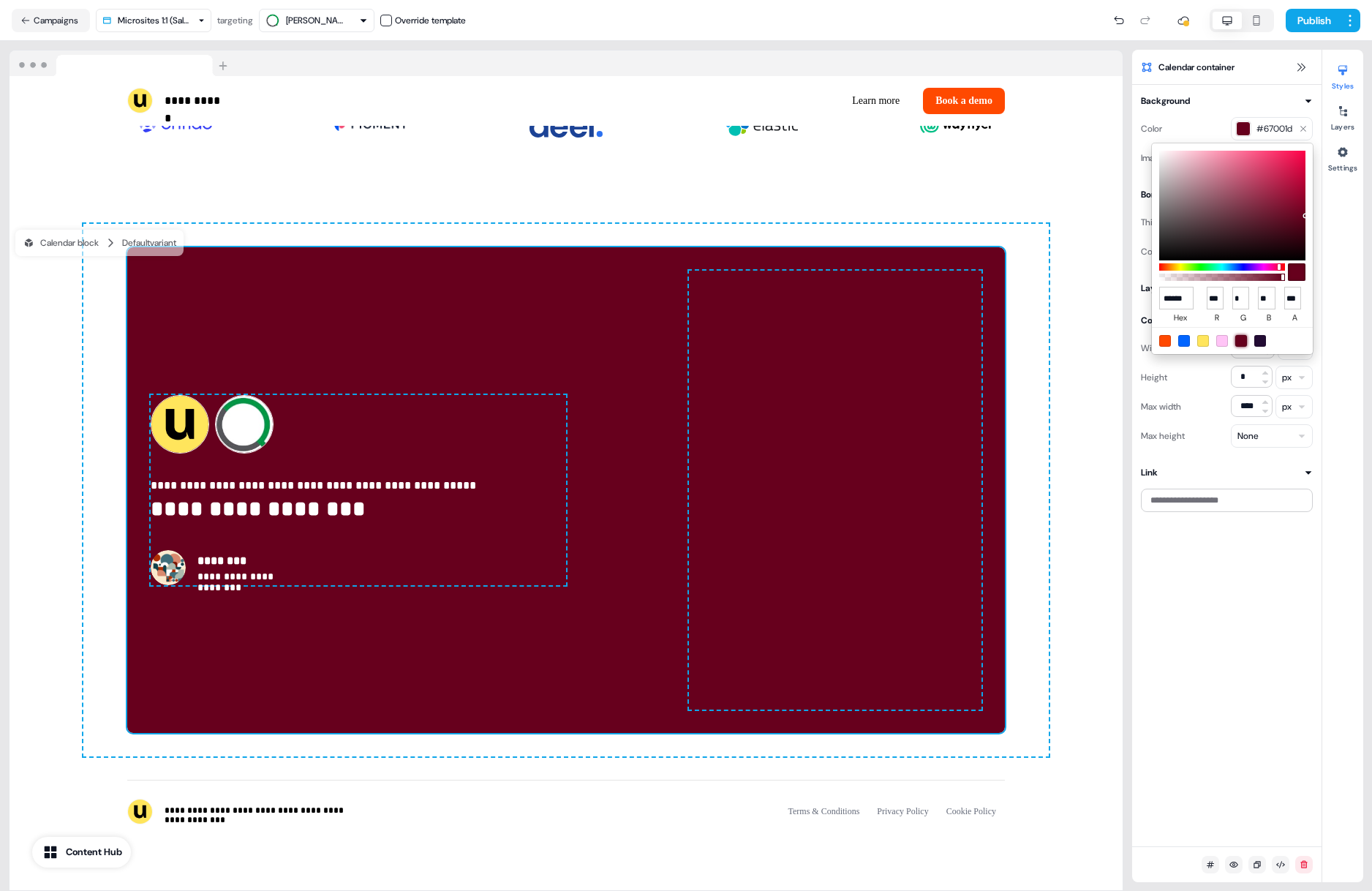 click at bounding box center (1260, 341) 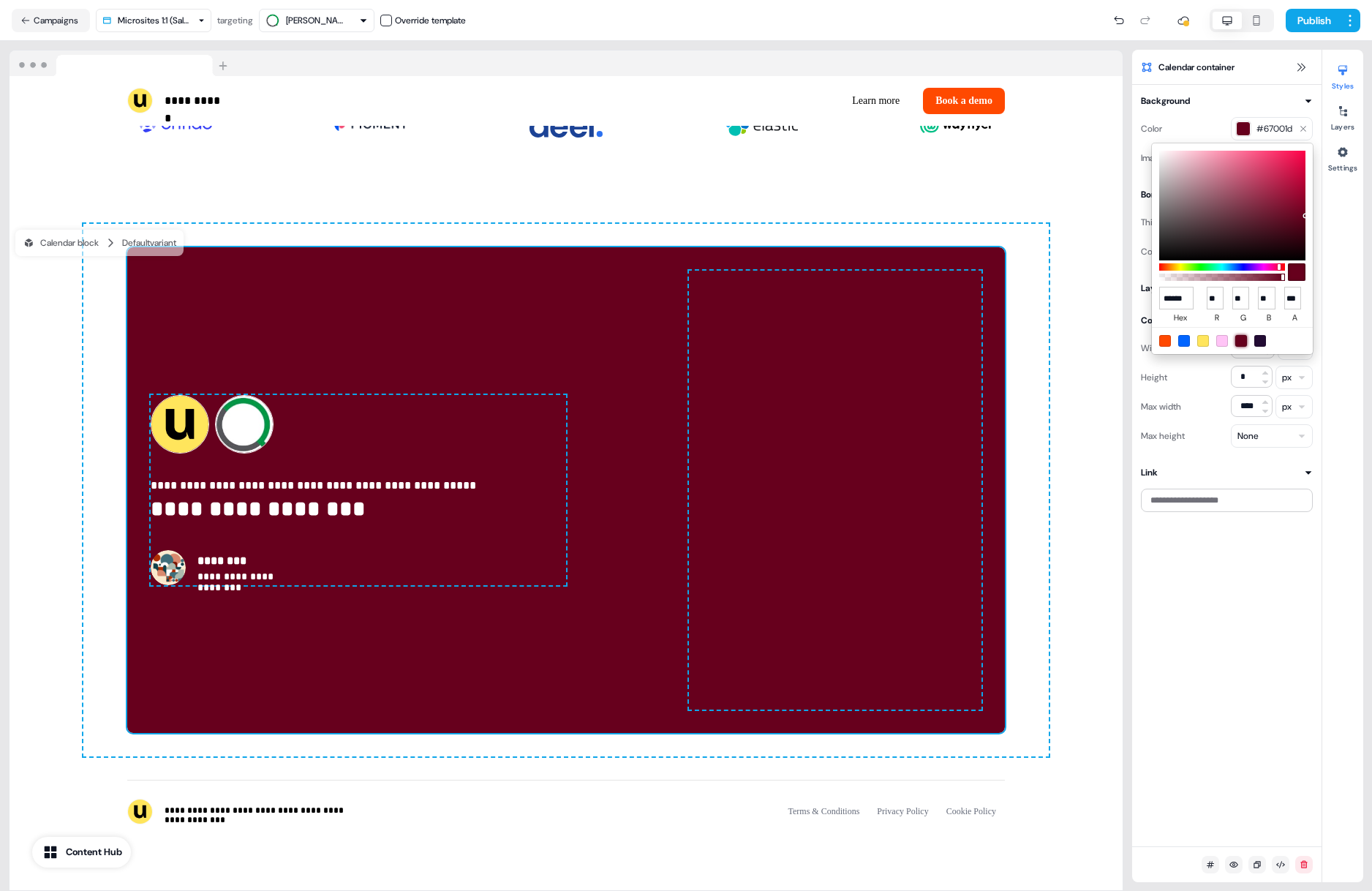 type on "**" 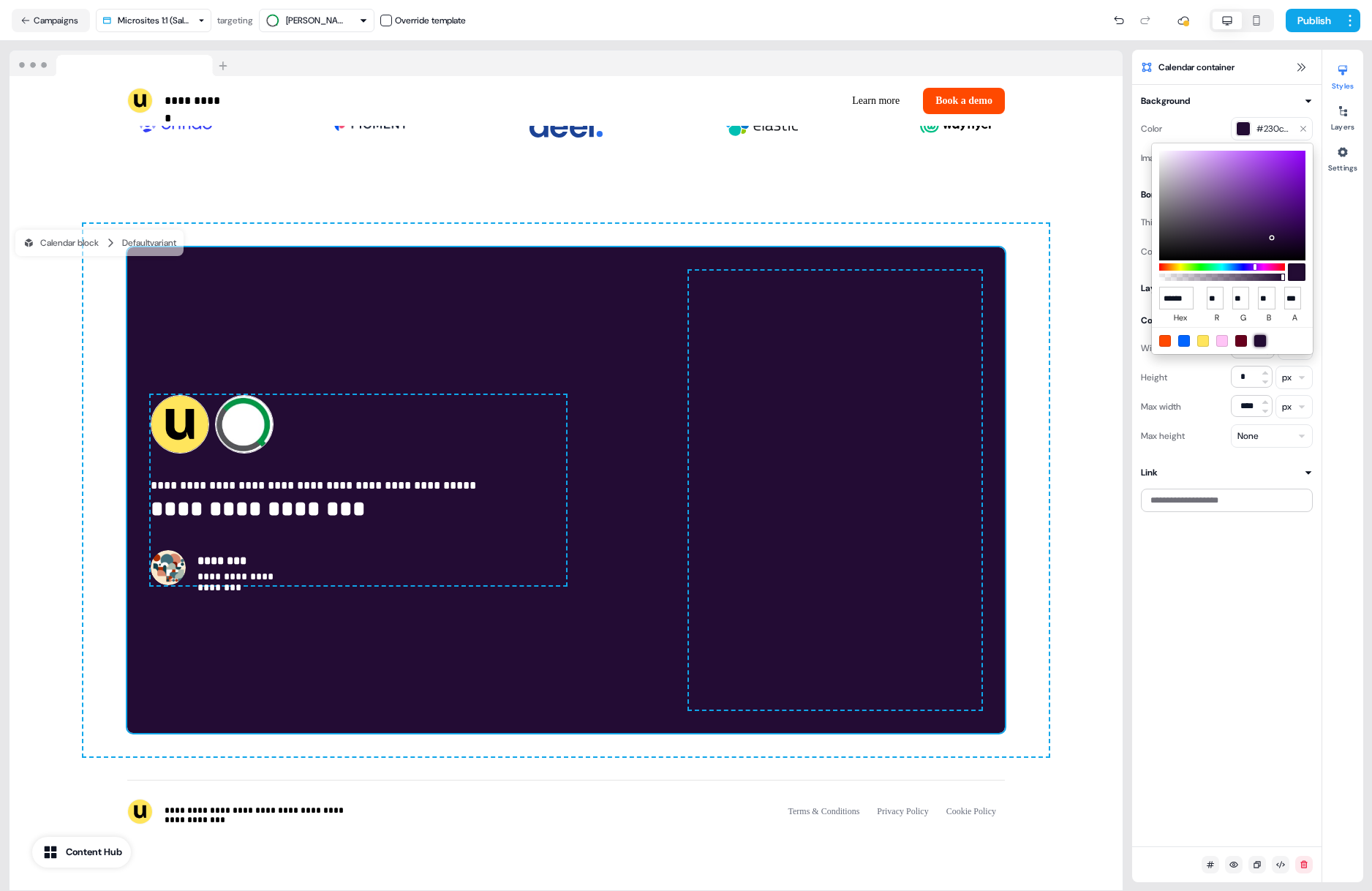 click at bounding box center (1241, 341) 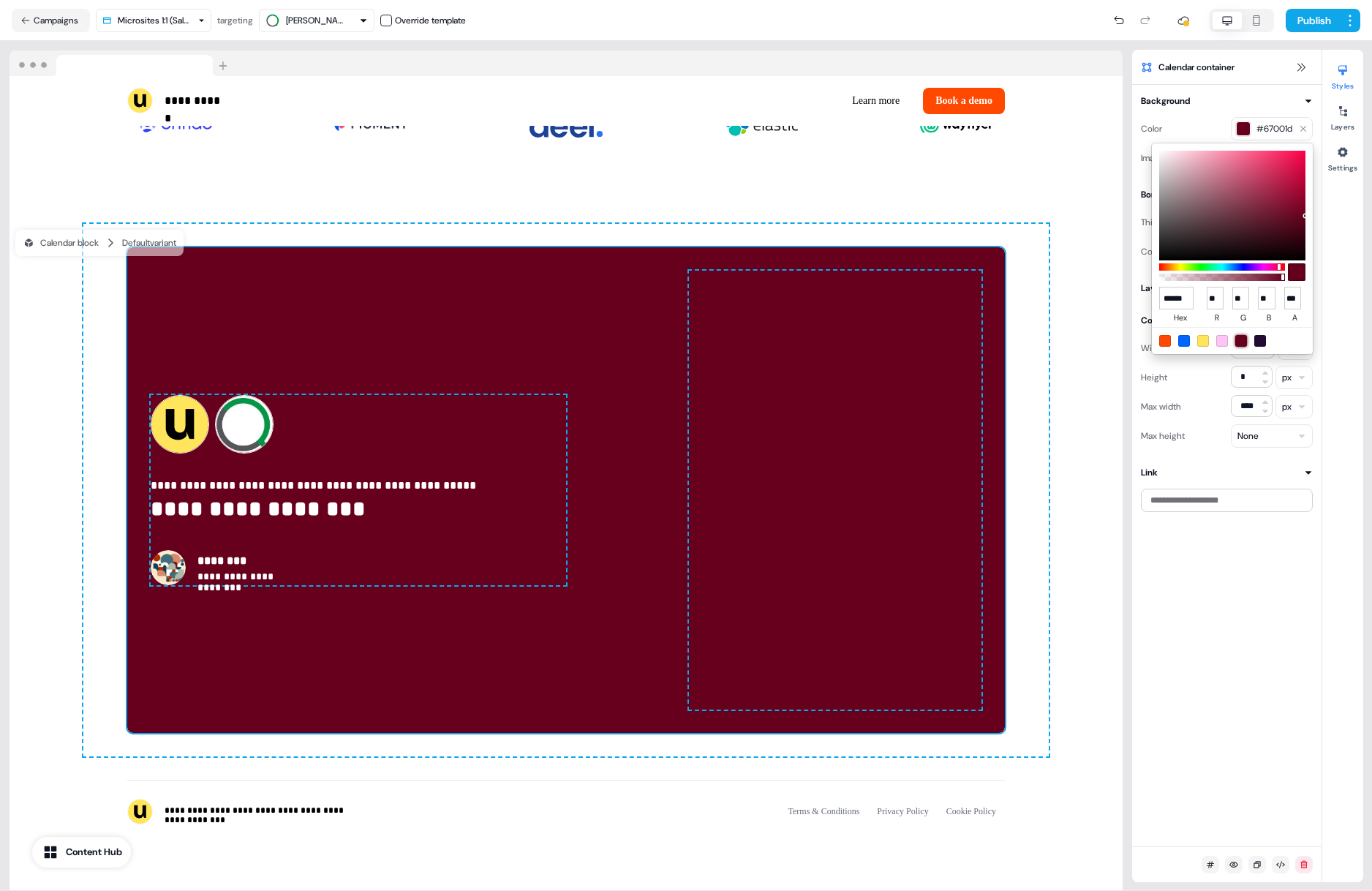 type on "******" 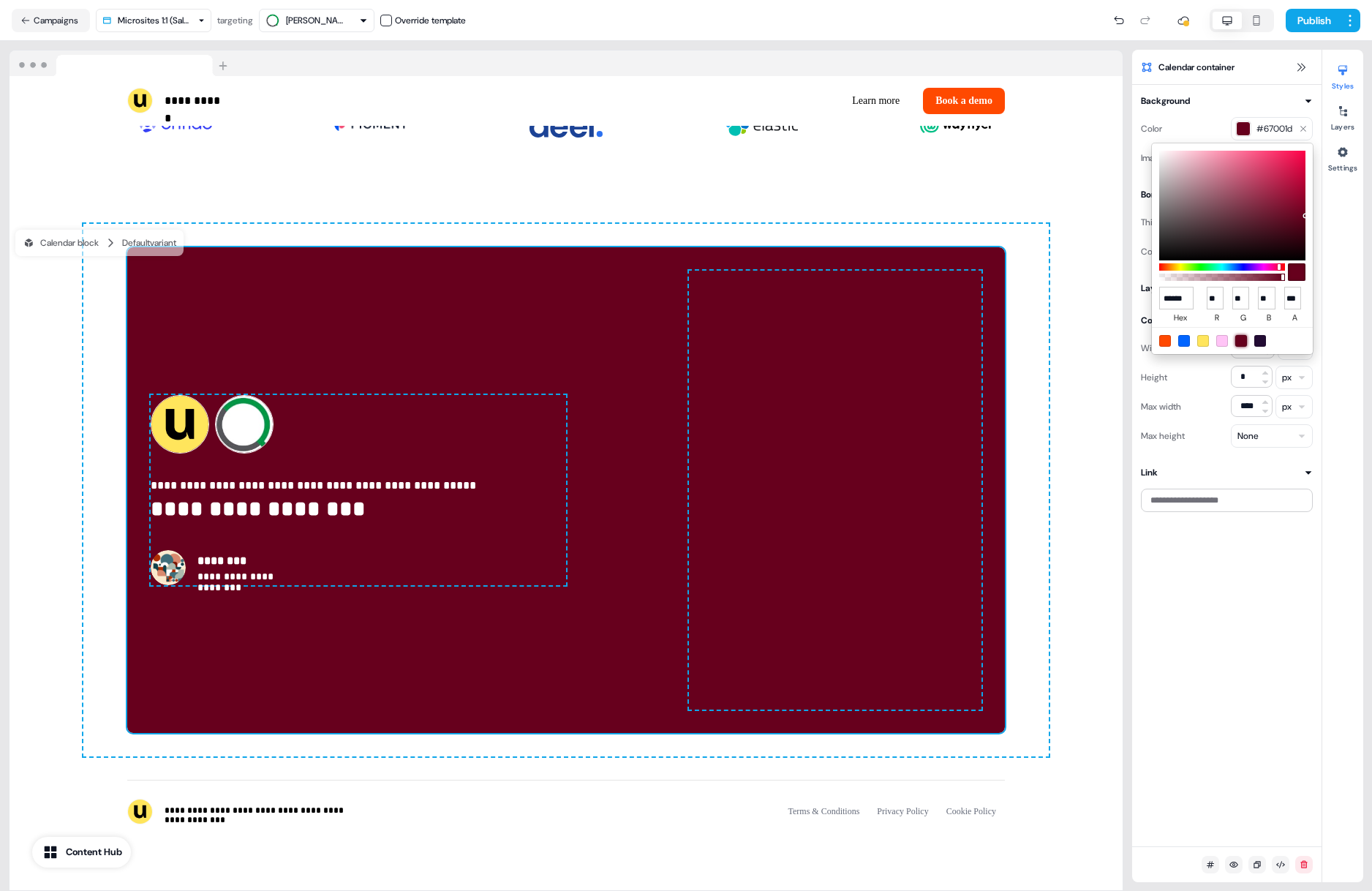 type on "***" 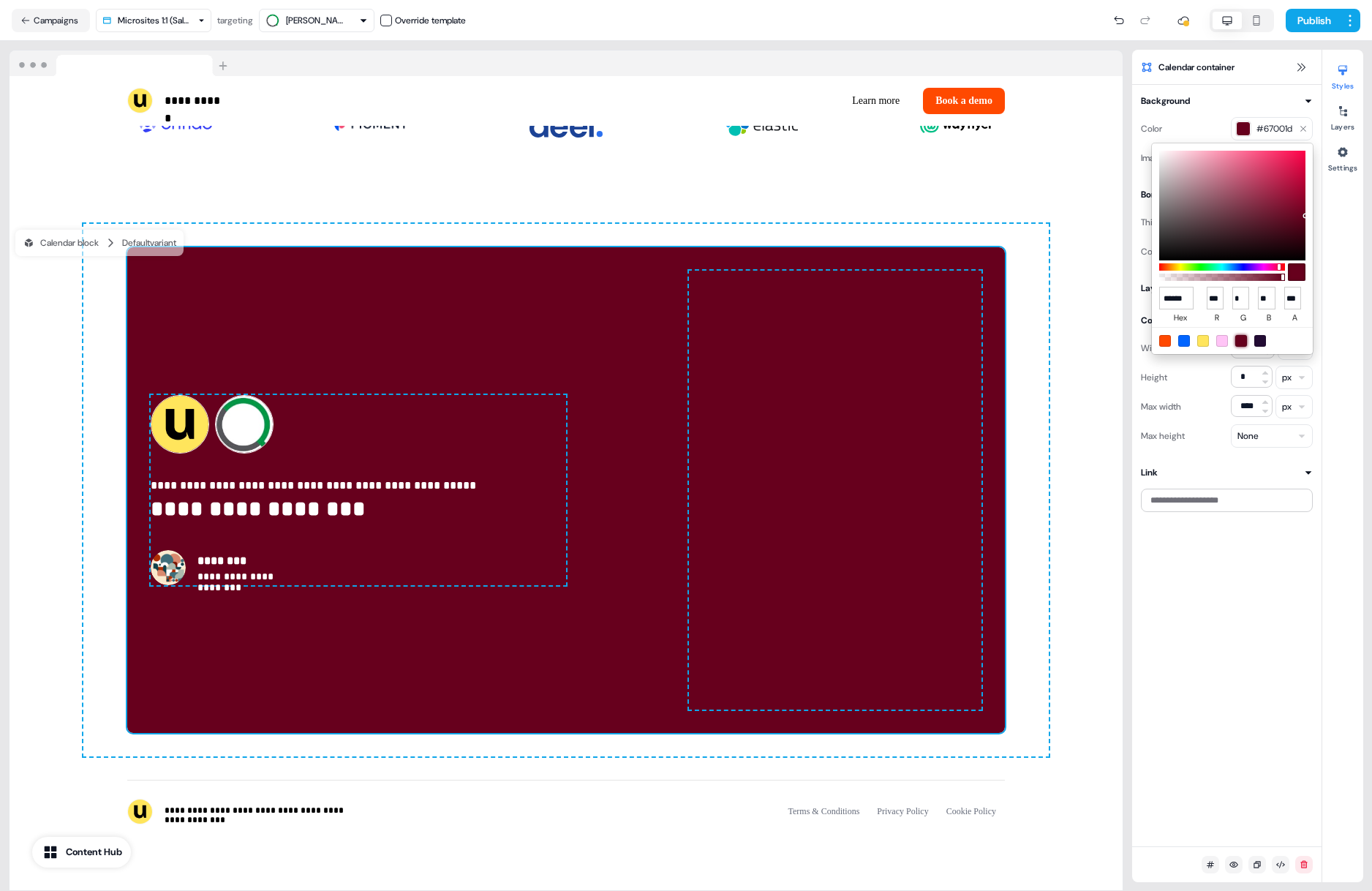 click on "**********" at bounding box center [686, 446] 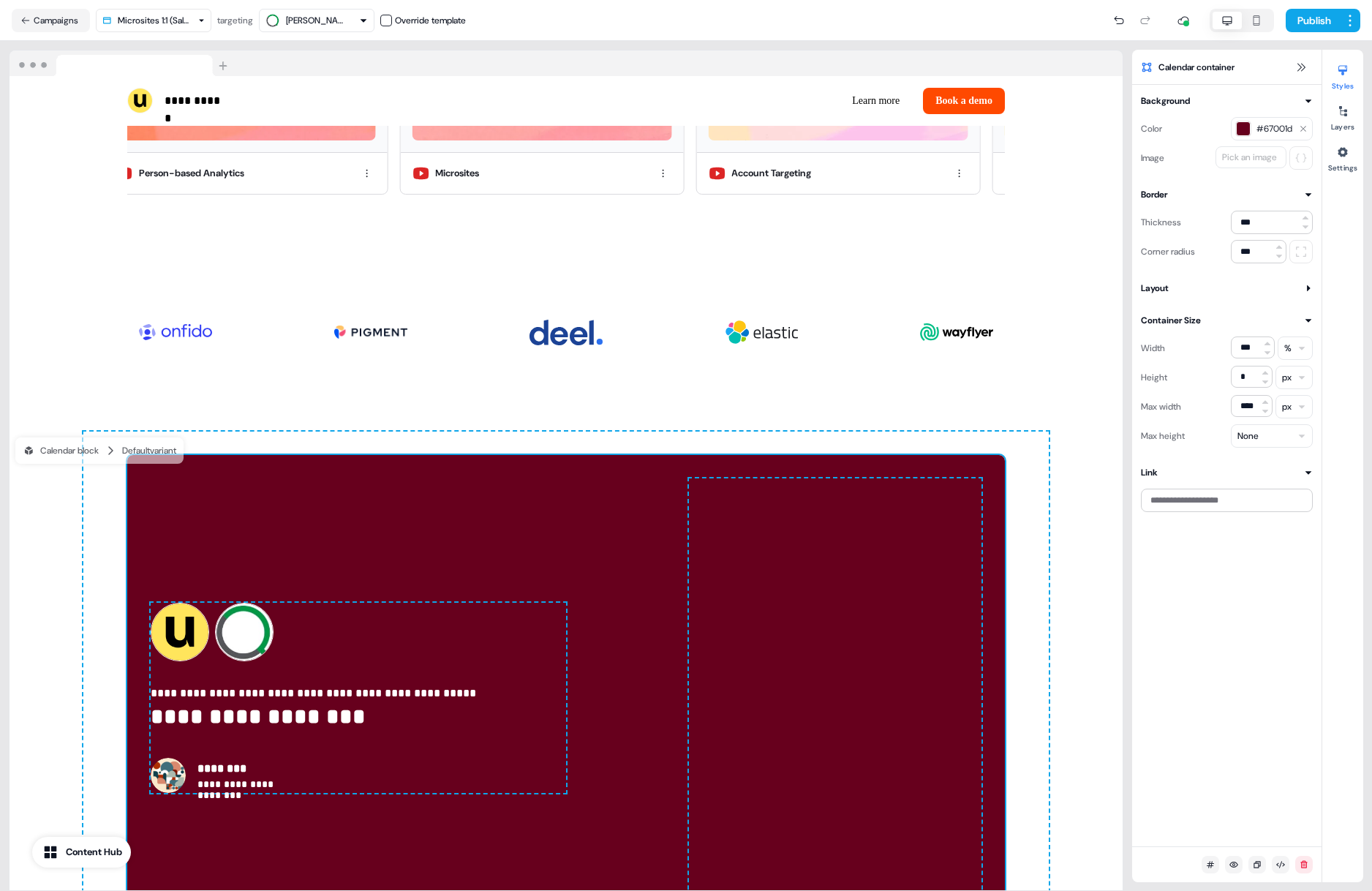 scroll, scrollTop: 3271, scrollLeft: 0, axis: vertical 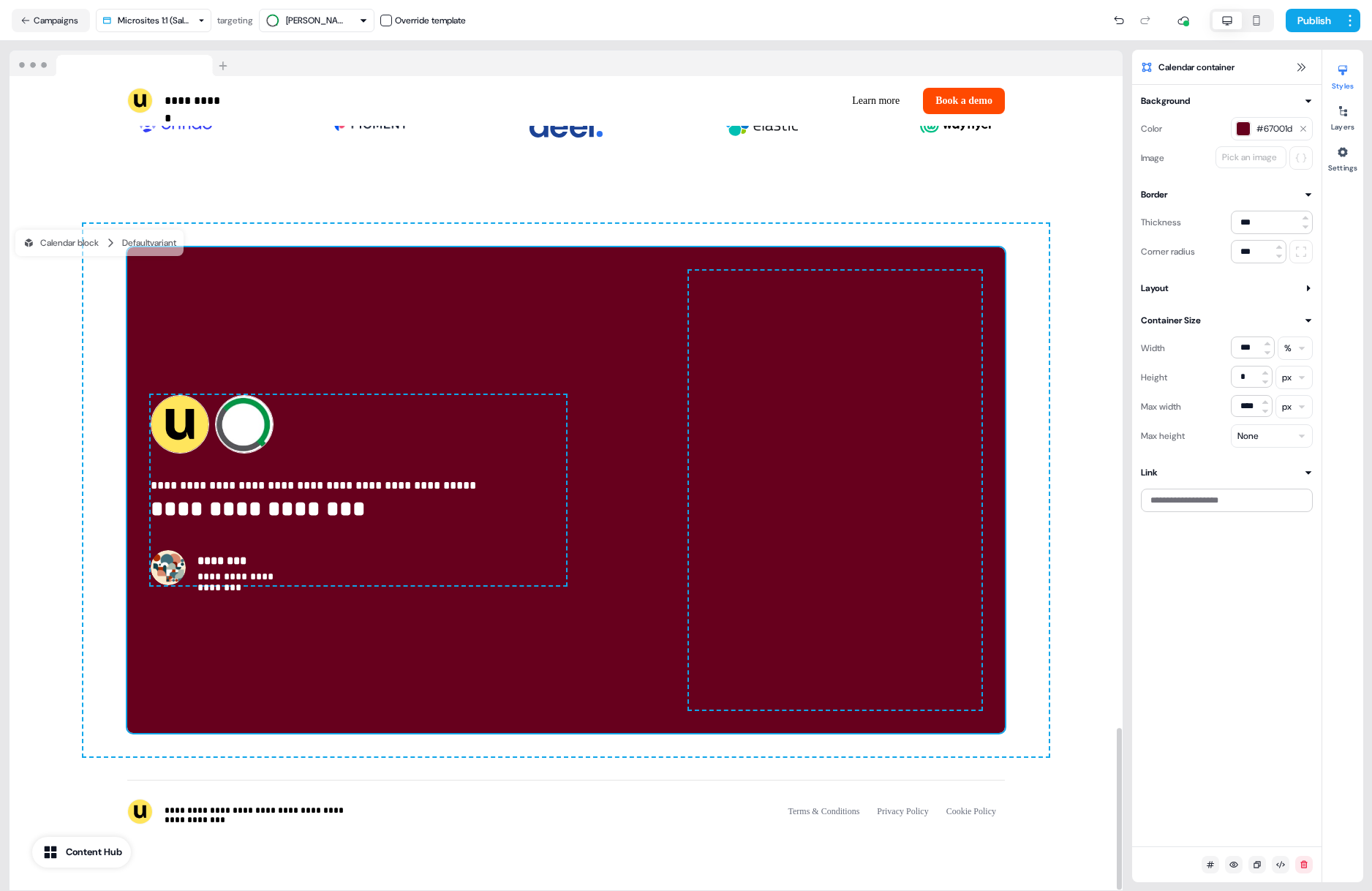 click on "**********" at bounding box center [566, 490] 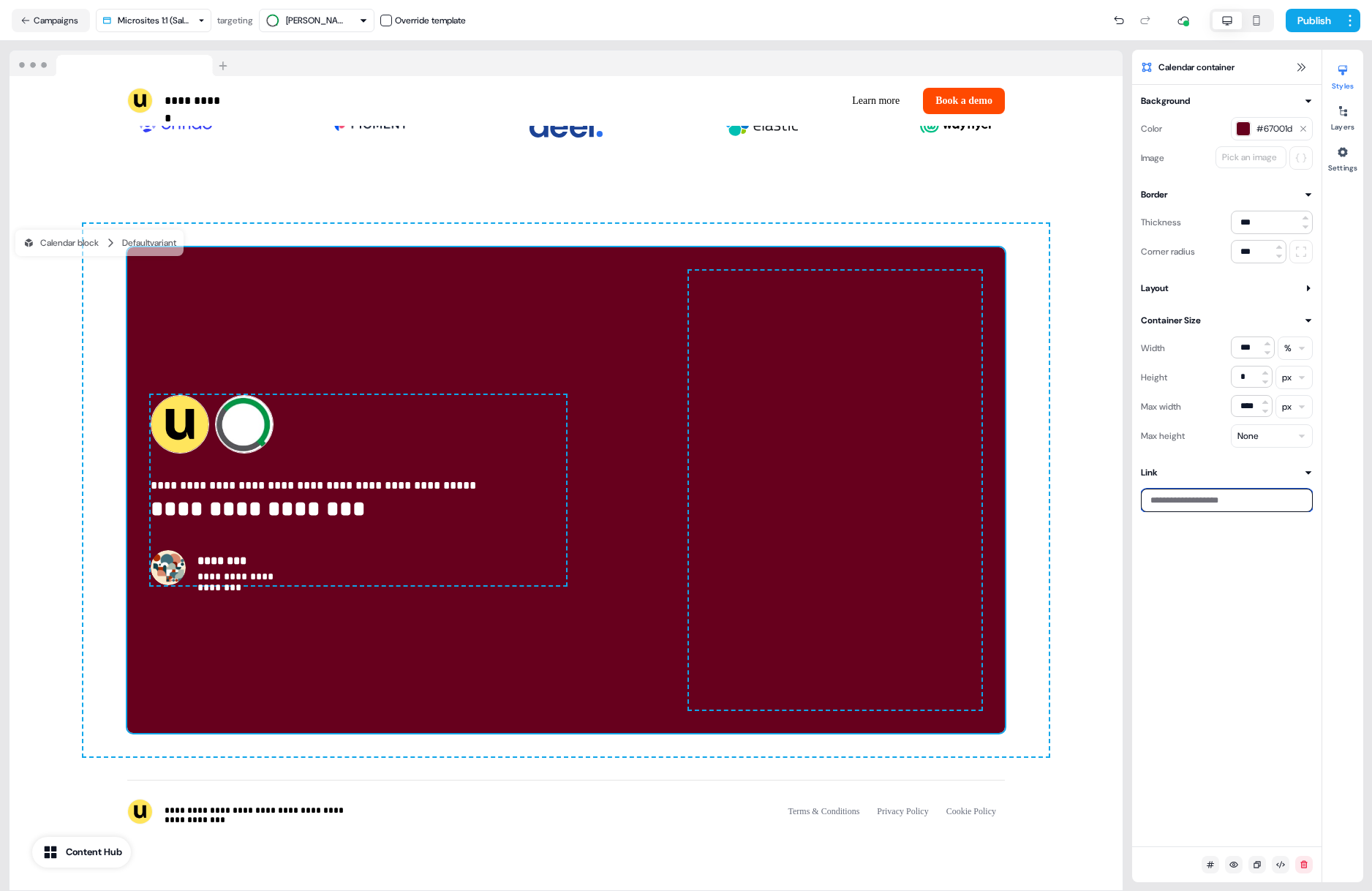 drag, startPoint x: 1207, startPoint y: 503, endPoint x: 1205, endPoint y: 492, distance: 11.18034 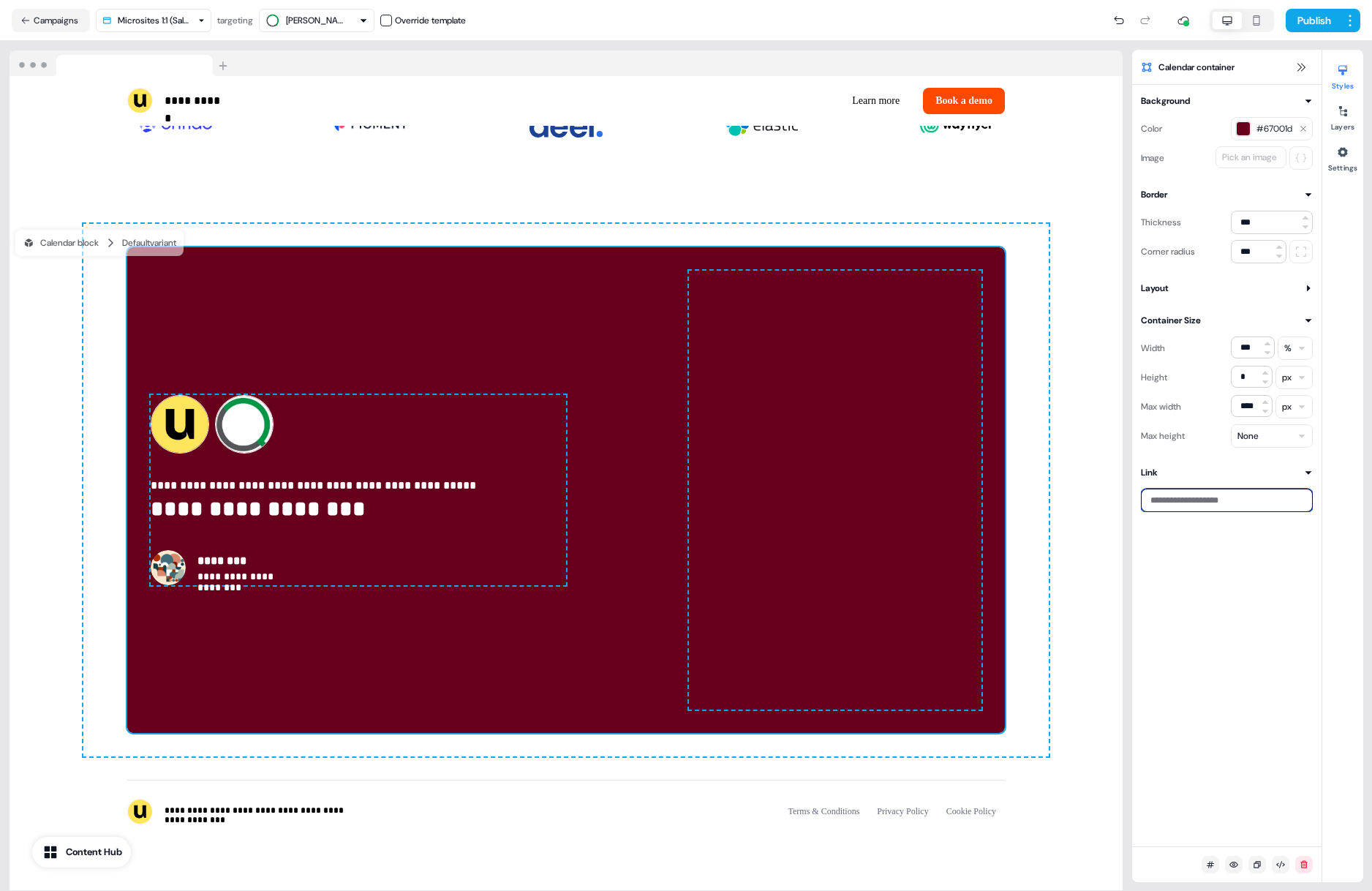 click at bounding box center [1226, 500] 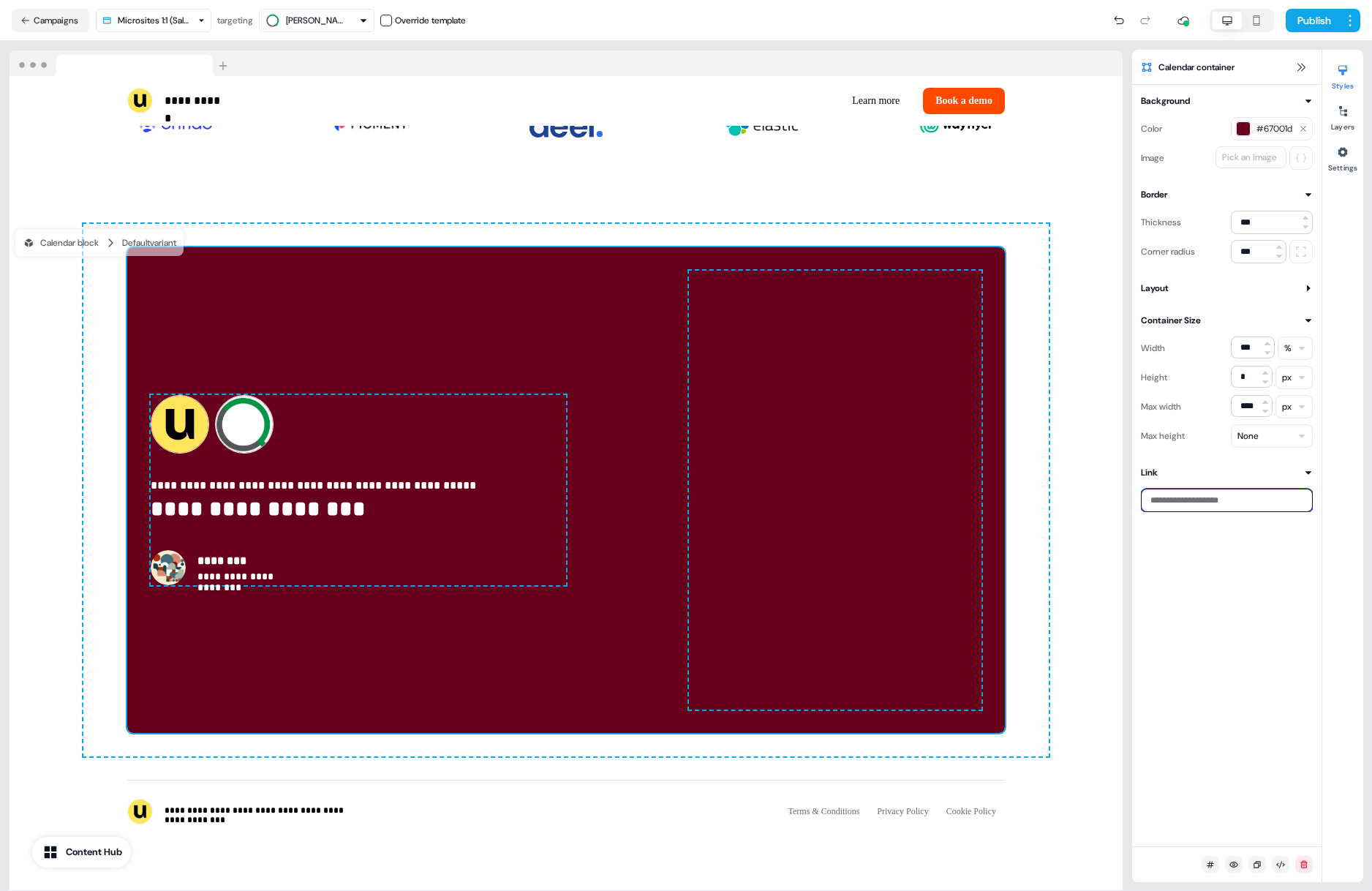 paste on "**********" 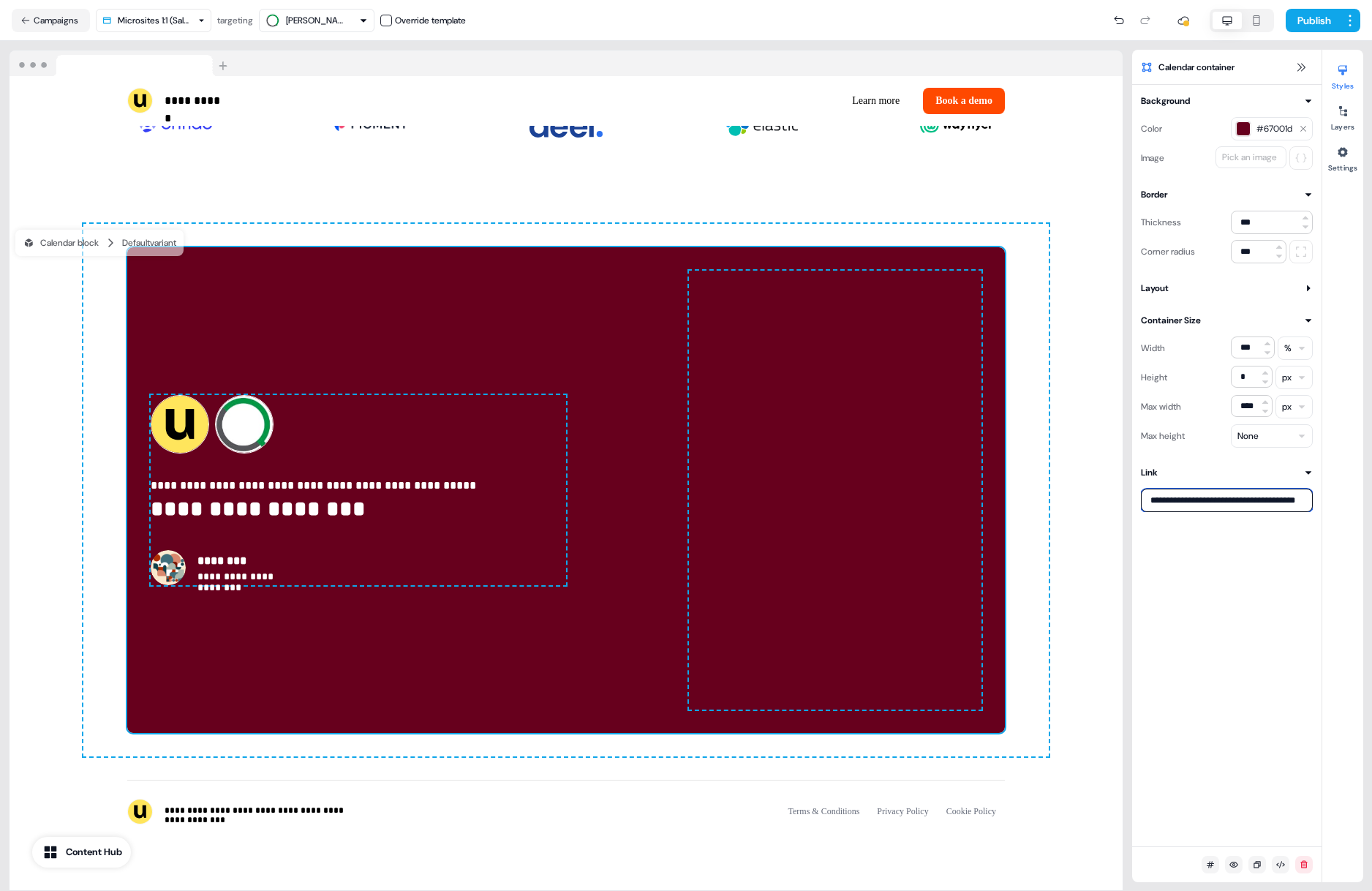 scroll, scrollTop: 0, scrollLeft: 23, axis: horizontal 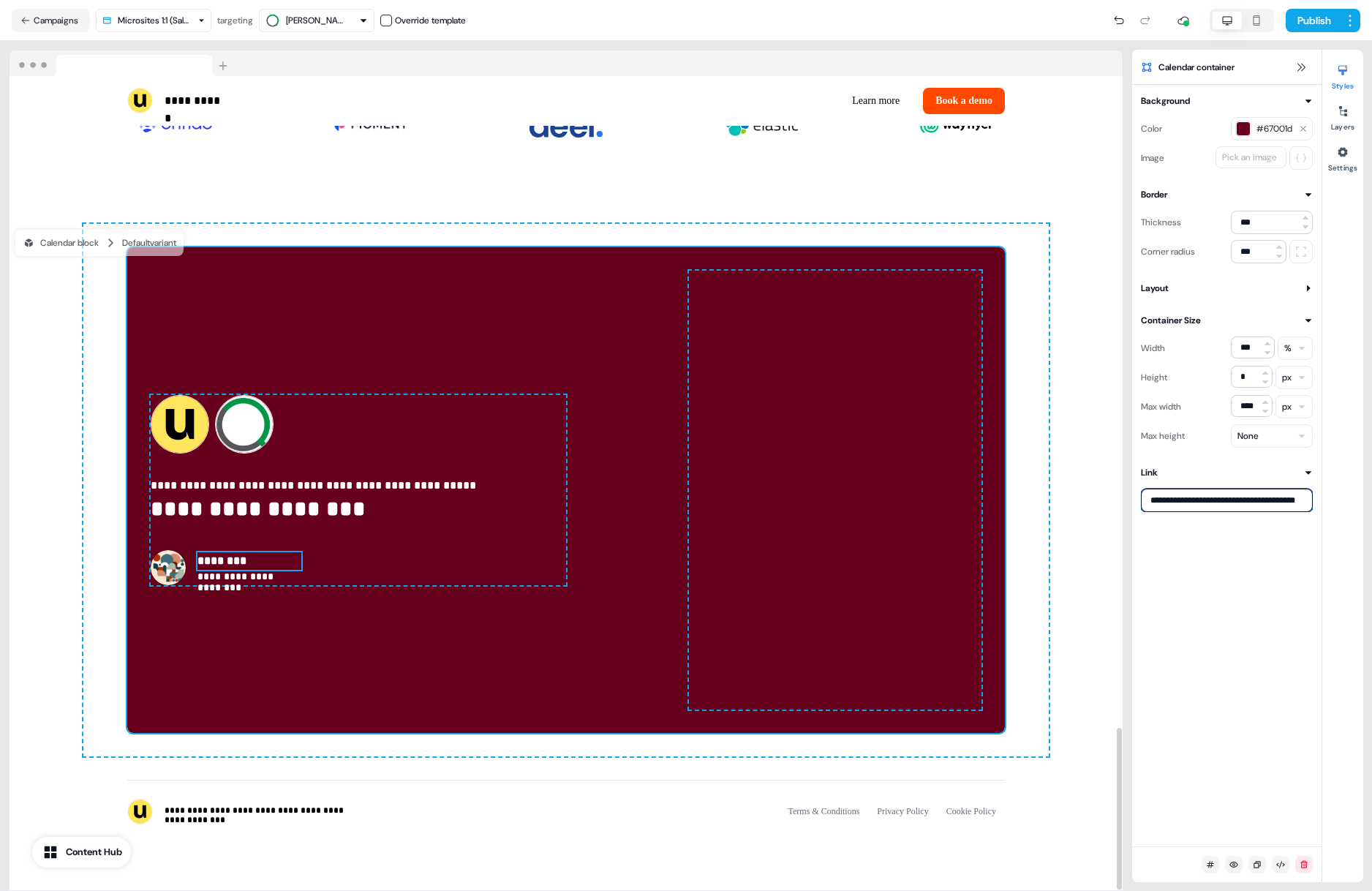 type on "**********" 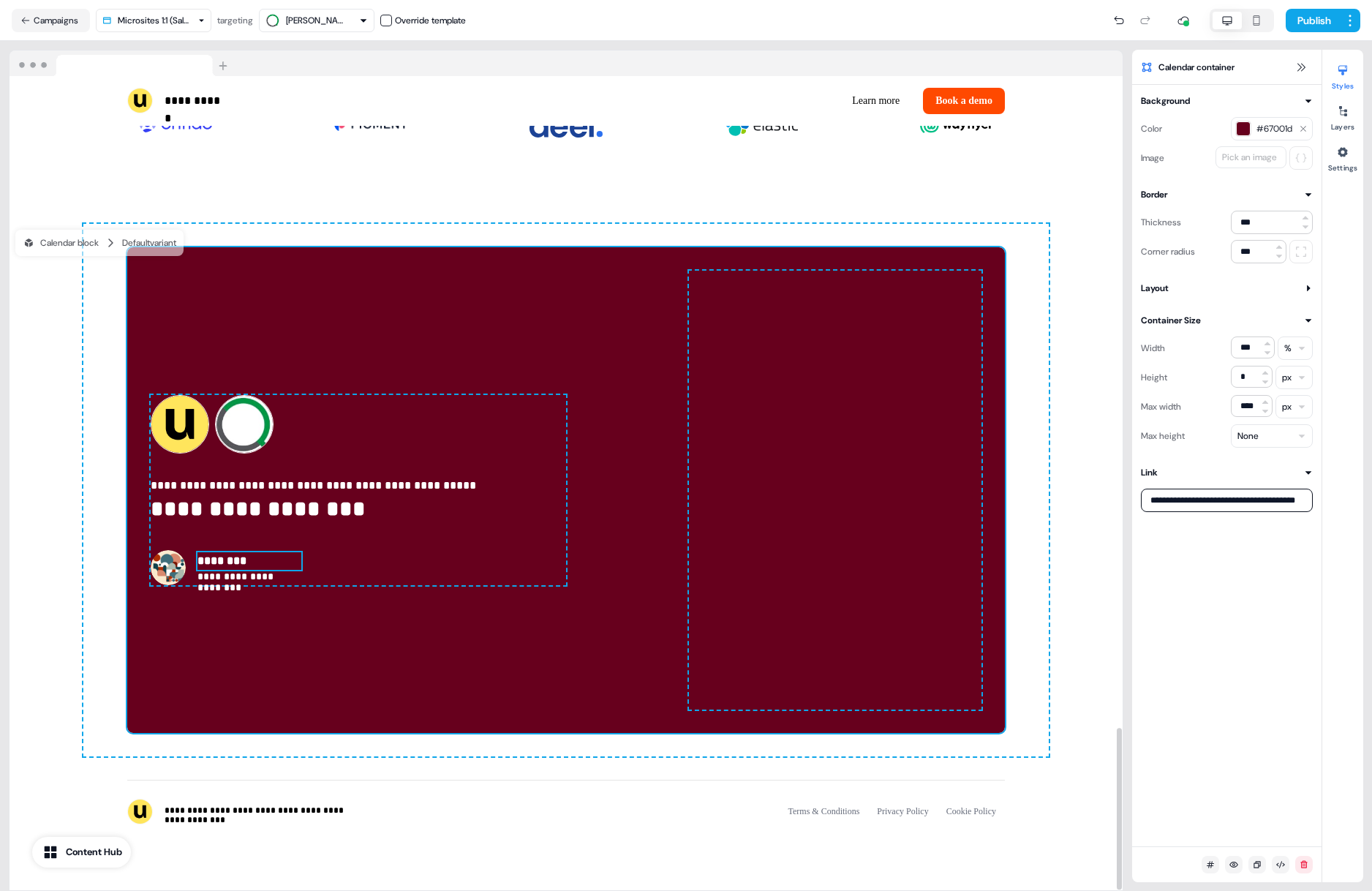 click on "********" at bounding box center (249, 561) 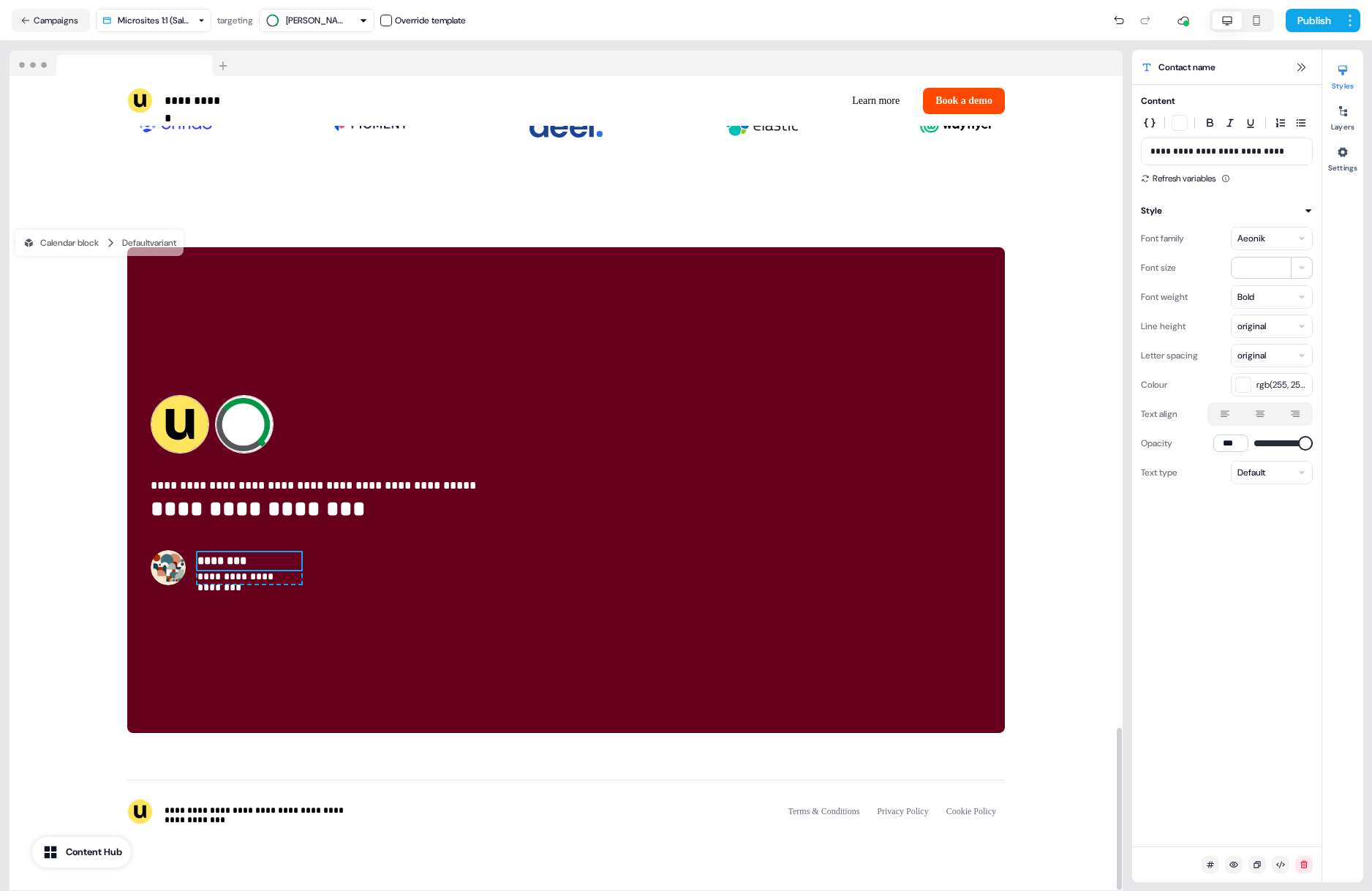 click on "********" at bounding box center [249, 561] 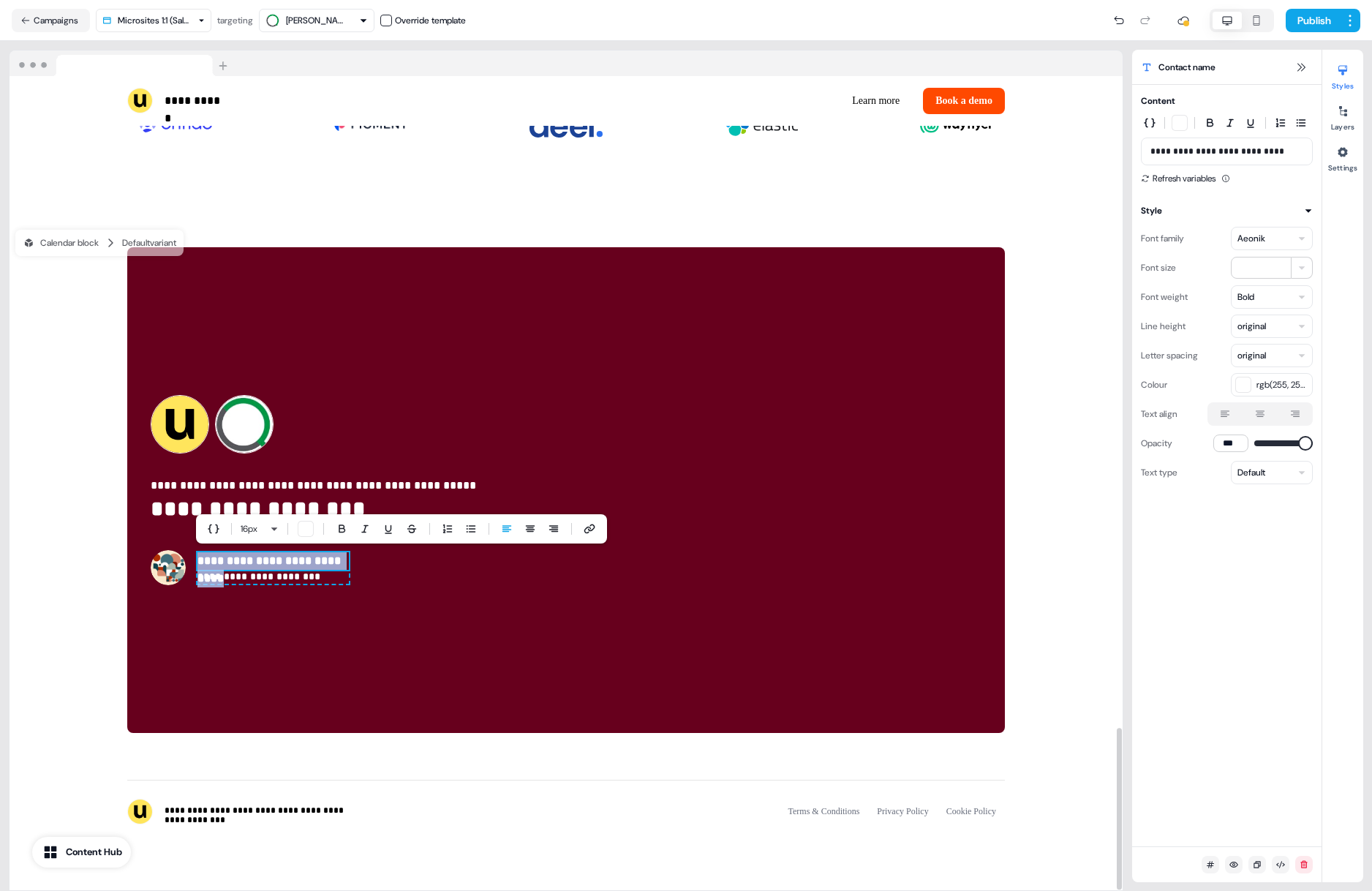 click on "**********" at bounding box center (273, 561) 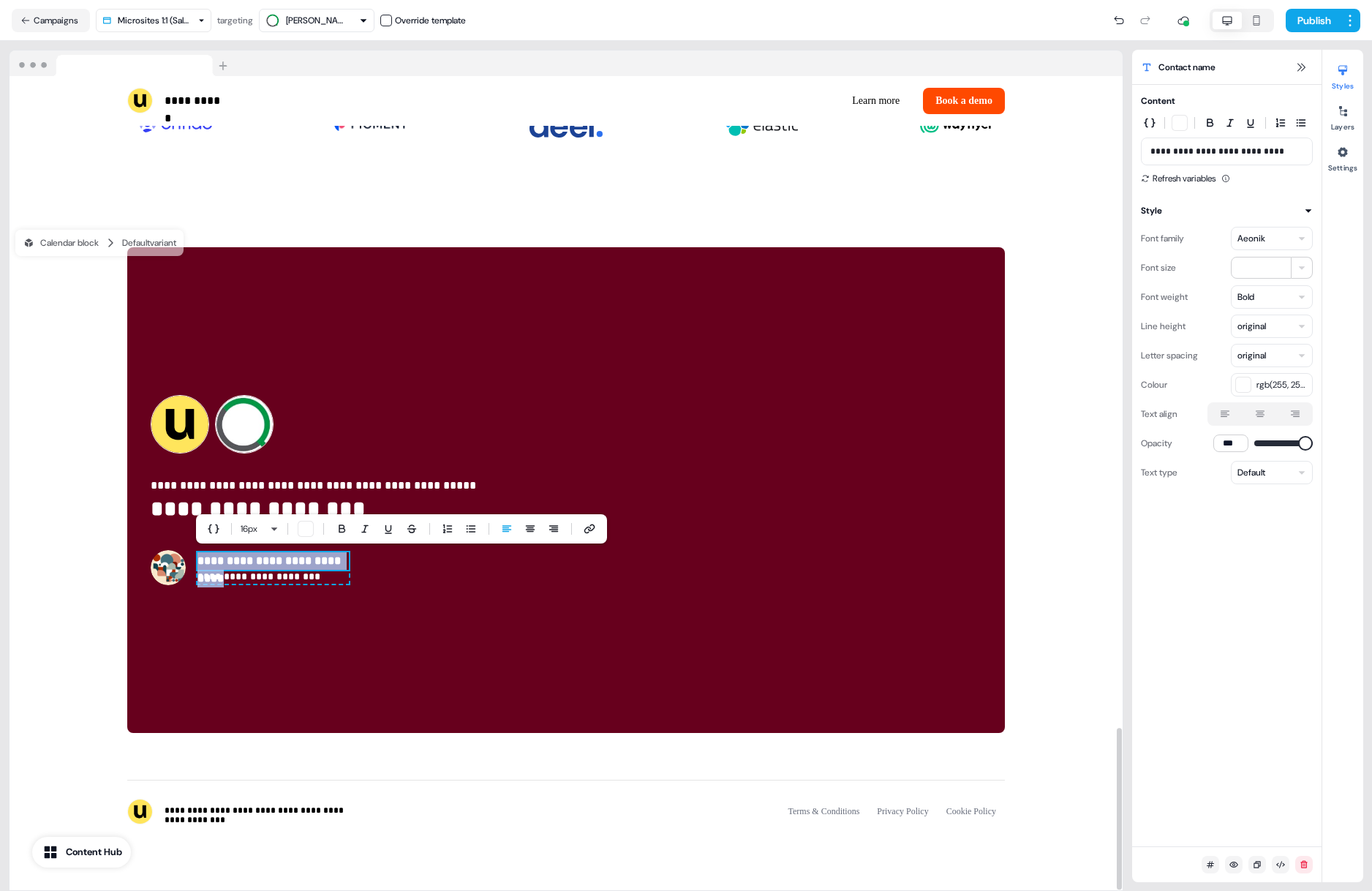type 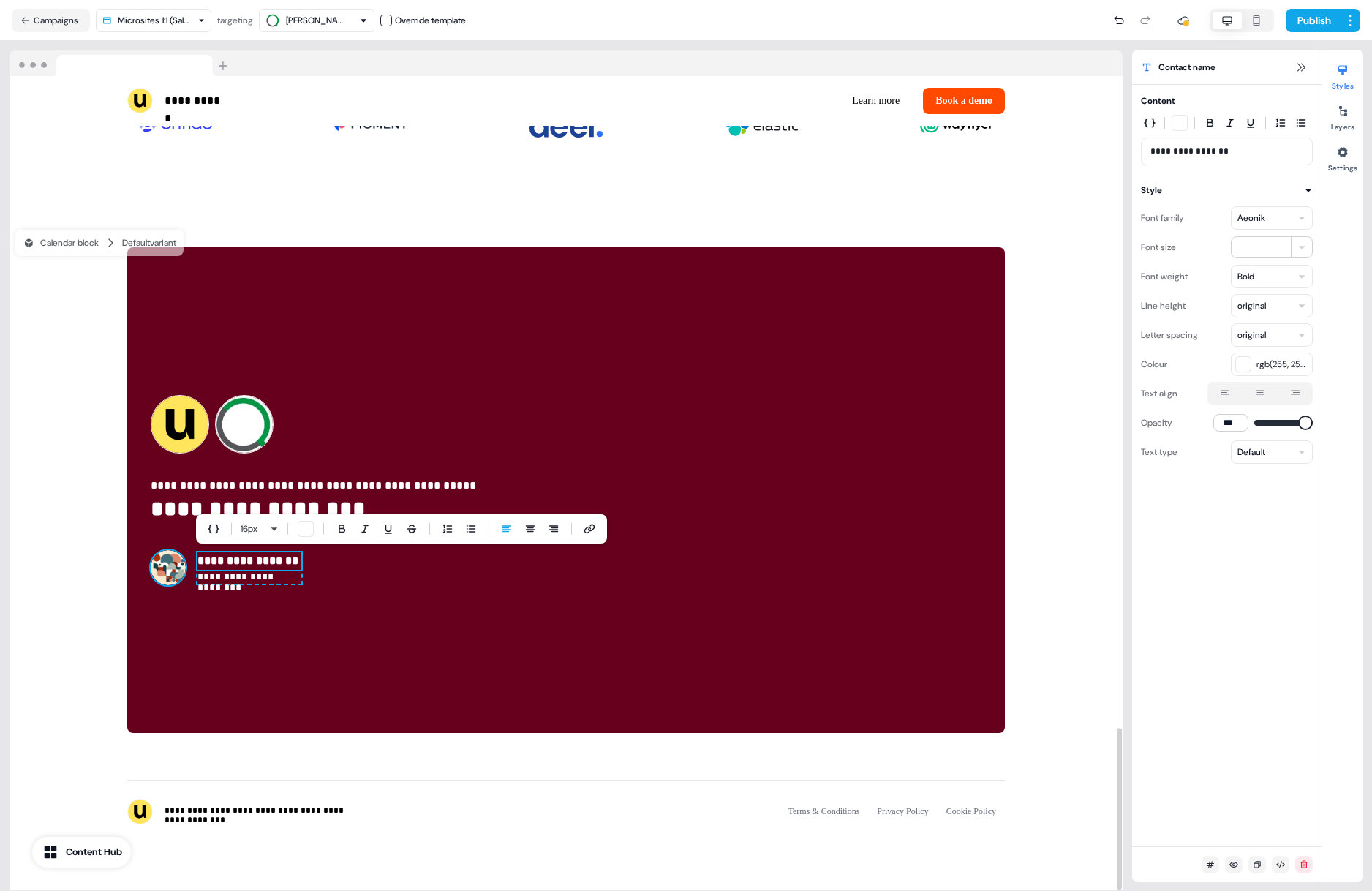 click at bounding box center [168, 568] 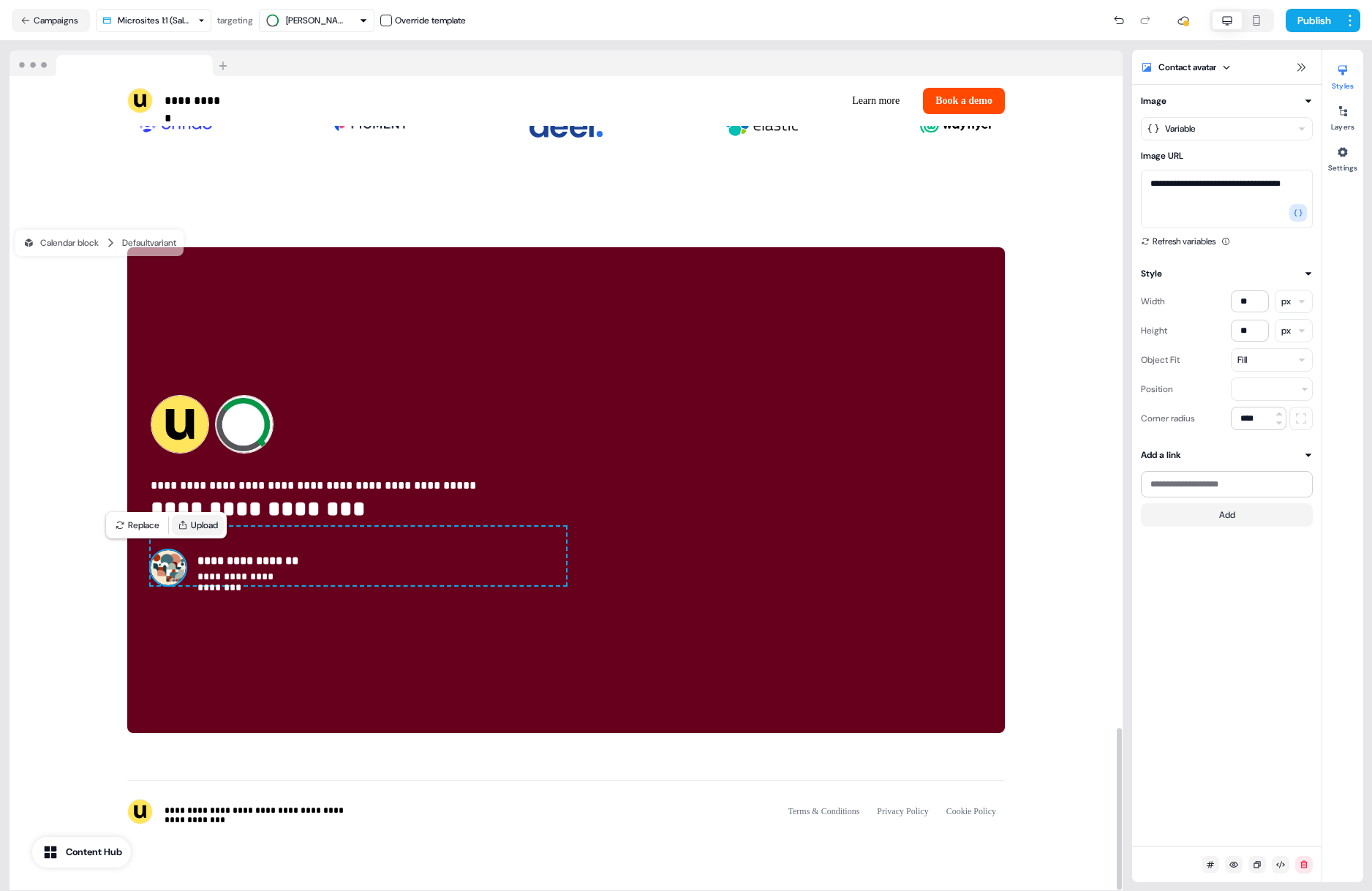 click on "Upload" at bounding box center (197, 525) 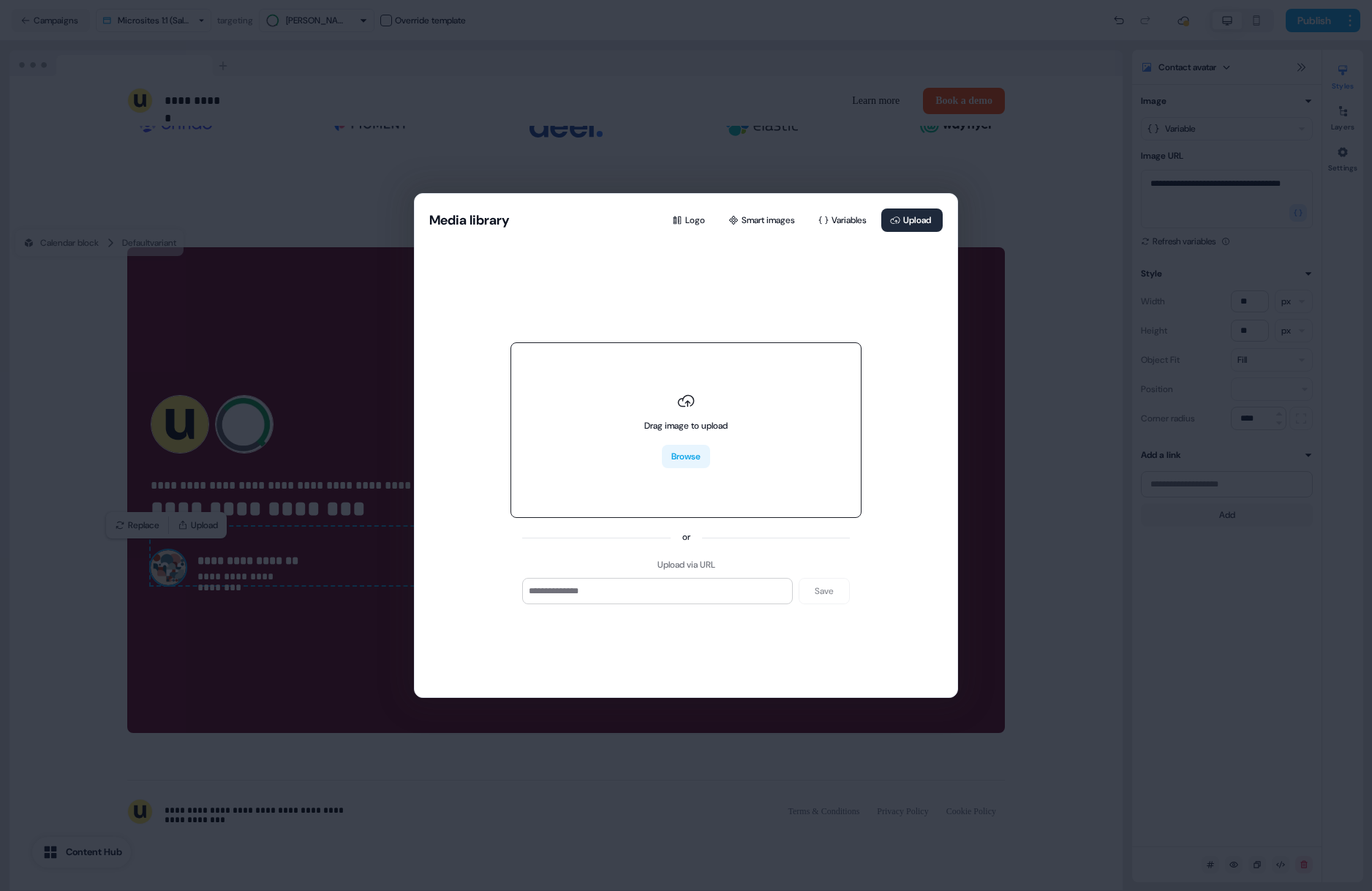 click on "Browse" at bounding box center (686, 456) 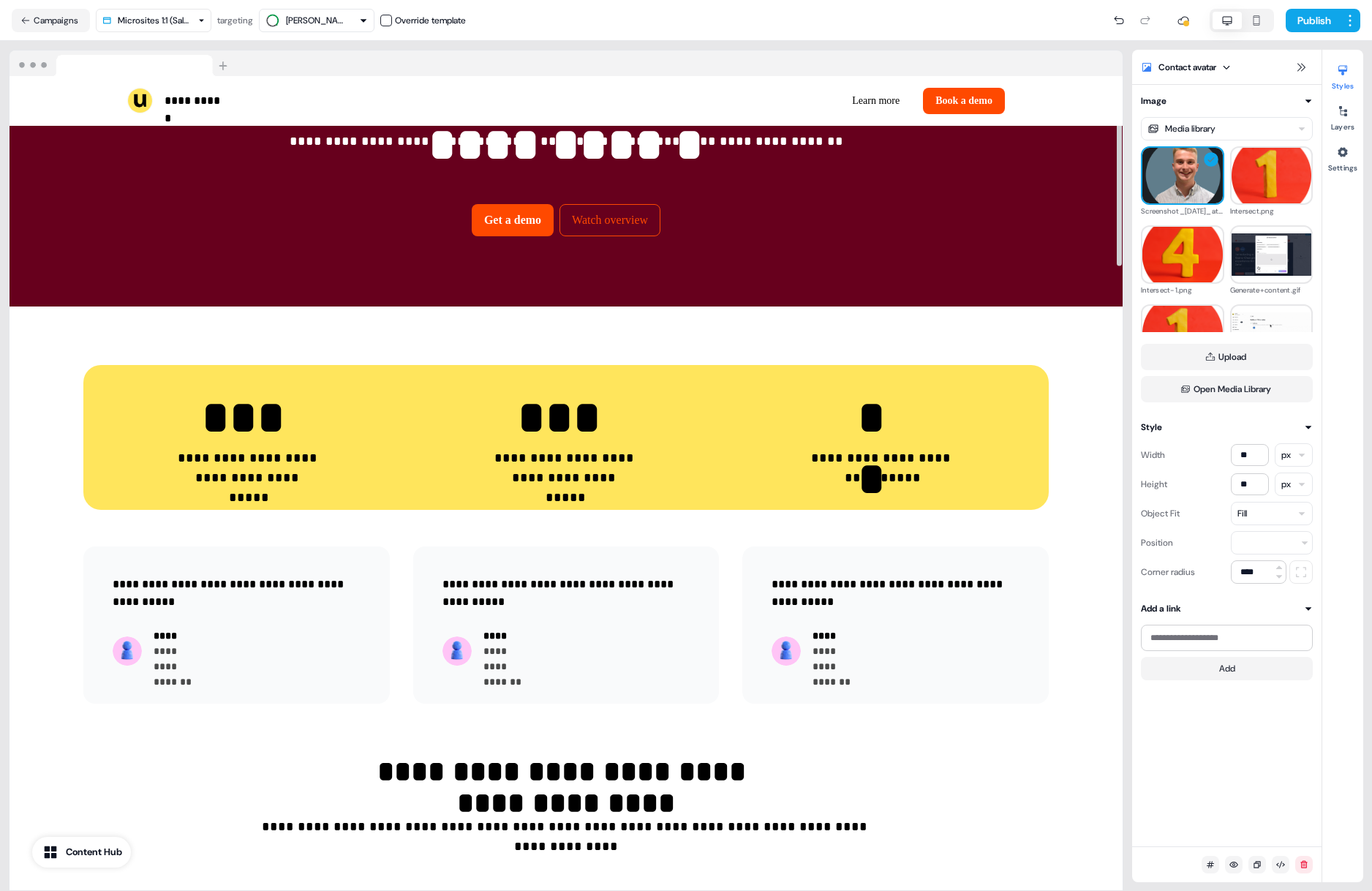 scroll, scrollTop: 0, scrollLeft: 0, axis: both 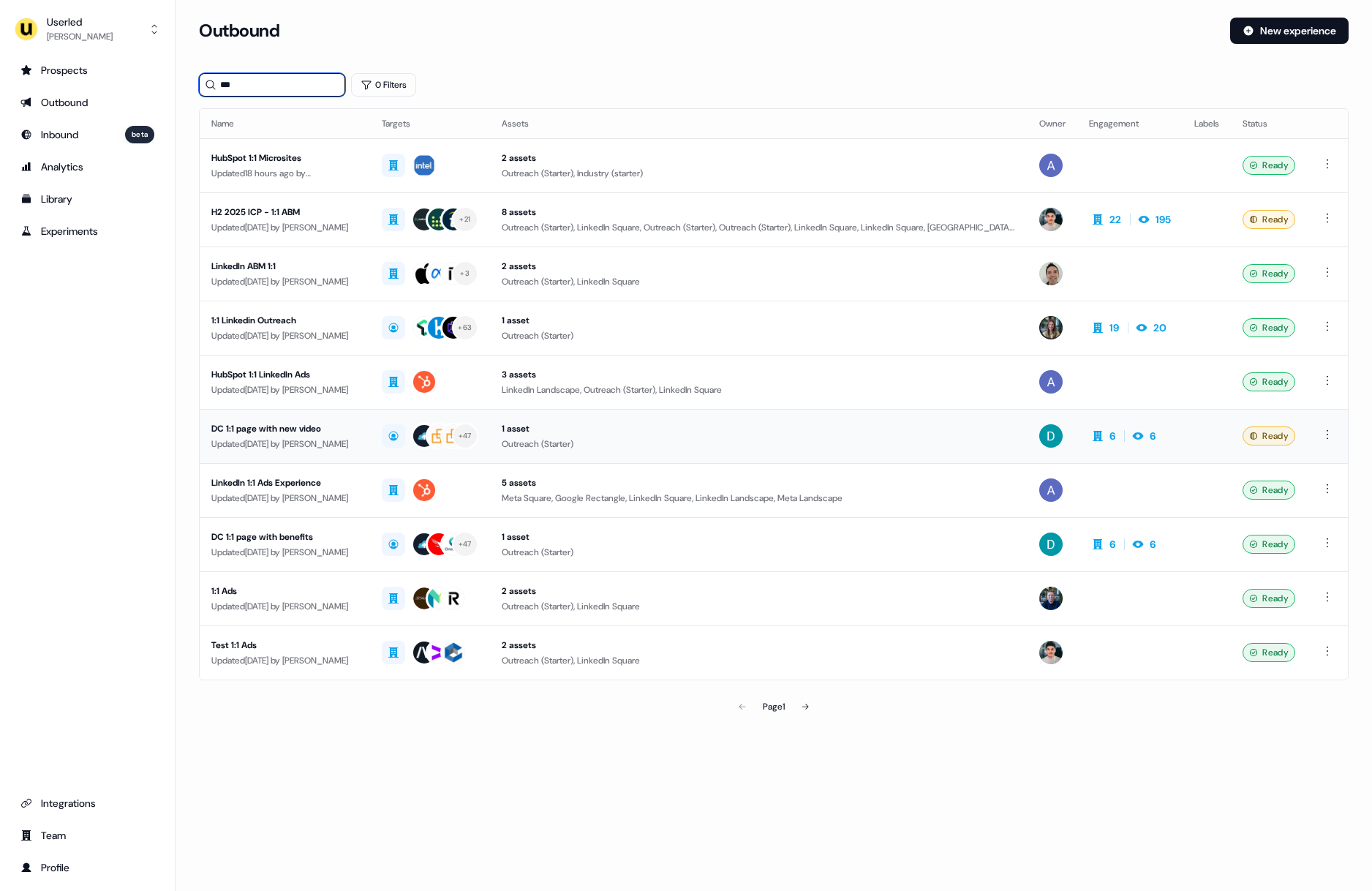 type on "***" 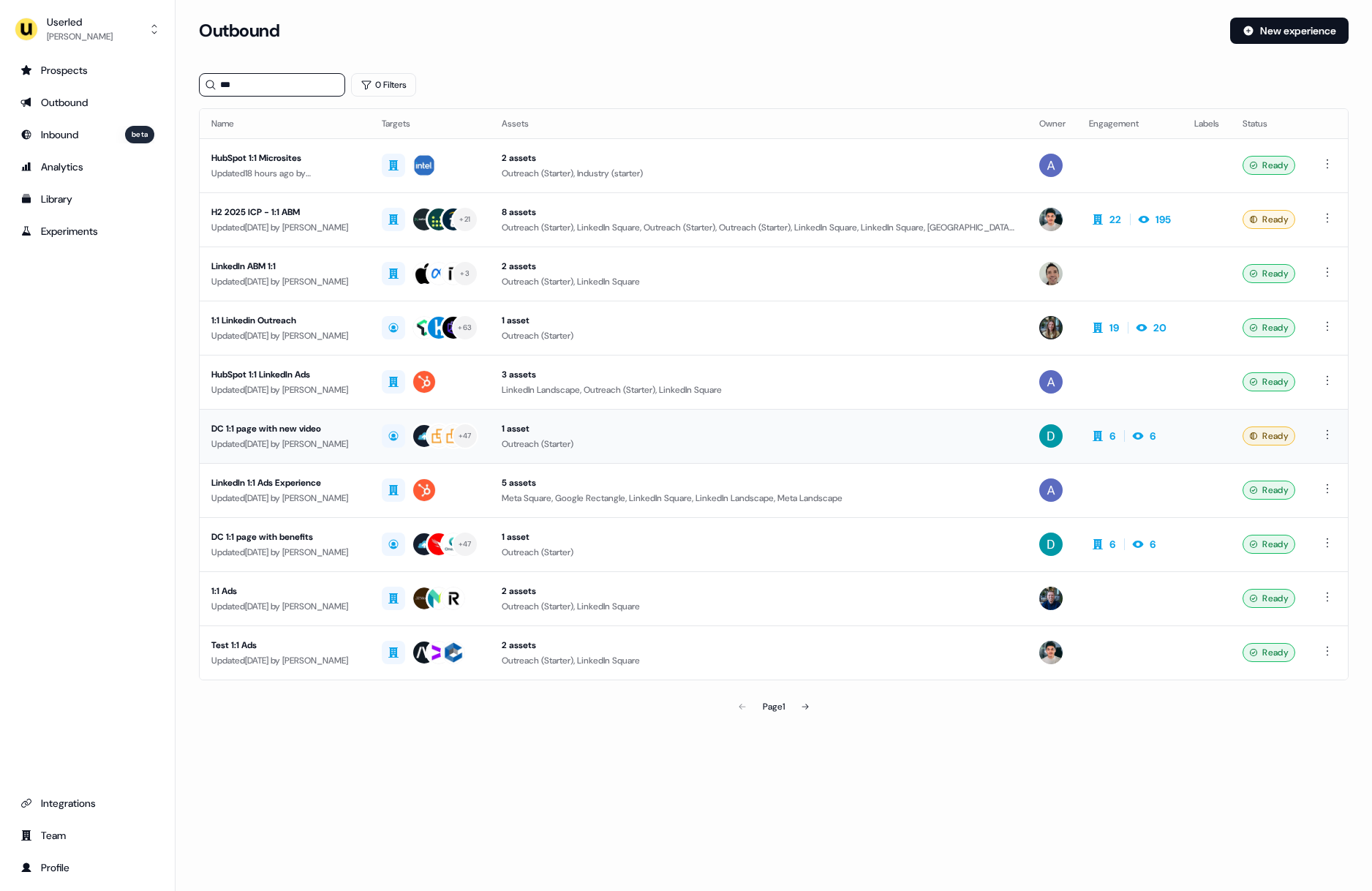 click on "DC 1:1 page with new video" at bounding box center (284, 429) 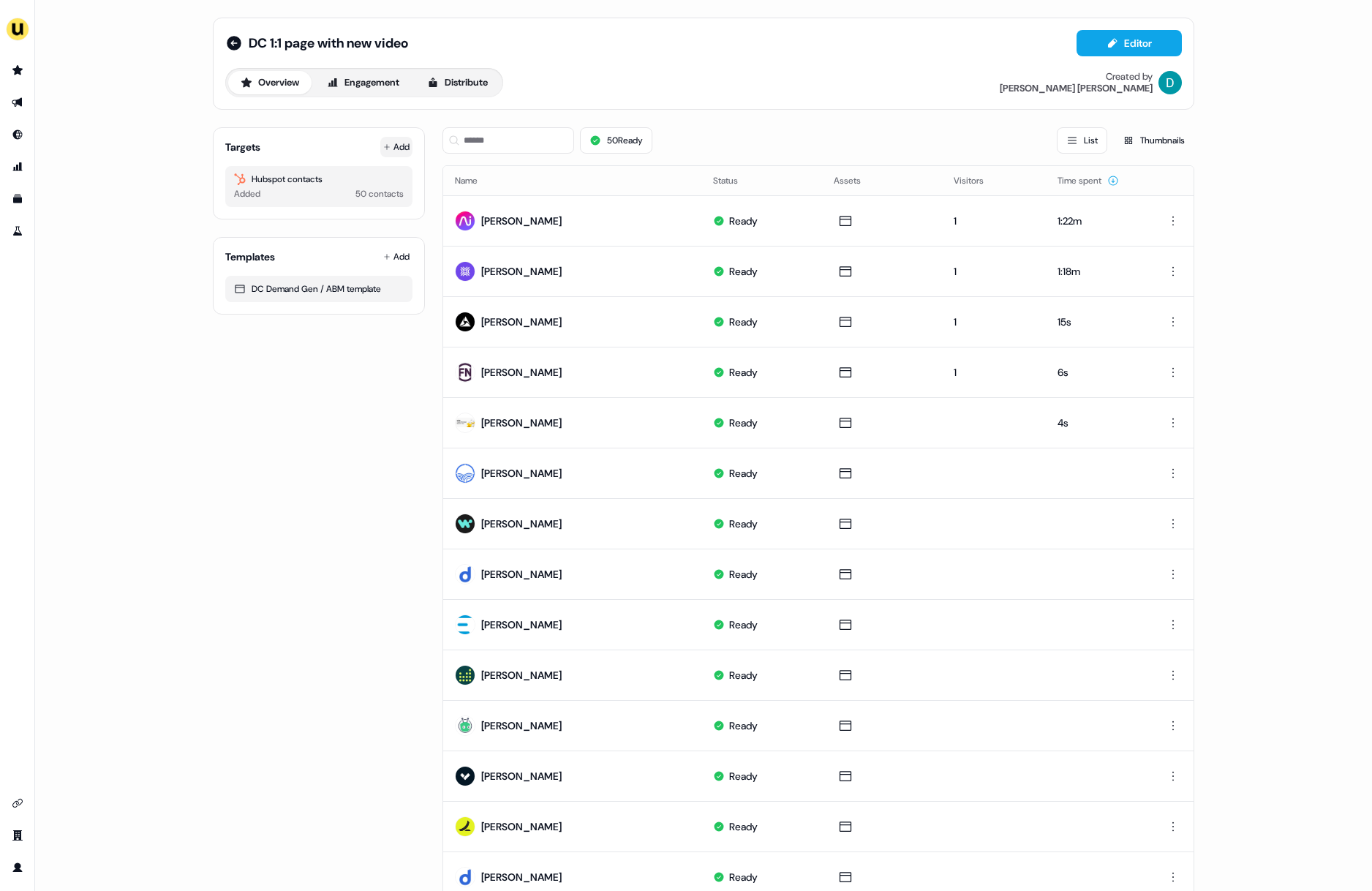 click on "Add" at bounding box center (396, 147) 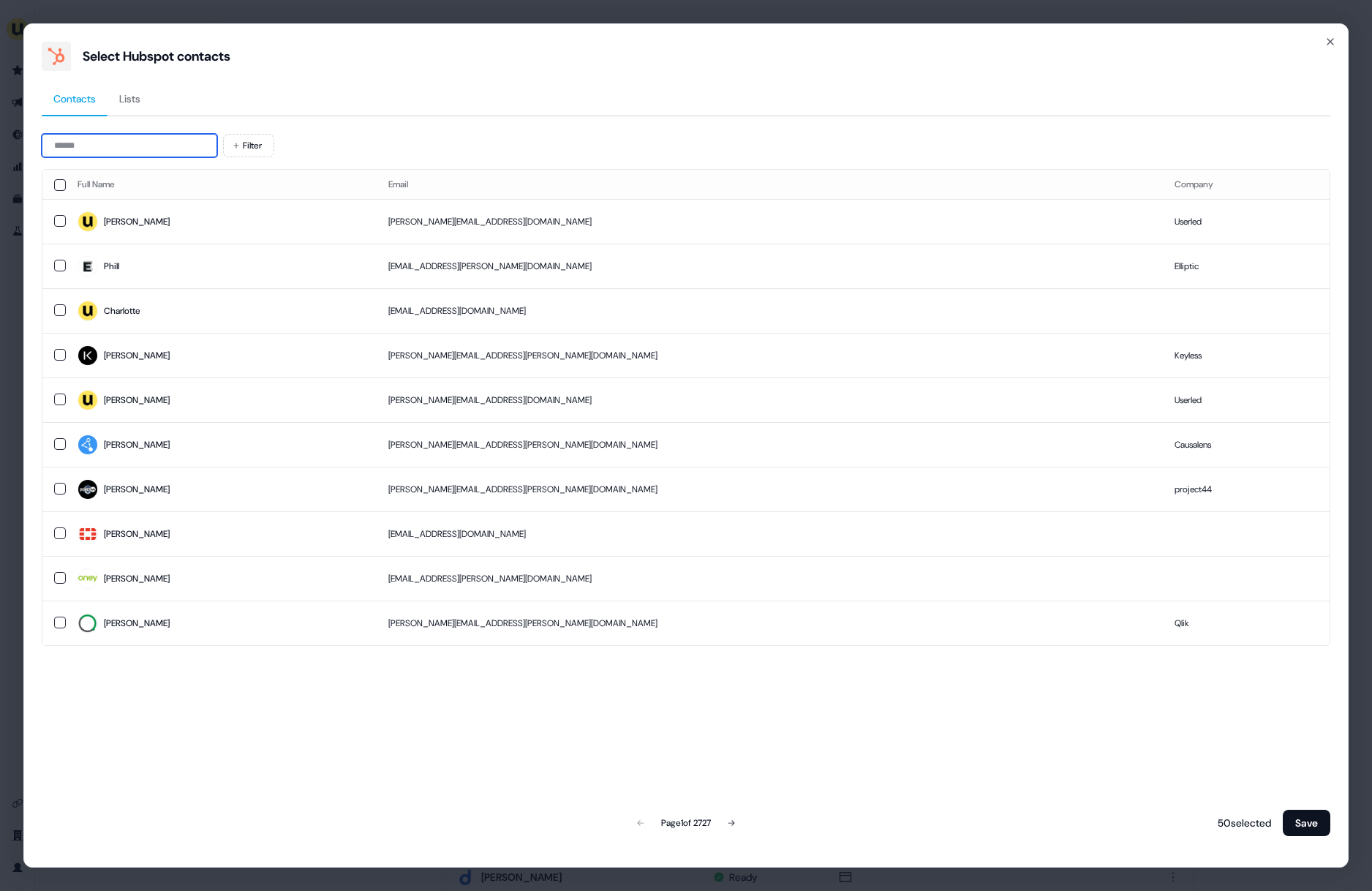 click at bounding box center [129, 146] 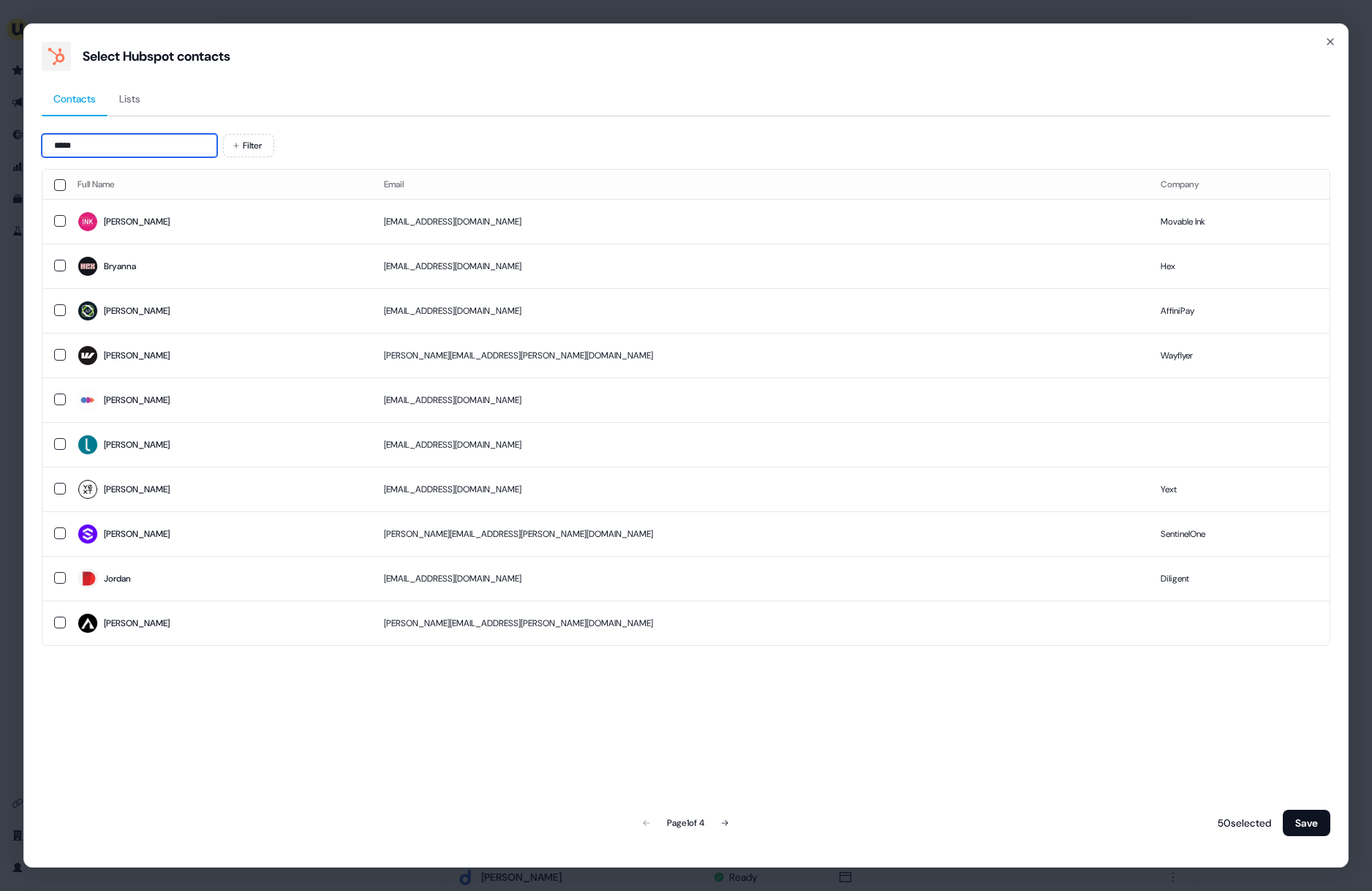 type on "*****" 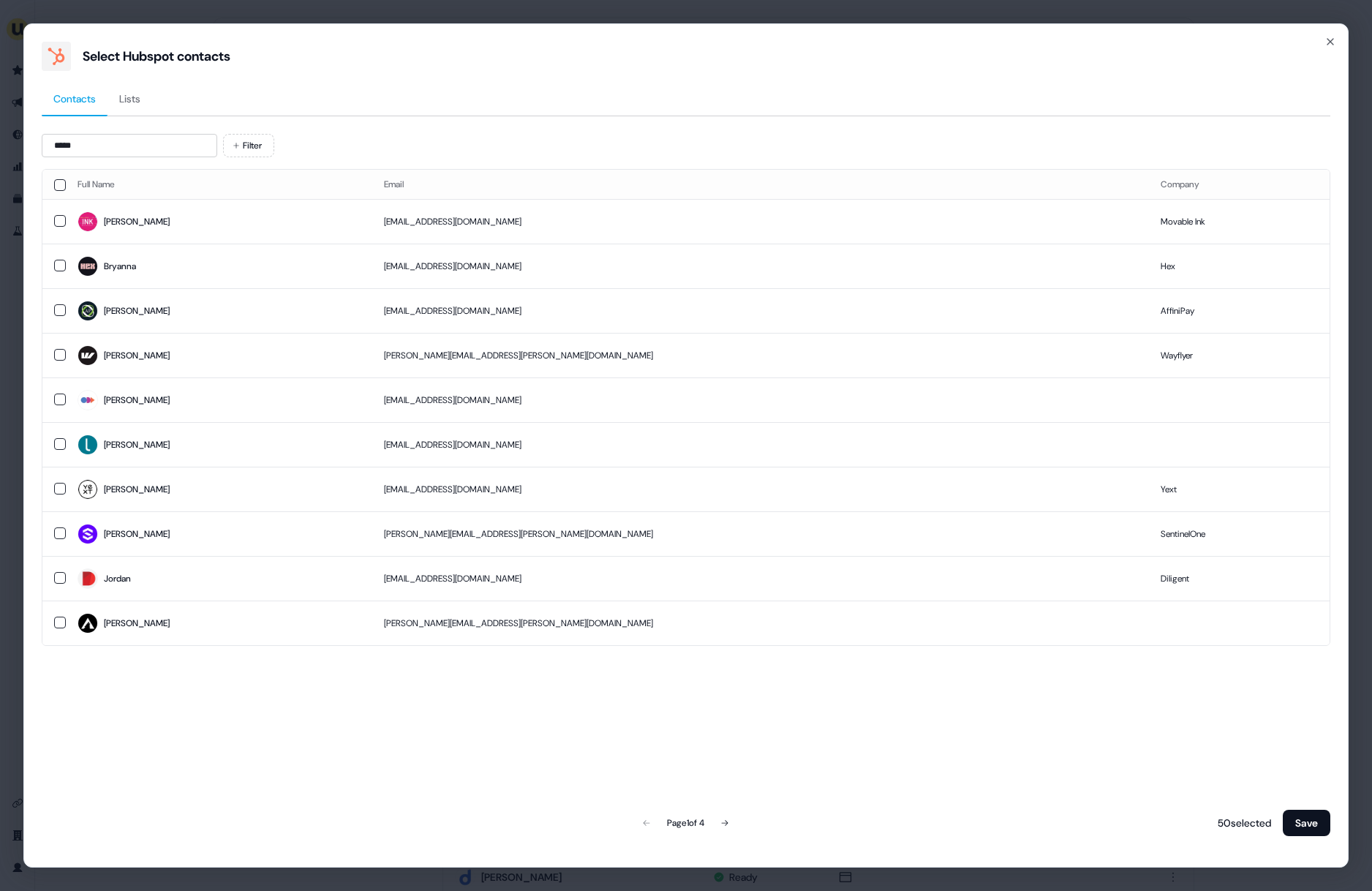 click on "Select Hubspot contacts Contacts Lists ***** Filter Full Name Email Company Bryan bwade@movableink.com Movable Ink Bryanna bclancy@hex.tech Hex Bryan btelfer@affinipay.com AffiniPay Bryan bryan.smith@wayflyer.com Wayflyer Bryan bbernard@onboardmeetings.com Bryan bgrady@lyrahealth.com Bryan bfishkin@yext.com Yext Bryan bryan.gale@sentinelone.com SentinelOne Jordan jbryan@diligent.com Diligent Vanessa vanessa.bryant@arcticwolf.com Page  1  of 4 50  selected Save Close" at bounding box center (686, 446) 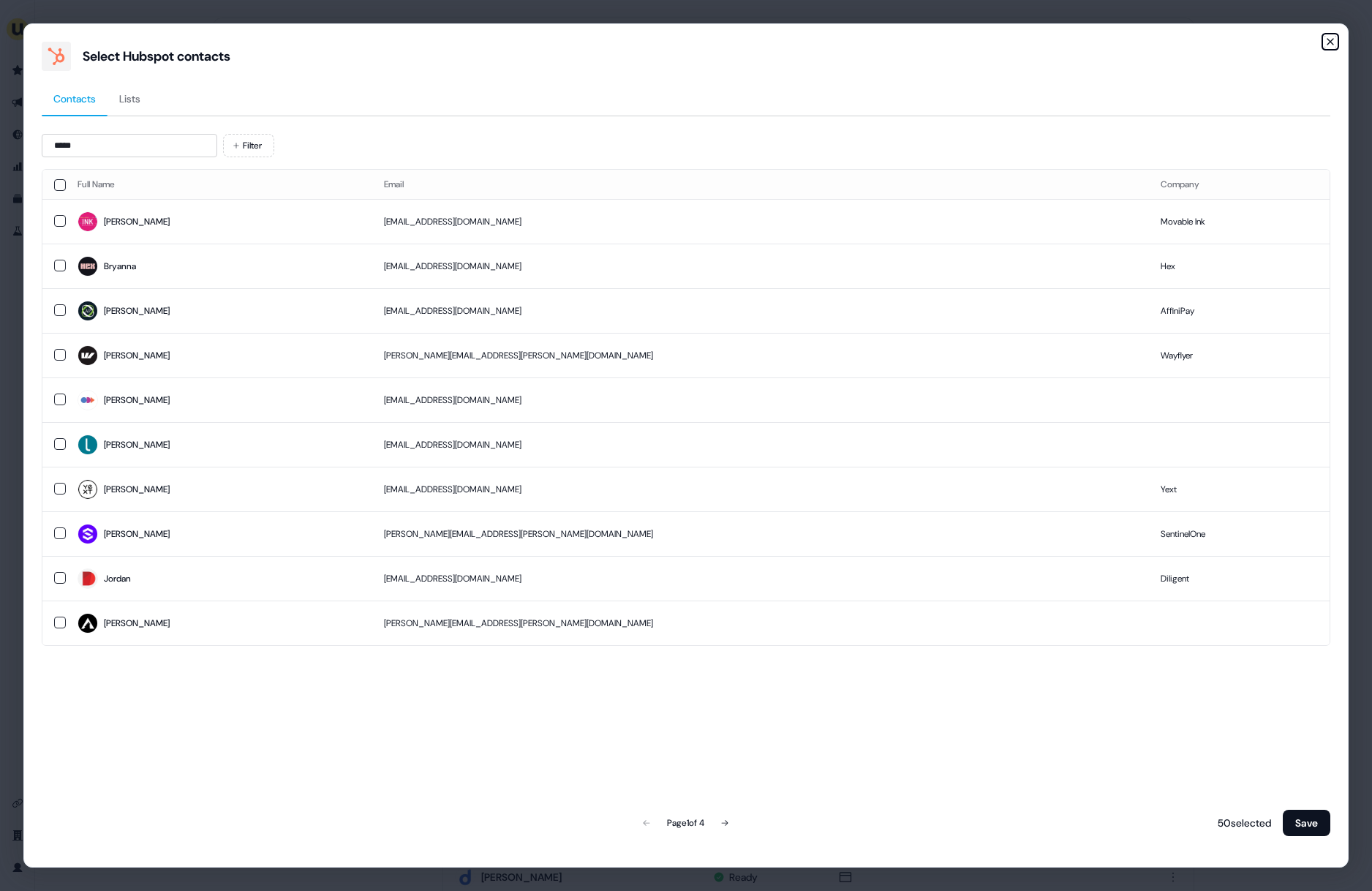 click 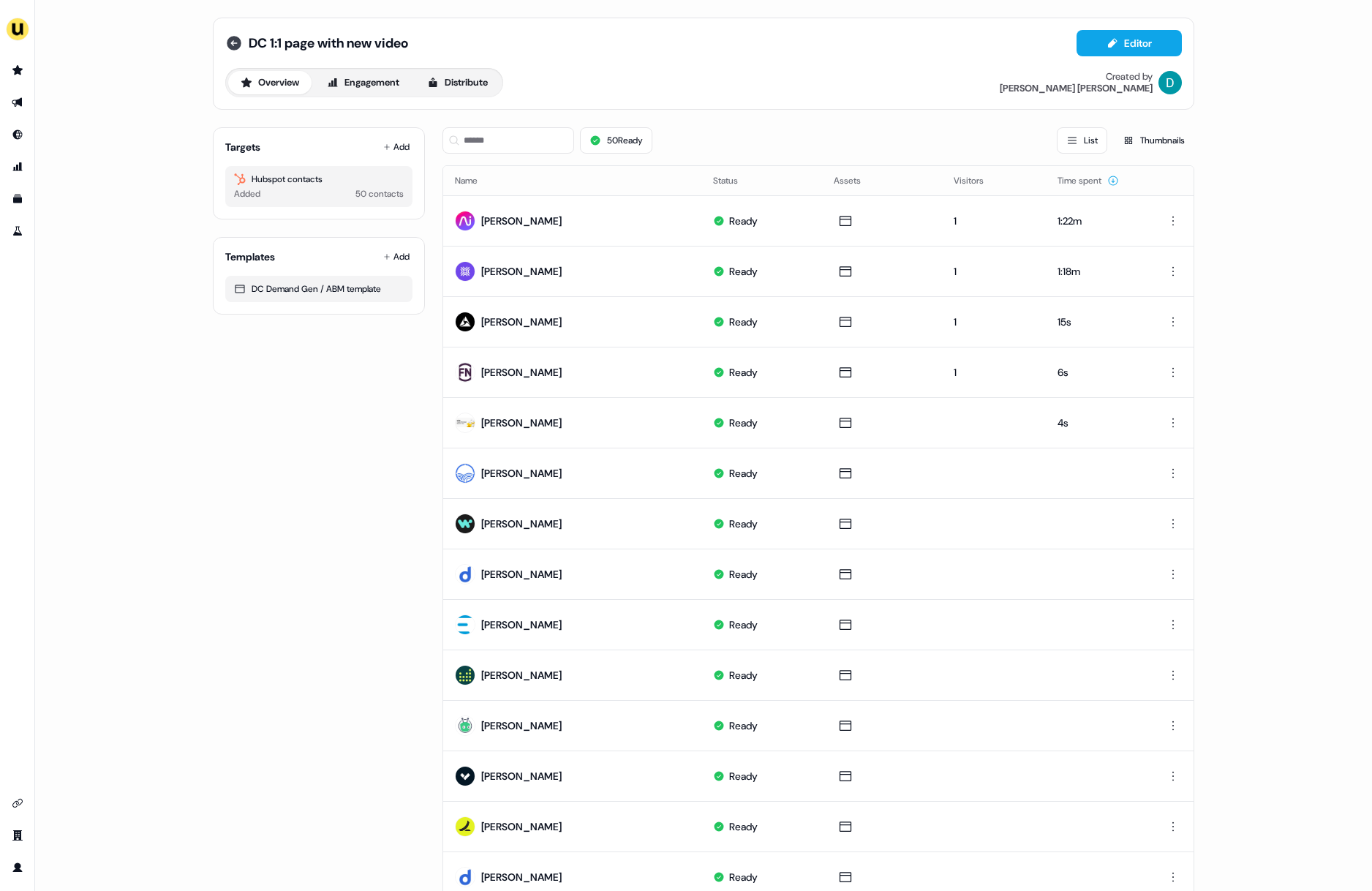 click 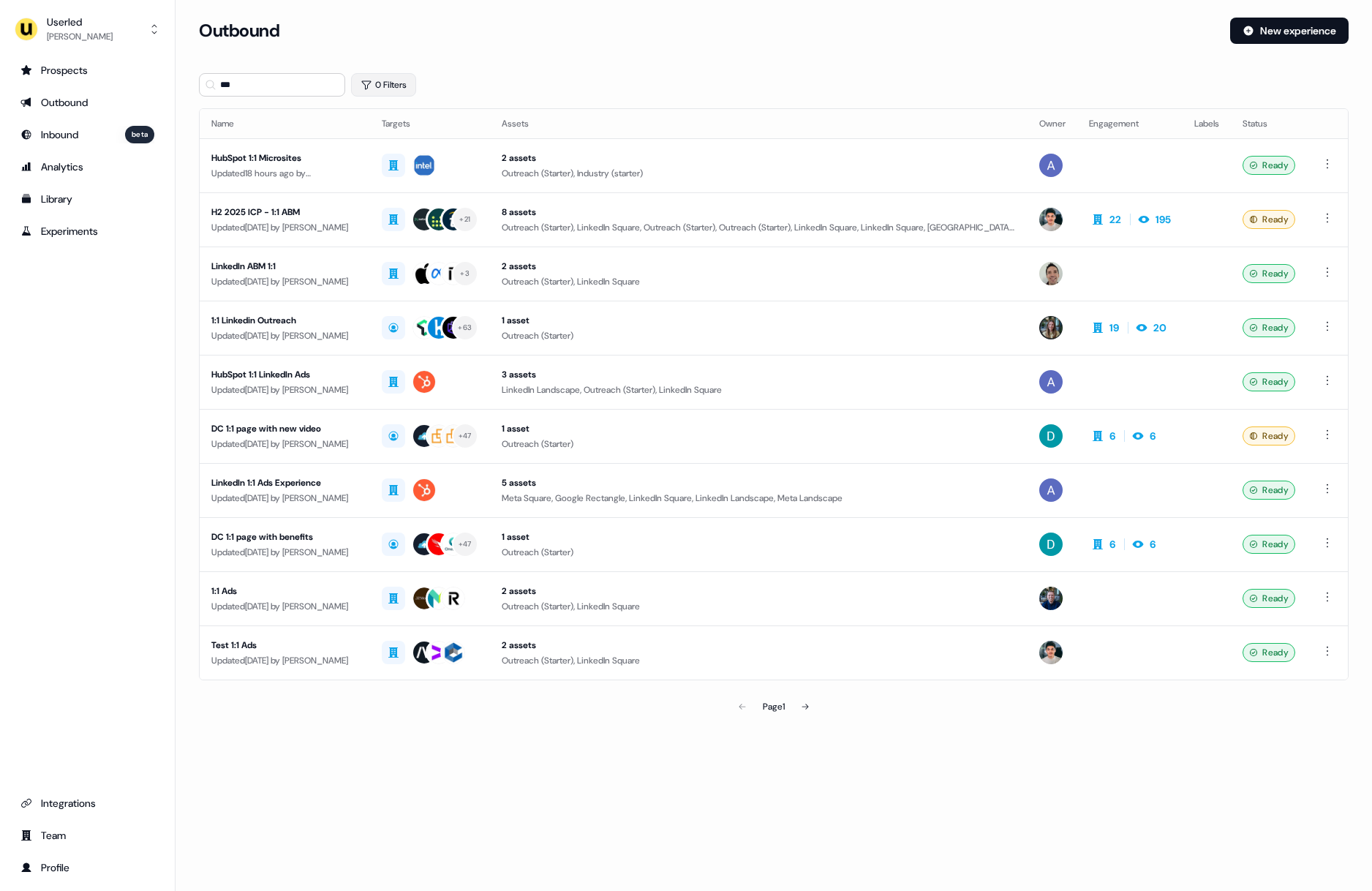 click on "0   Filters" at bounding box center [383, 85] 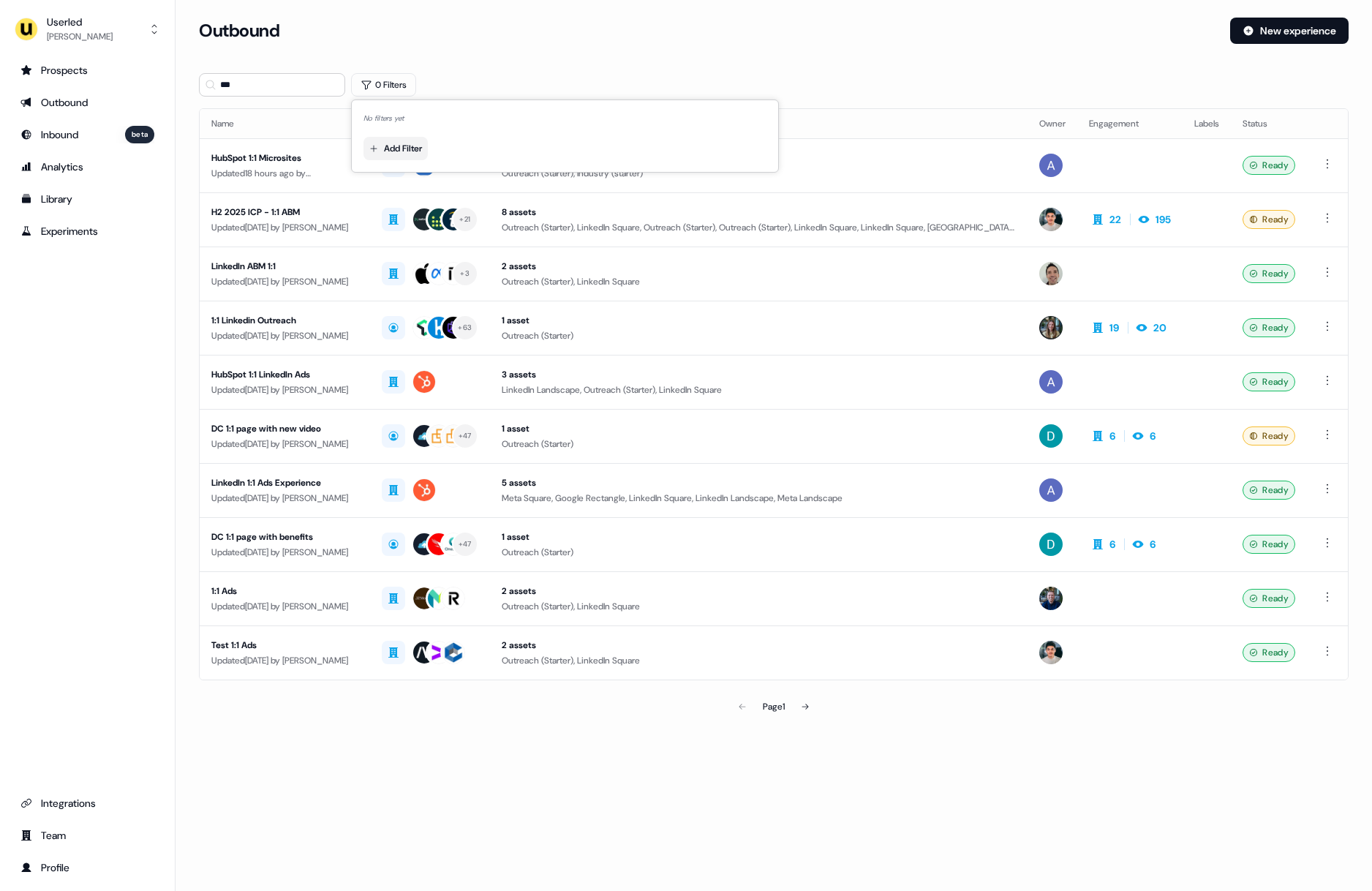 click on "For the best experience switch devices to a bigger screen. Go to Userled.io Userled David Cruickshank Prospects Outbound Inbound beta Analytics Library Experiments Integrations Team Profile Loading... Outbound New experience *** 0   Filters Name Targets Assets Owner Engagement Labels Status HubSpot 1:1 Microsites Updated  18 hours ago   by   Aaron Carpenter 2   assets Outreach (Starter), Industry (starter) Ready H2 2025 ICP - 1:1 ABM Updated  1 day ago   by   Vincent Plassard + 21 8   assets Outreach (Starter), LinkedIn Square, Outreach (Starter), Outreach (Starter), LinkedIn Square, LinkedIn Square, LinkedIn Square, LinkedIn Square 22 195 Ready LinkedIn ABM 1:1 Updated  4 days ago   by   Yves Adam + 3 2   assets Outreach (Starter), LinkedIn Square Ready 1:1 Linkedin Outreach  Updated  4 days ago   by   Charlotte Stone + 63 1   asset Outreach (Starter) 19 20 Ready HubSpot 1:1 LinkedIn Ads Updated  4 days ago   by   Aaron Carpenter 3   assets LinkedIn Landscape, Outreach (Starter), LinkedIn Square Ready" at bounding box center [686, 446] 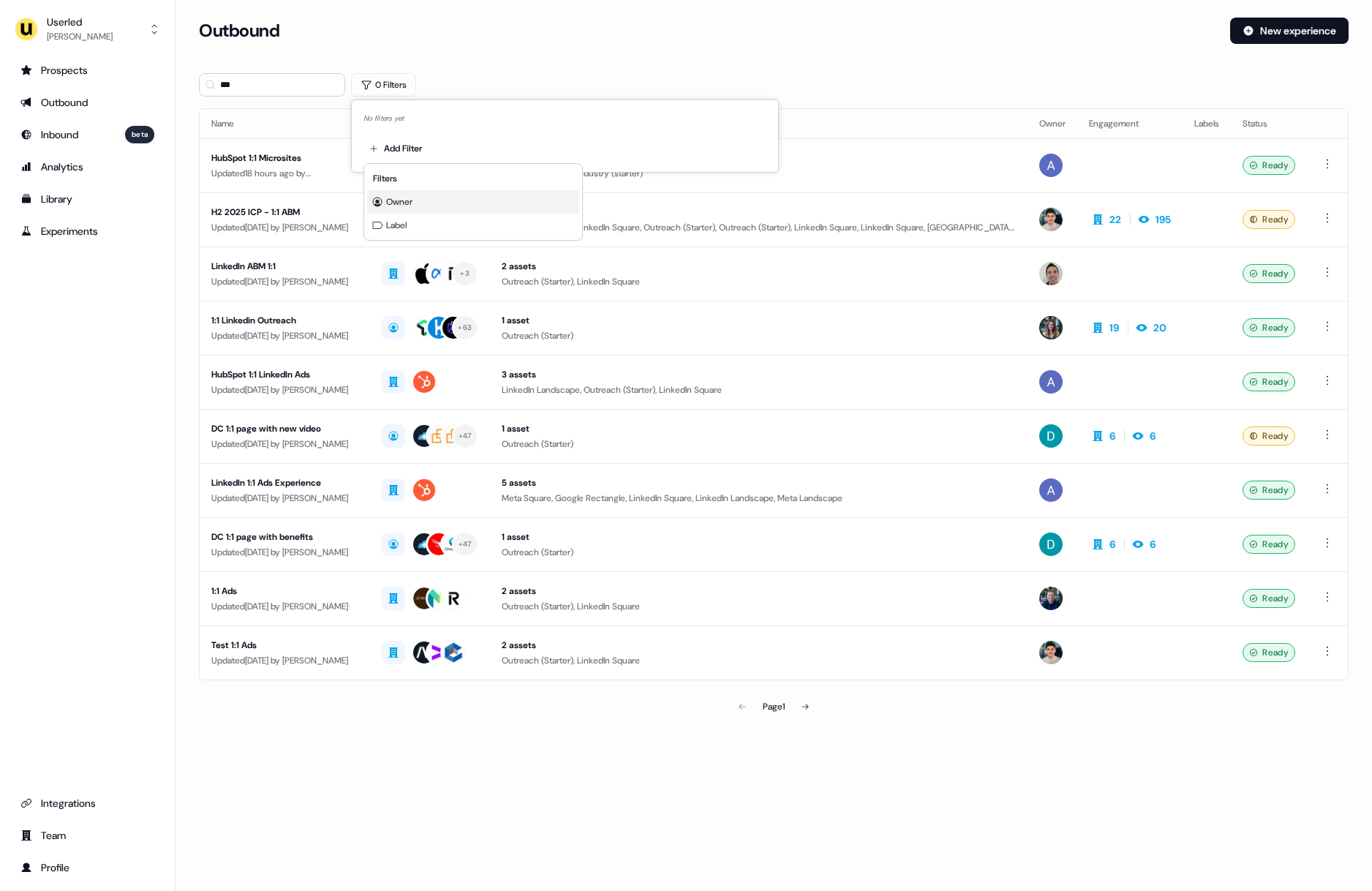 click on "Owner" at bounding box center (473, 202) 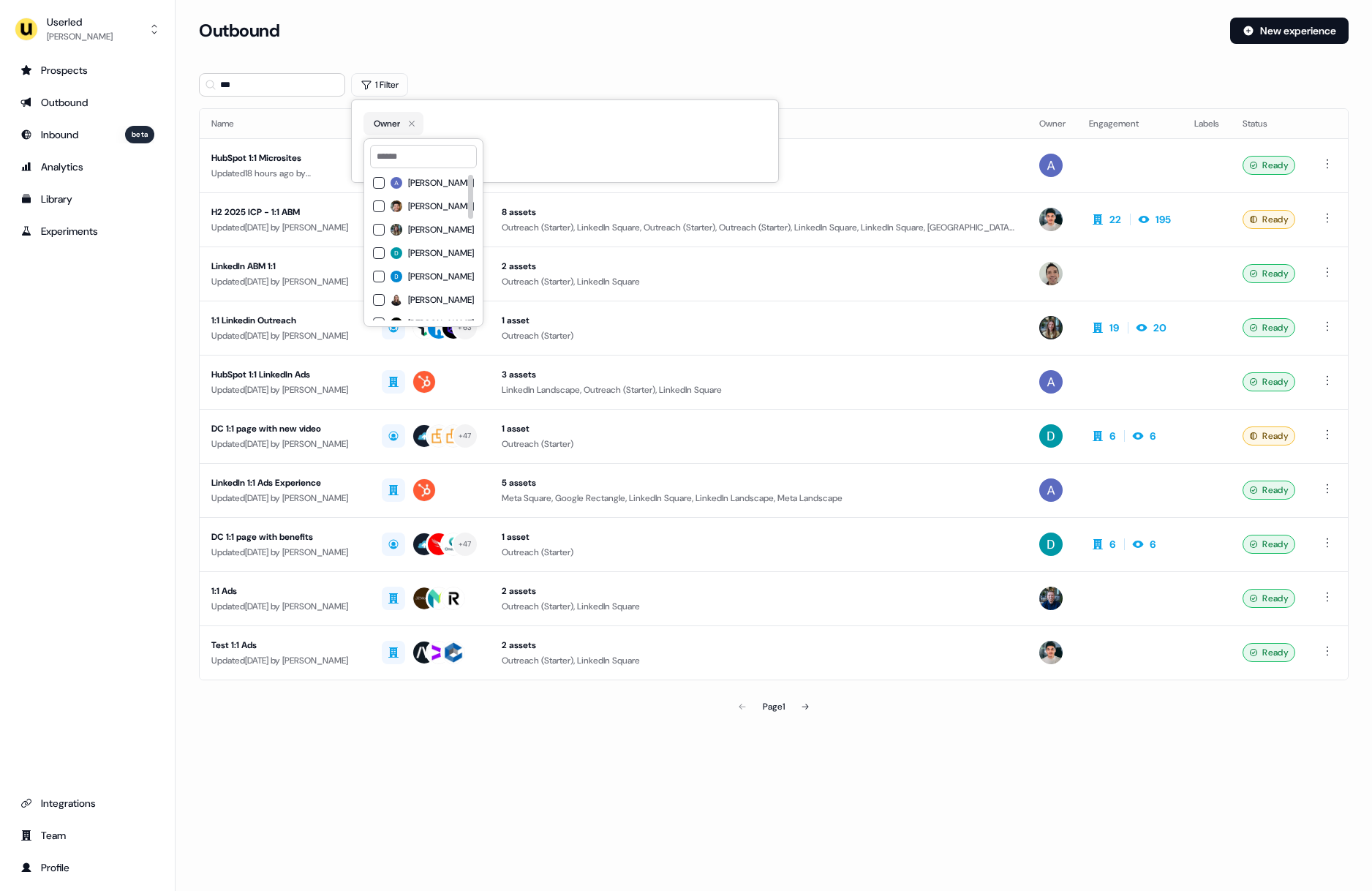 click on "David Cruickshank" at bounding box center (441, 253) 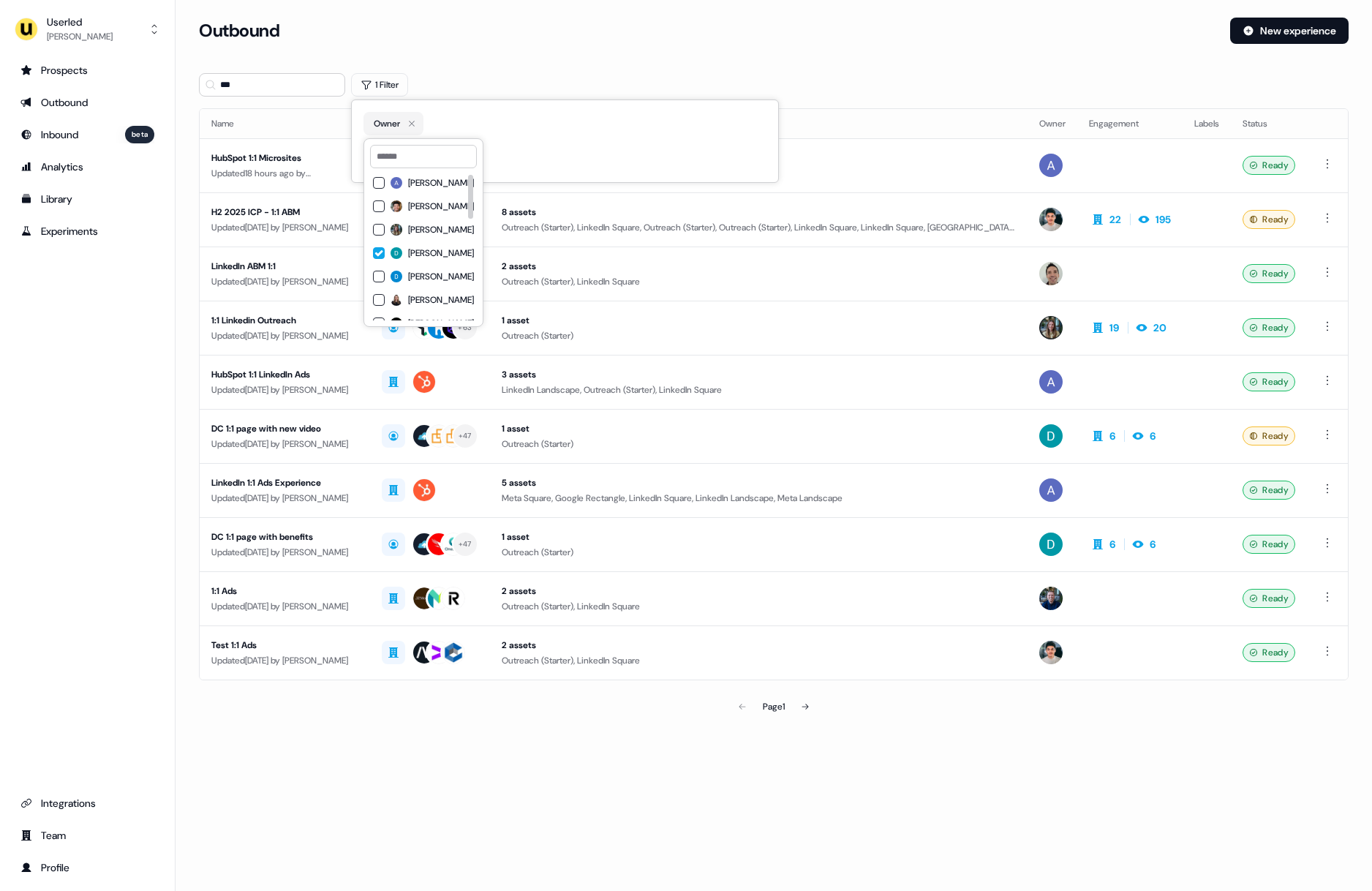 click on "Outbound New experience" at bounding box center (774, 40) 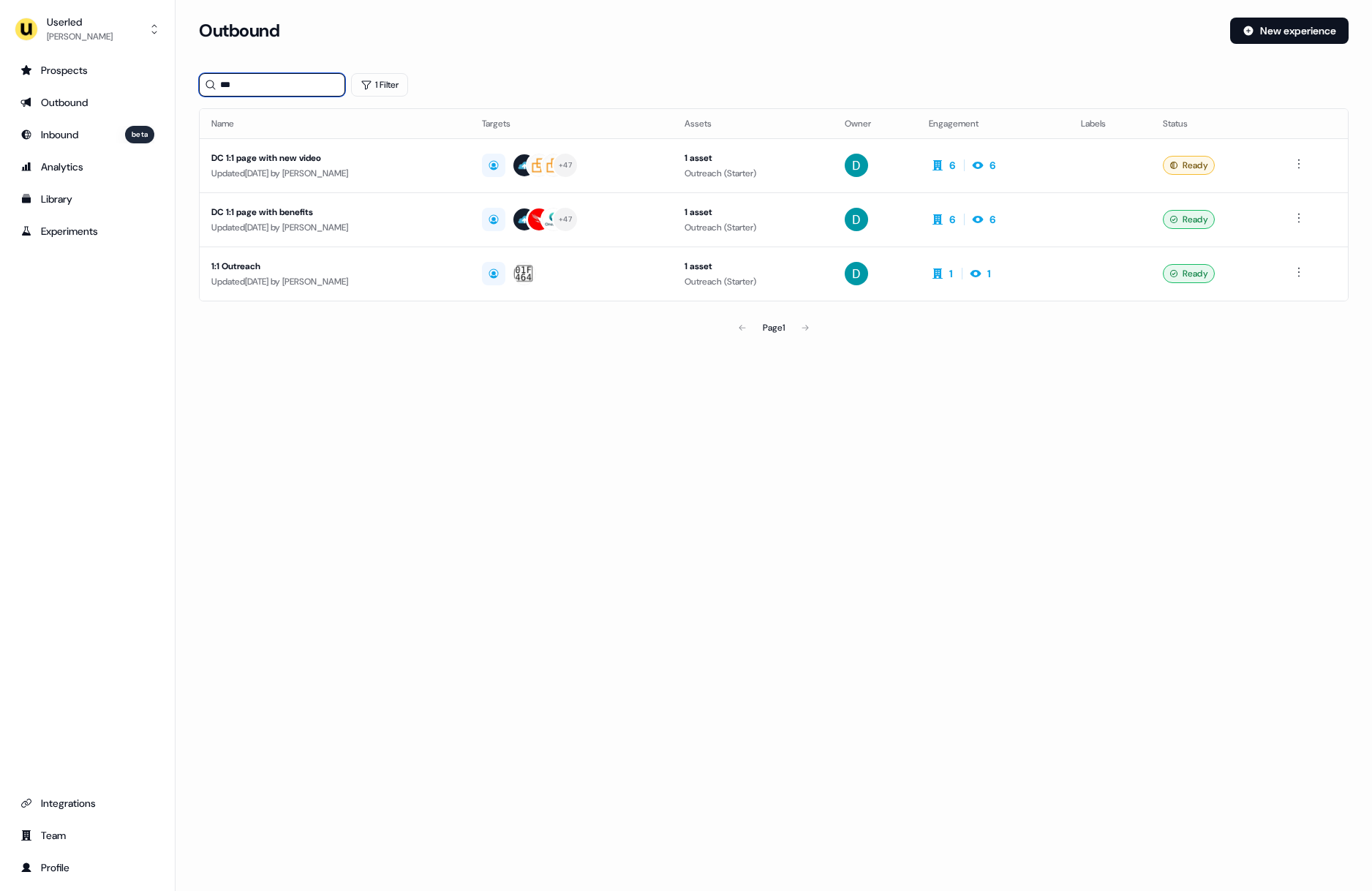 click on "***" at bounding box center [272, 85] 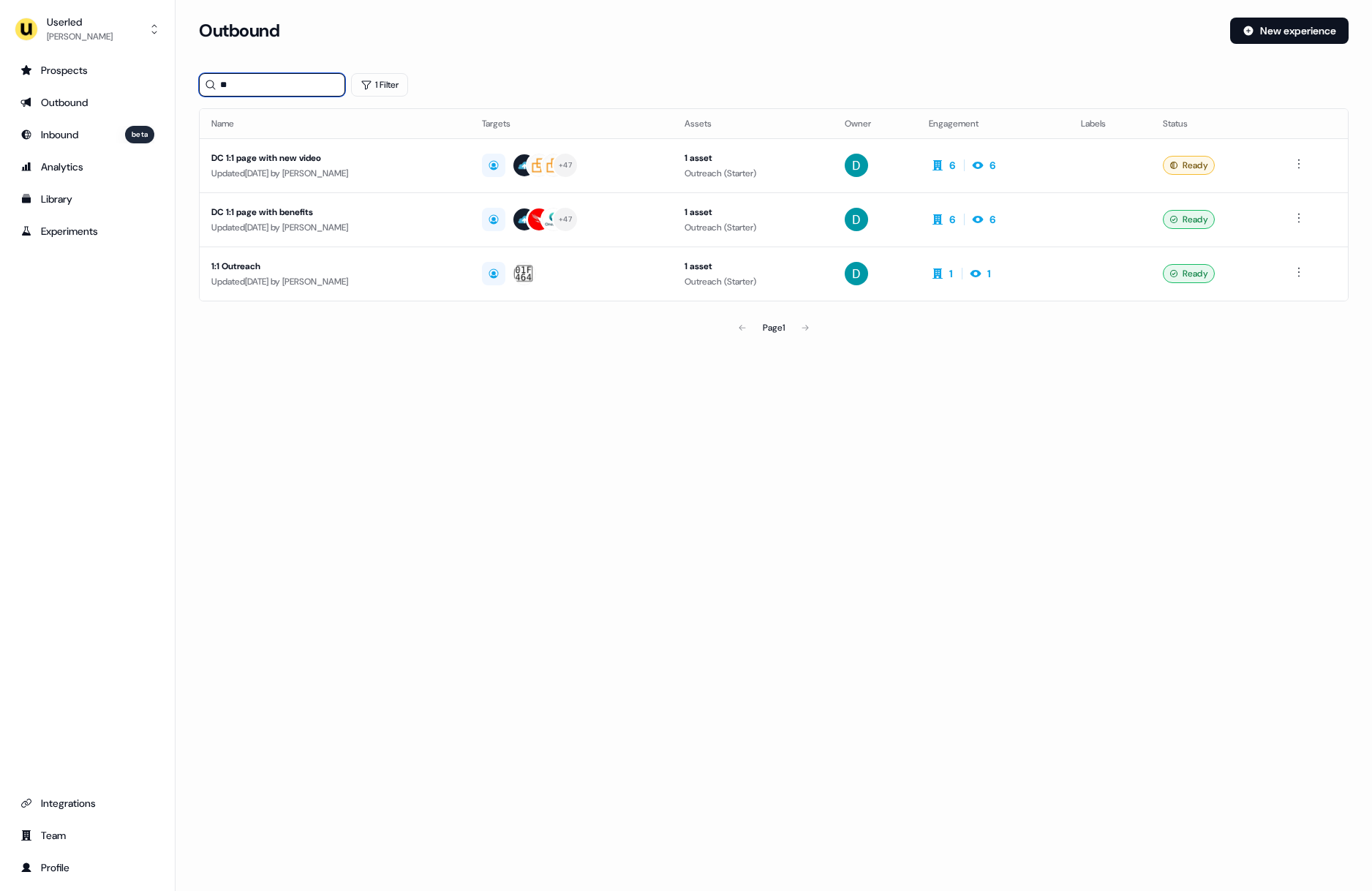 type on "*" 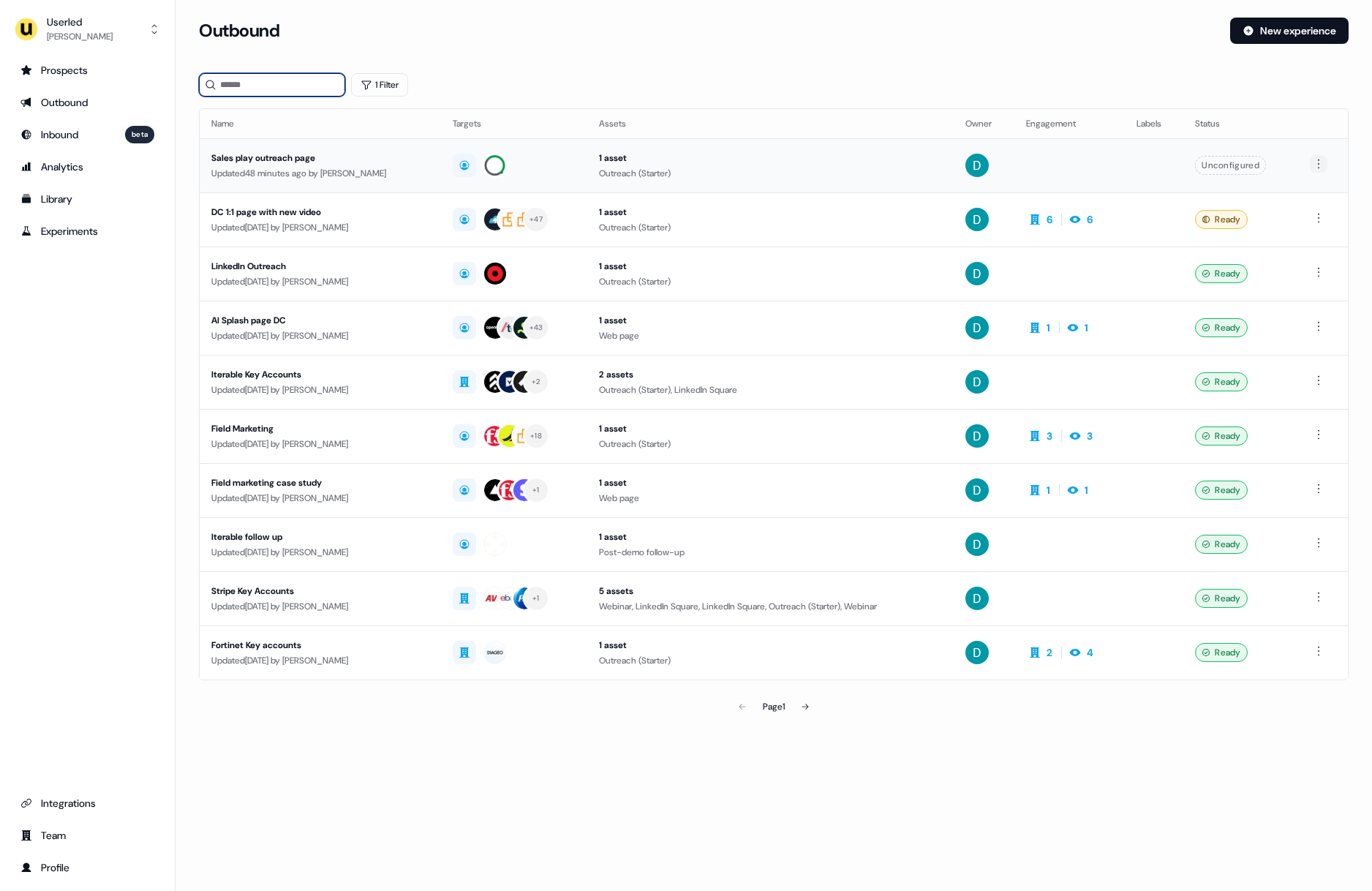 type 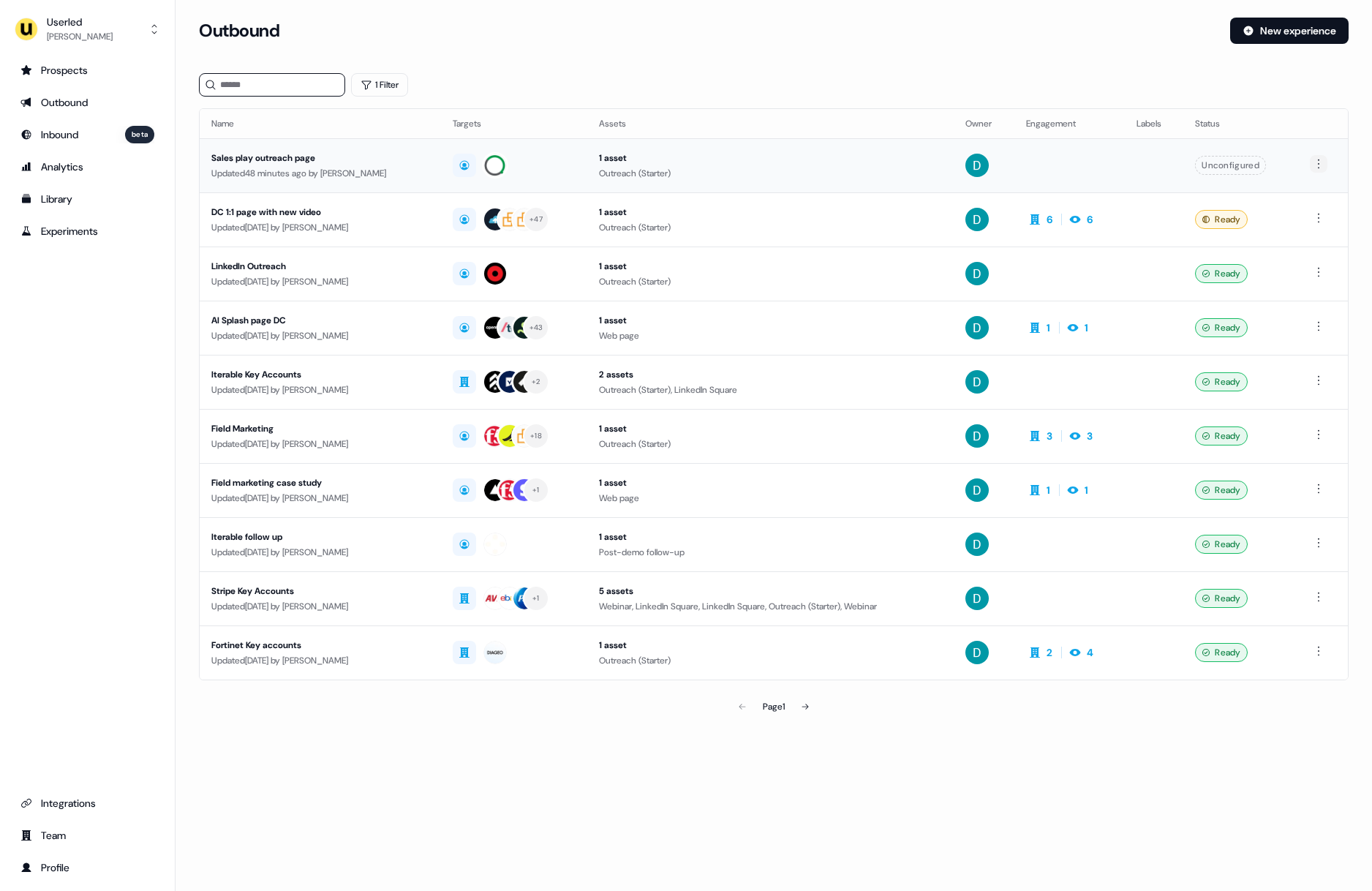 click on "For the best experience switch devices to a bigger screen. Go to Userled.io Userled David Cruickshank Prospects Outbound Inbound beta Analytics Library Experiments Integrations Team Profile Loading... Outbound New experience 1   Filter Name Targets Assets Owner Engagement Labels Status Sales play outreach page Updated  48 minutes ago   by   David Cruickshank 1   asset Outreach (Starter) Unconfigured DC 1:1 page with new video Updated  4 days ago   by   David Cruickshank + 47 1   asset Outreach (Starter) 6 6 Ready LinkedIn Outreach Updated  5 days ago   by   David Cruickshank 1   asset Outreach (Starter) Ready AI Splash page DC Updated  5 days ago   by   David Cruickshank + 43 1   asset Web page 1 1 Ready Iterable Key Accounts Updated  5 days ago   by   David Cruickshank + 2 2   assets Outreach (Starter), LinkedIn Square Ready Field Marketing  Updated  5 days ago   by   David Cruickshank + 18 1   asset Outreach (Starter) 3 3 Ready Field marketing case study Updated  6 days ago   by   David Cruickshank +" at bounding box center [686, 446] 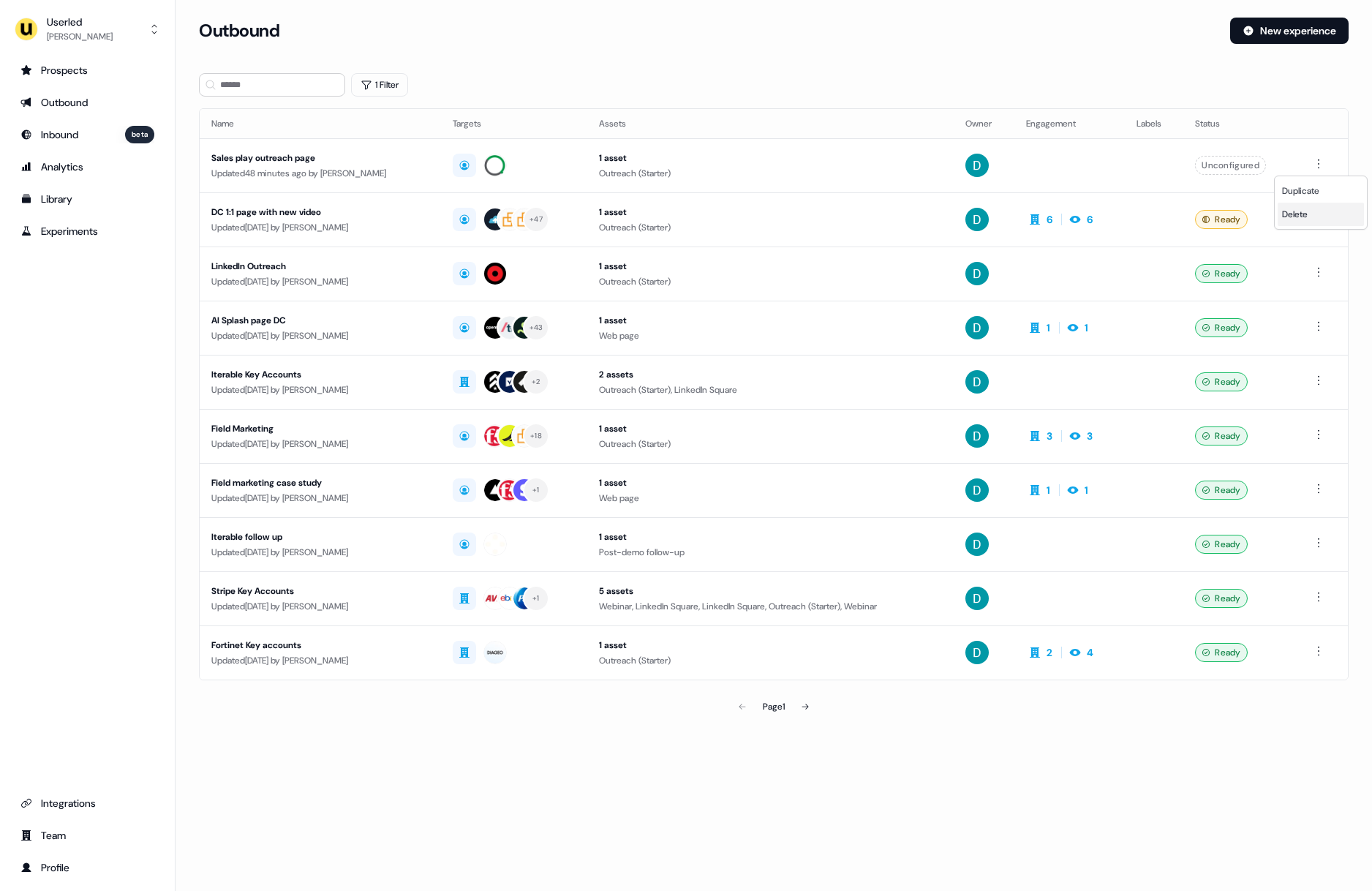 click on "Delete" at bounding box center (1294, 214) 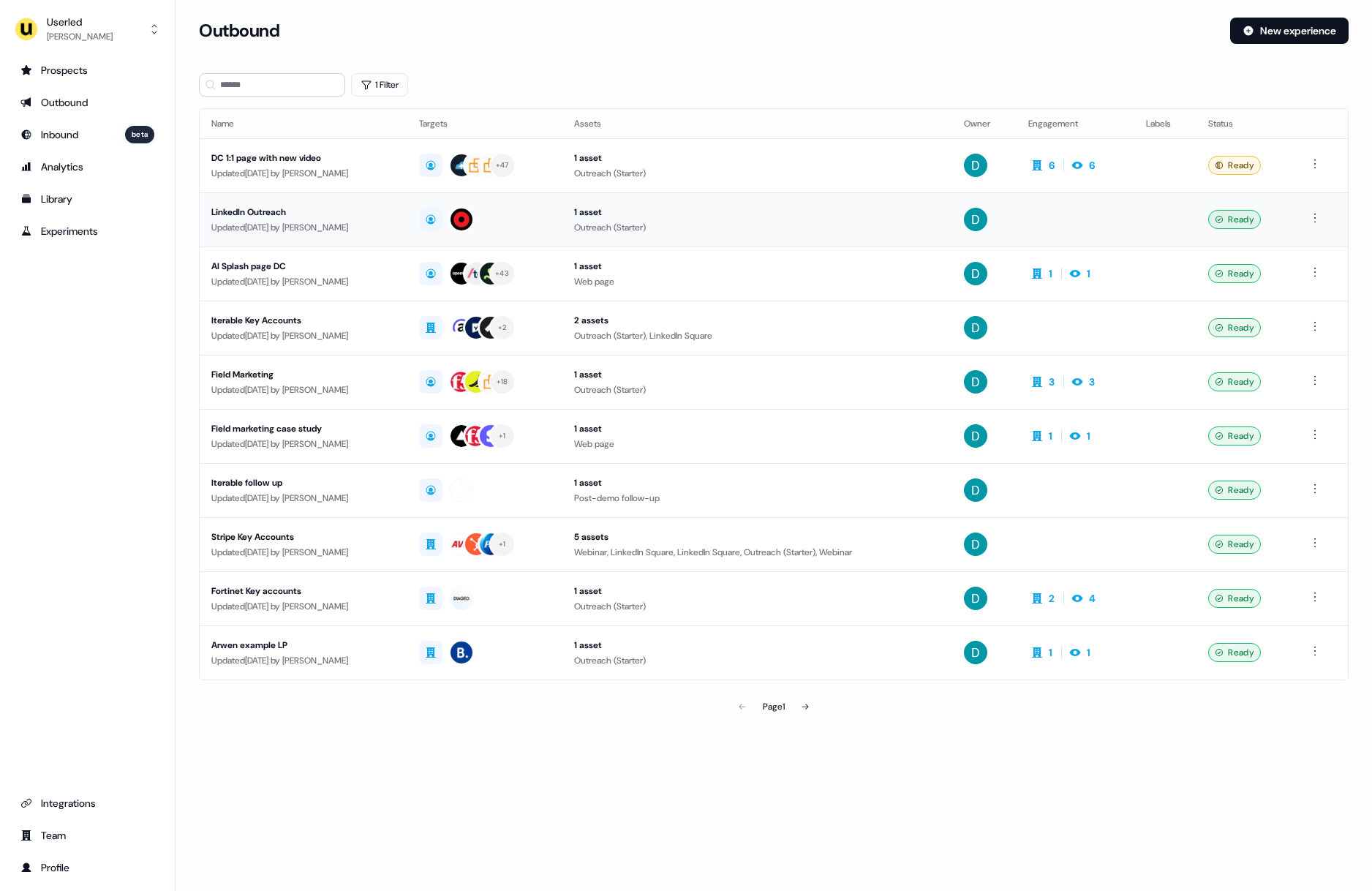 click on "Updated  5 days ago   by   David Cruickshank" at bounding box center (304, 228) 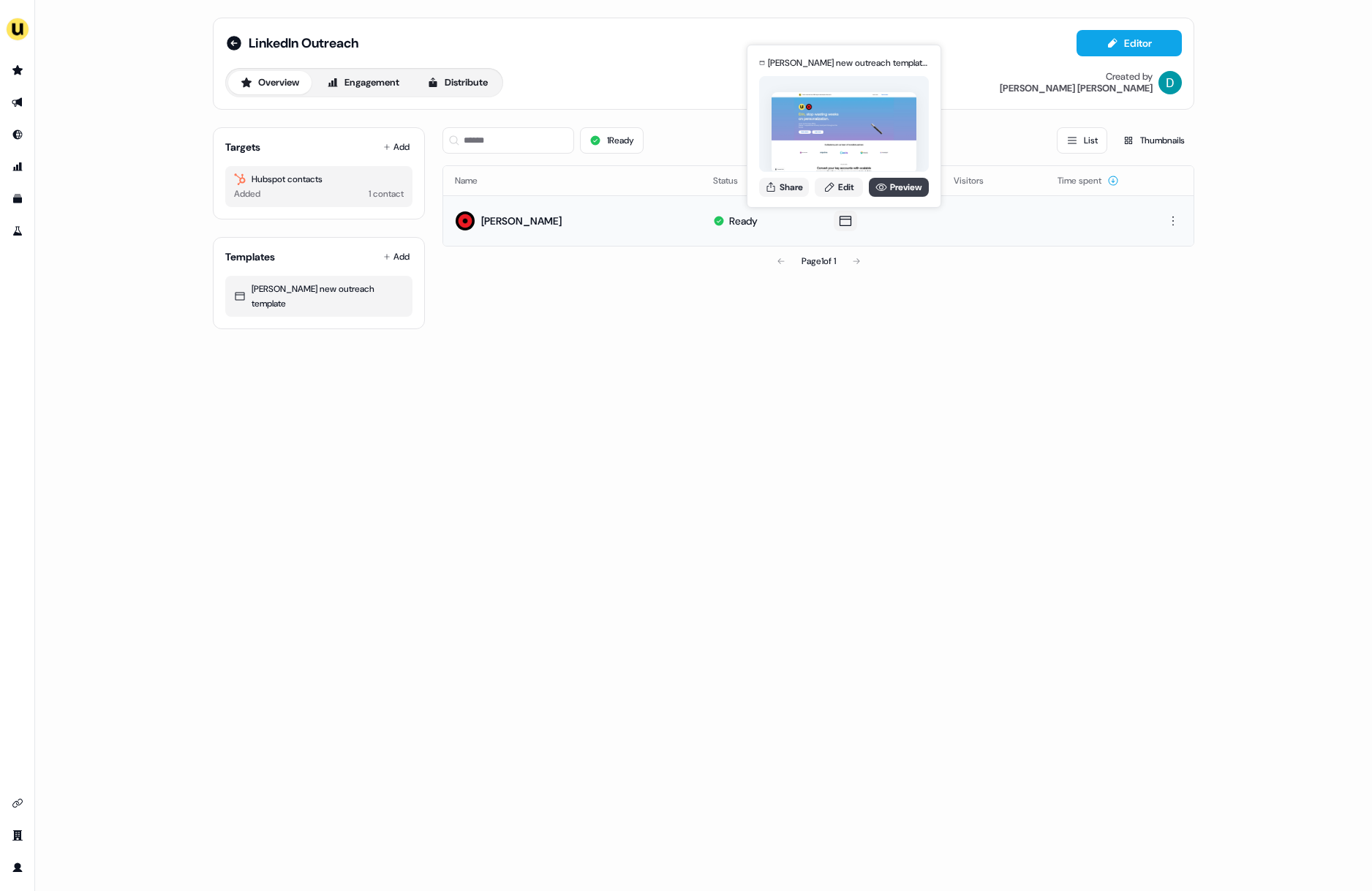 click 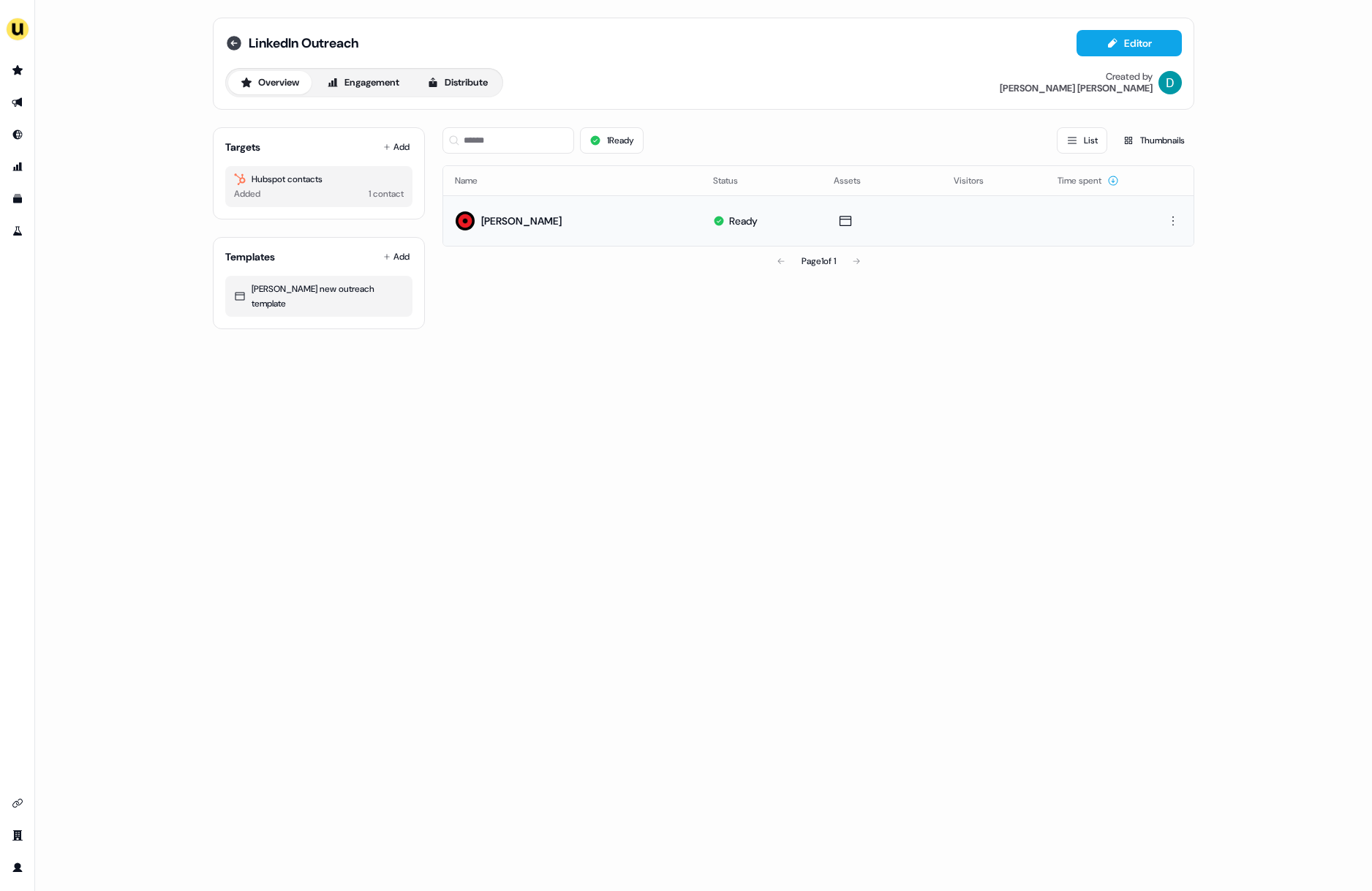 click 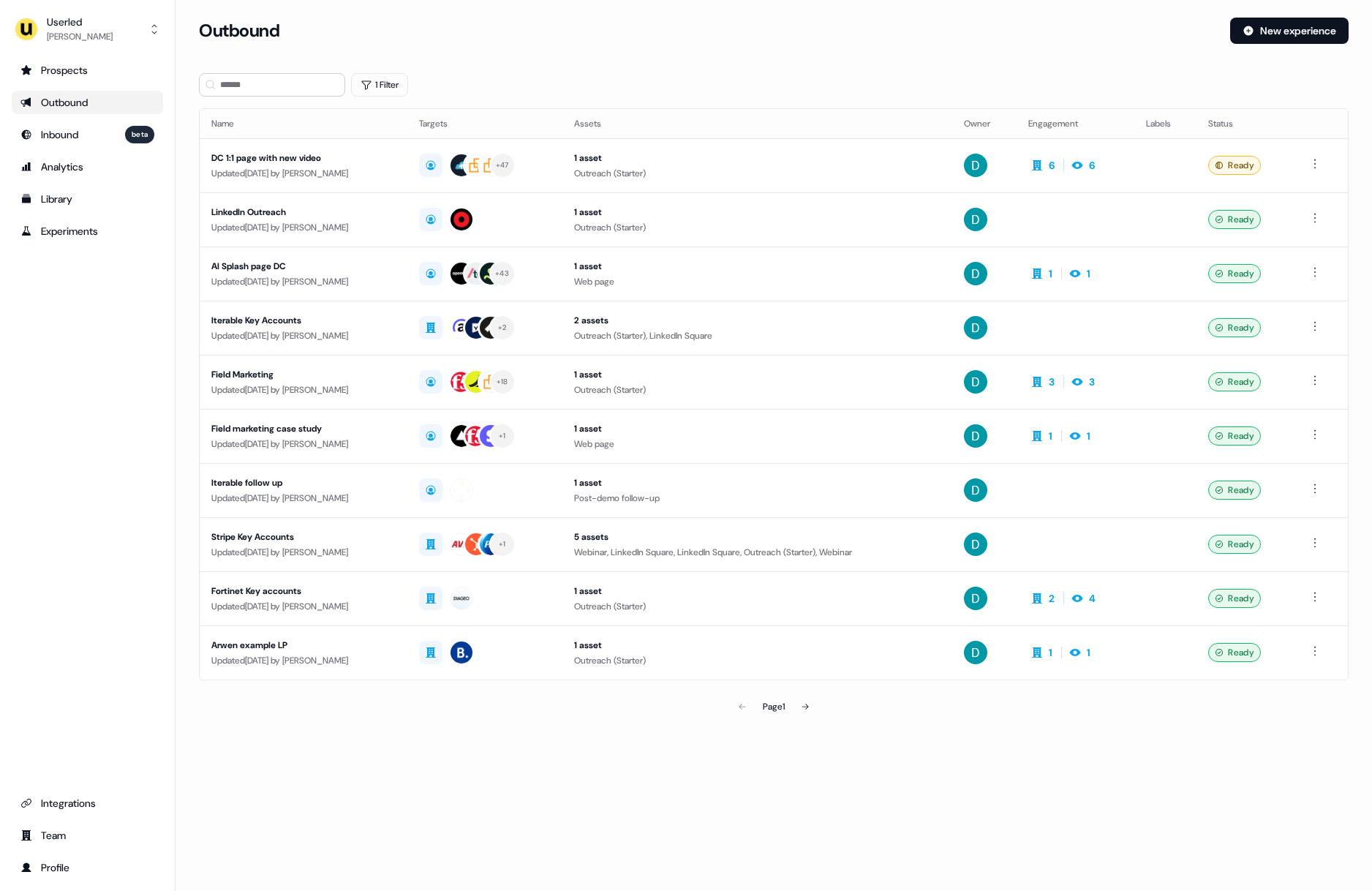 click on "Outbound" at bounding box center [87, 102] 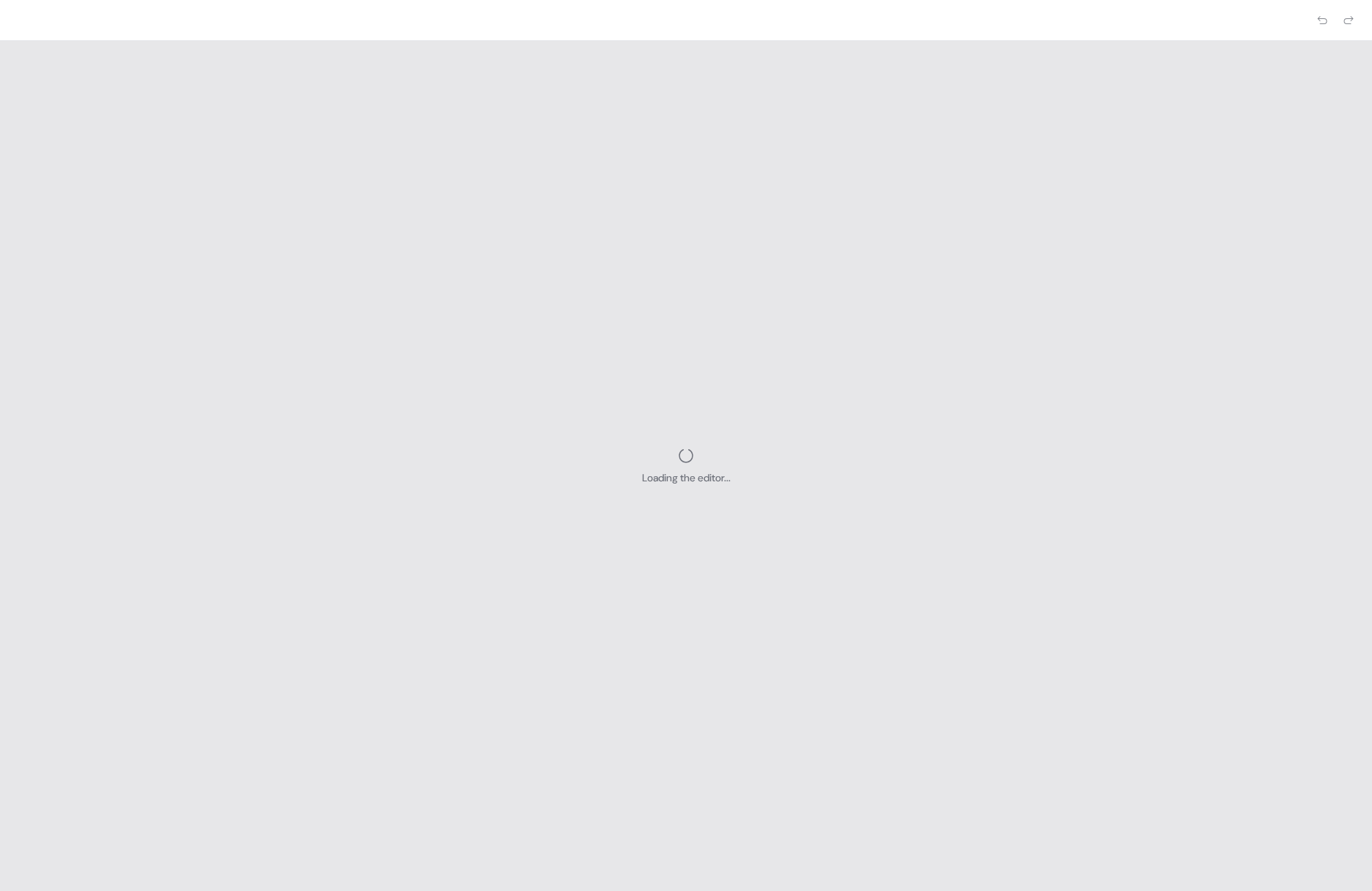 scroll, scrollTop: 0, scrollLeft: 0, axis: both 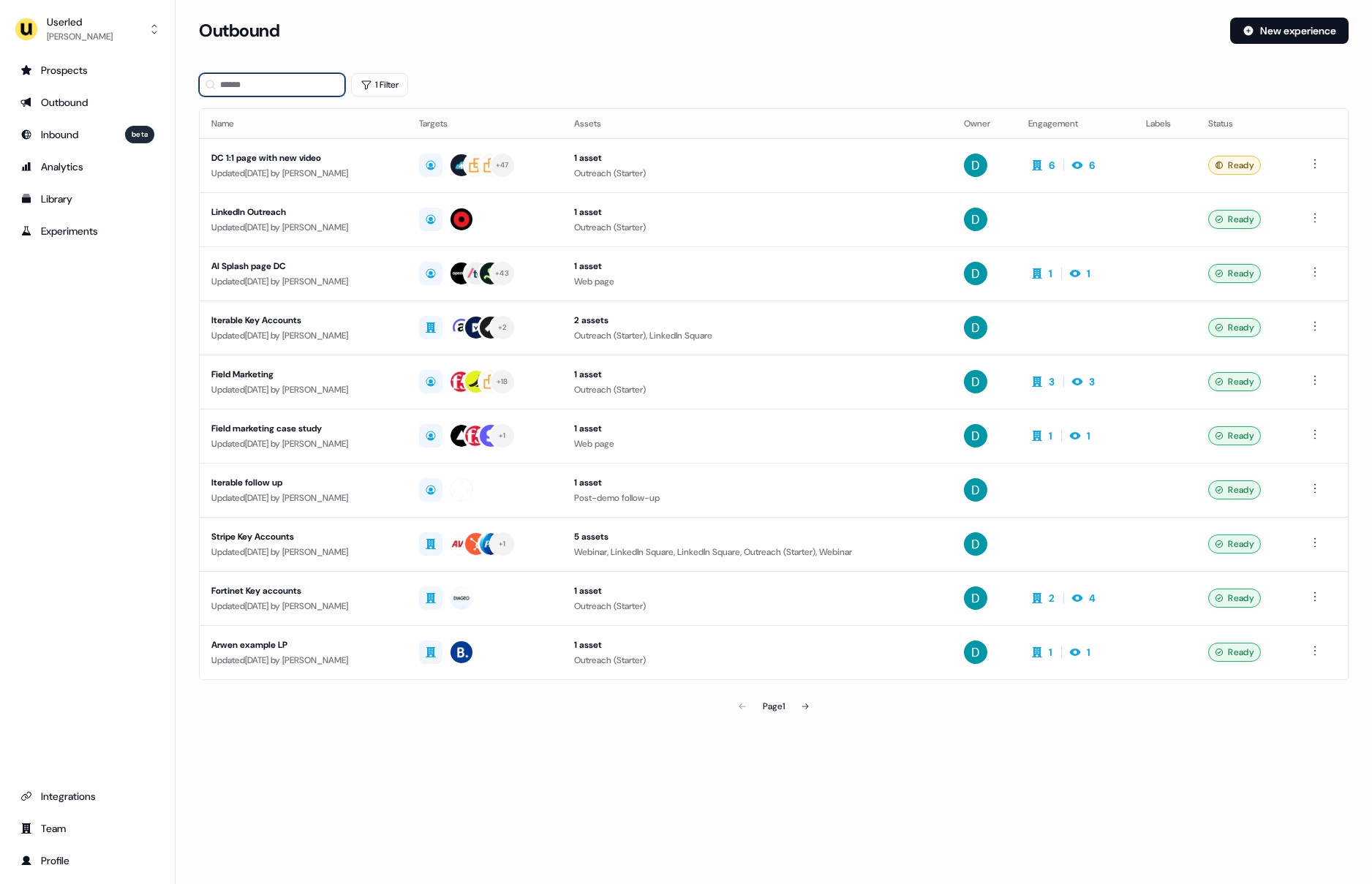 click at bounding box center (272, 85) 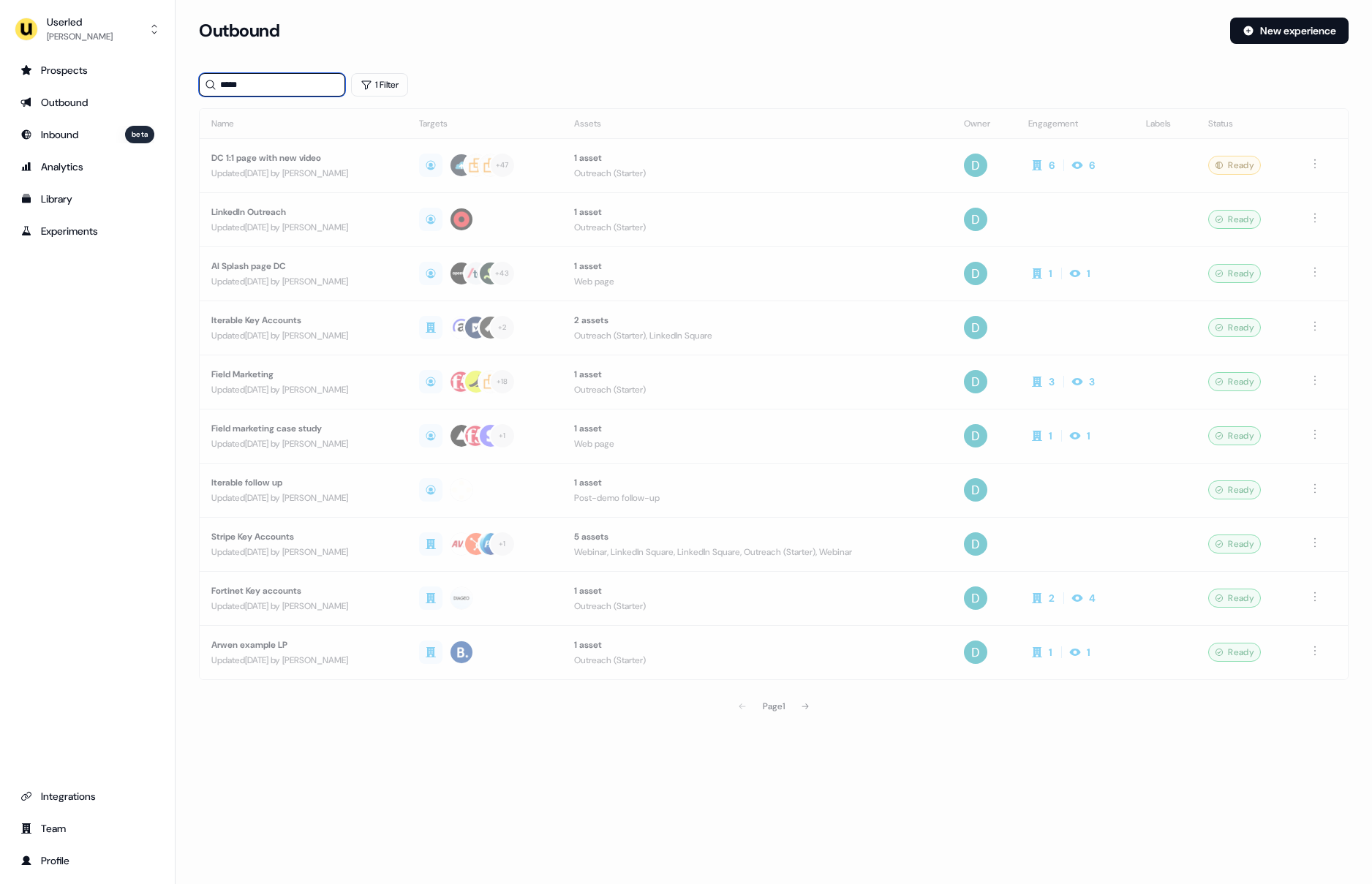 type on "*****" 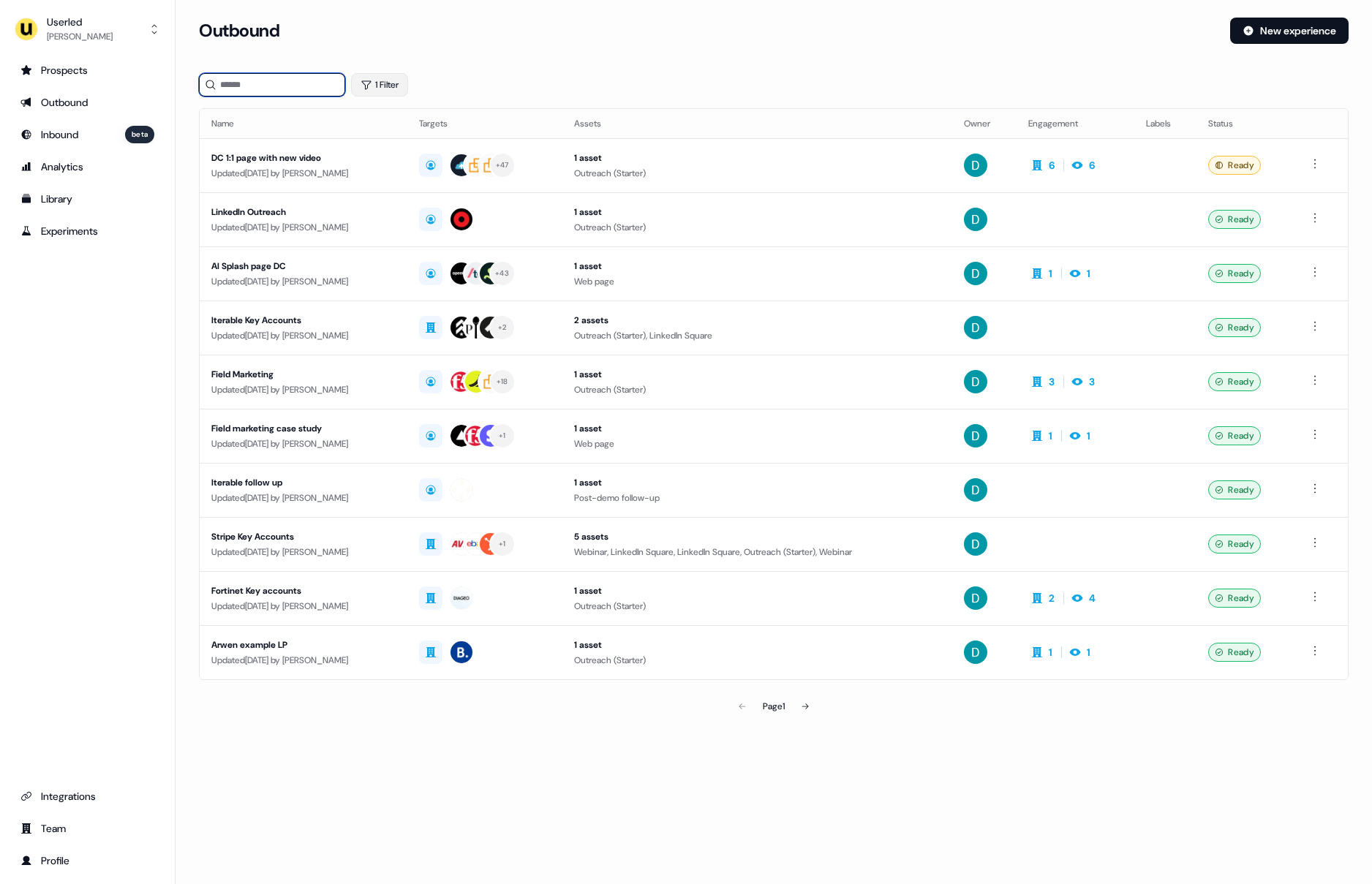 type 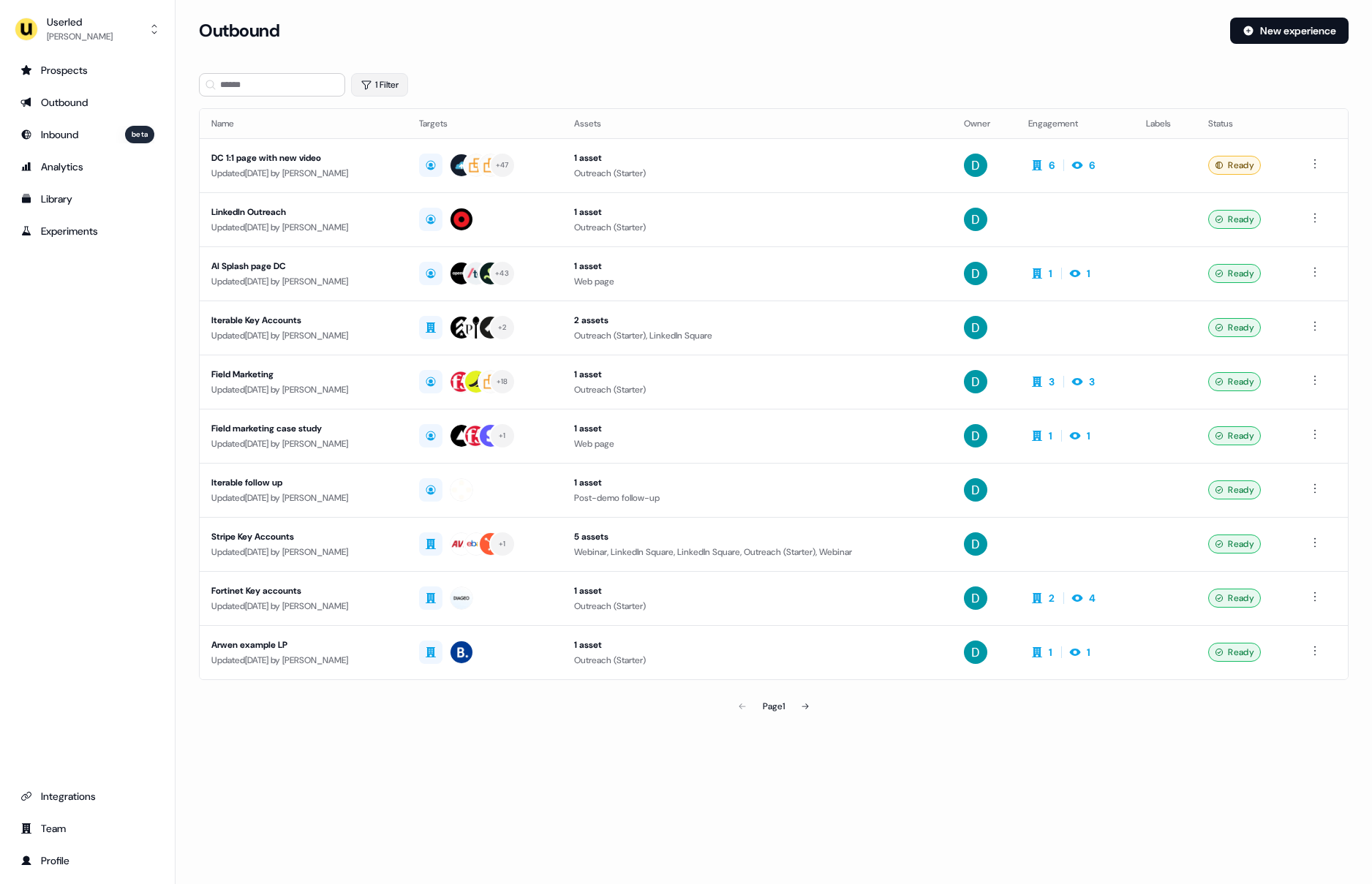 click on "1   Filter" at bounding box center (380, 85) 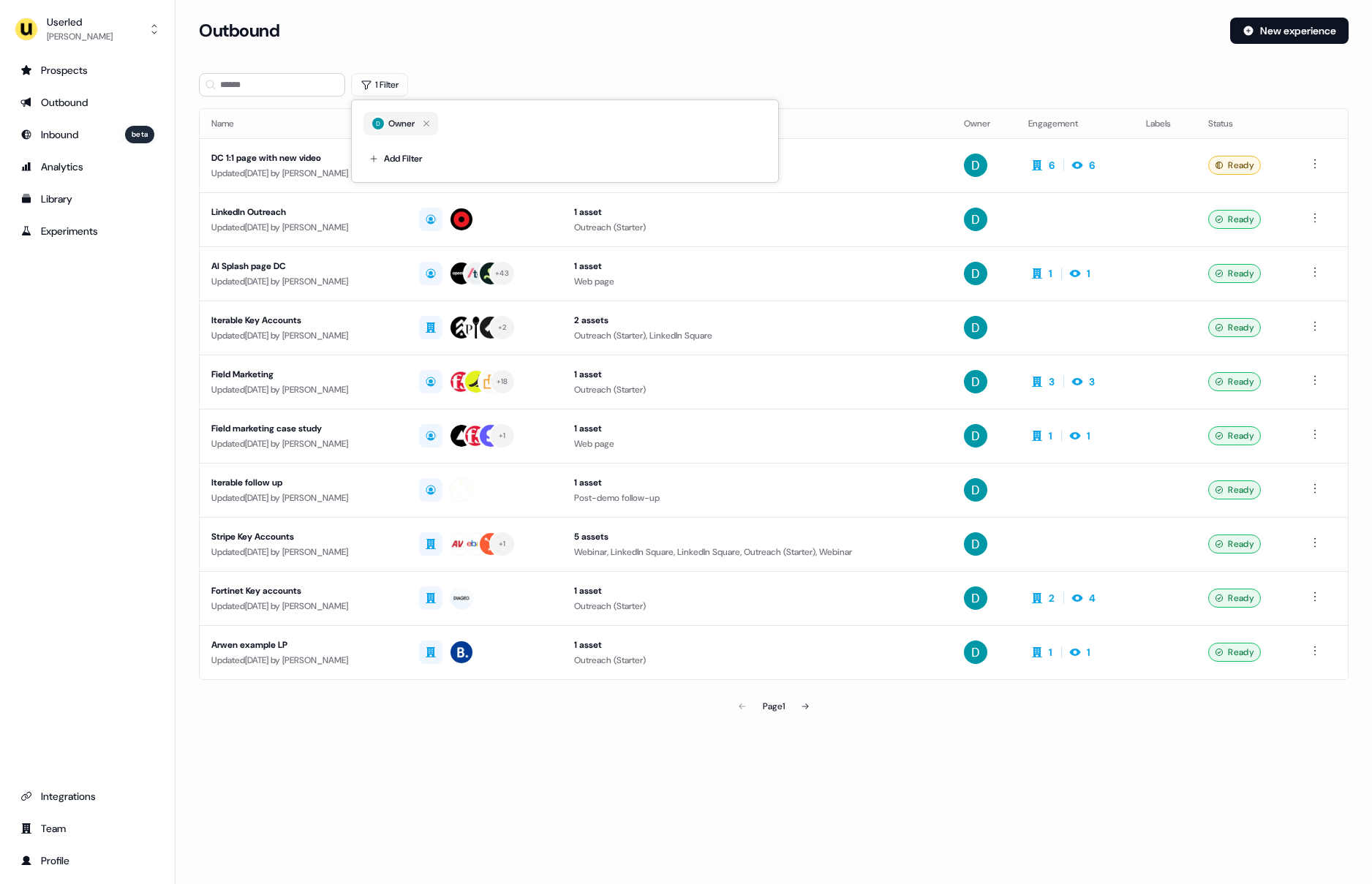 click on "Loading... Outbound New experience 1   Filter Name Targets Assets Owner Engagement Labels Status DC 1:1 page with new video Updated  4 days ago   by   David Cruickshank + 47 1   asset Outreach (Starter) 6 6 Ready LinkedIn Outreach Updated  5 days ago   by   David Cruickshank 1   asset Outreach (Starter) Ready AI Splash page DC Updated  5 days ago   by   David Cruickshank + 43 1   asset Web page 1 1 Ready Iterable Key Accounts Updated  5 days ago   by   David Cruickshank + 2 2   assets Outreach (Starter), LinkedIn Square Ready Field Marketing  Updated  5 days ago   by   David Cruickshank + 18 1   asset Outreach (Starter) 3 3 Ready Field marketing case study Updated  6 days ago   by   David Cruickshank + 1 1   asset Web page 1 1 Ready Iterable follow up Updated  7 days ago   by   David Cruickshank 1   asset Post-demo follow-up Ready Stripe Key Accounts Updated  7 days ago   by   Oliver Grogan + 1 5   assets Webinar, LinkedIn Square, LinkedIn Square, Outreach (Starter), Webinar Ready Updated  7 days ago" at bounding box center (774, 390) 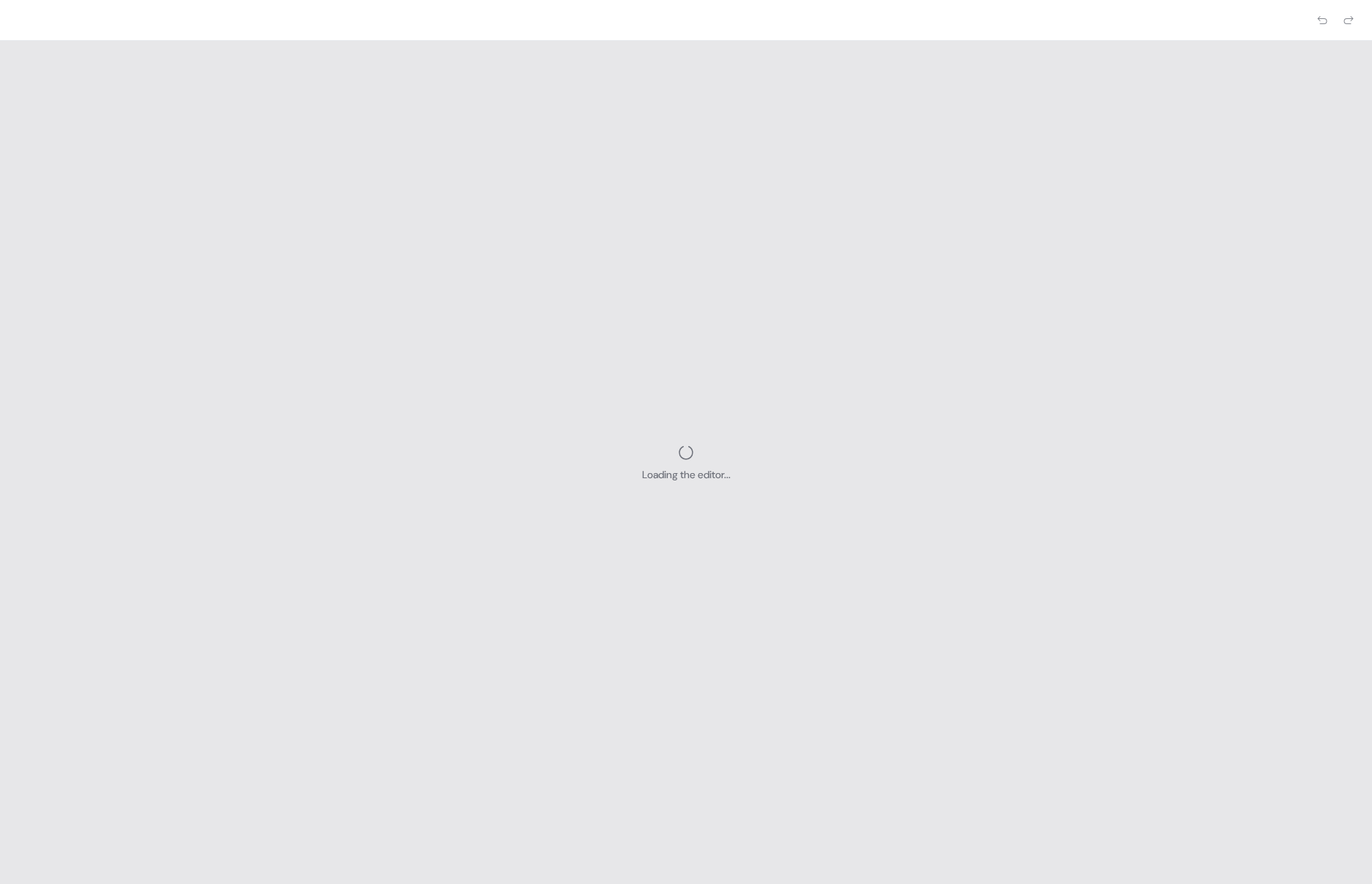 scroll, scrollTop: 0, scrollLeft: 0, axis: both 